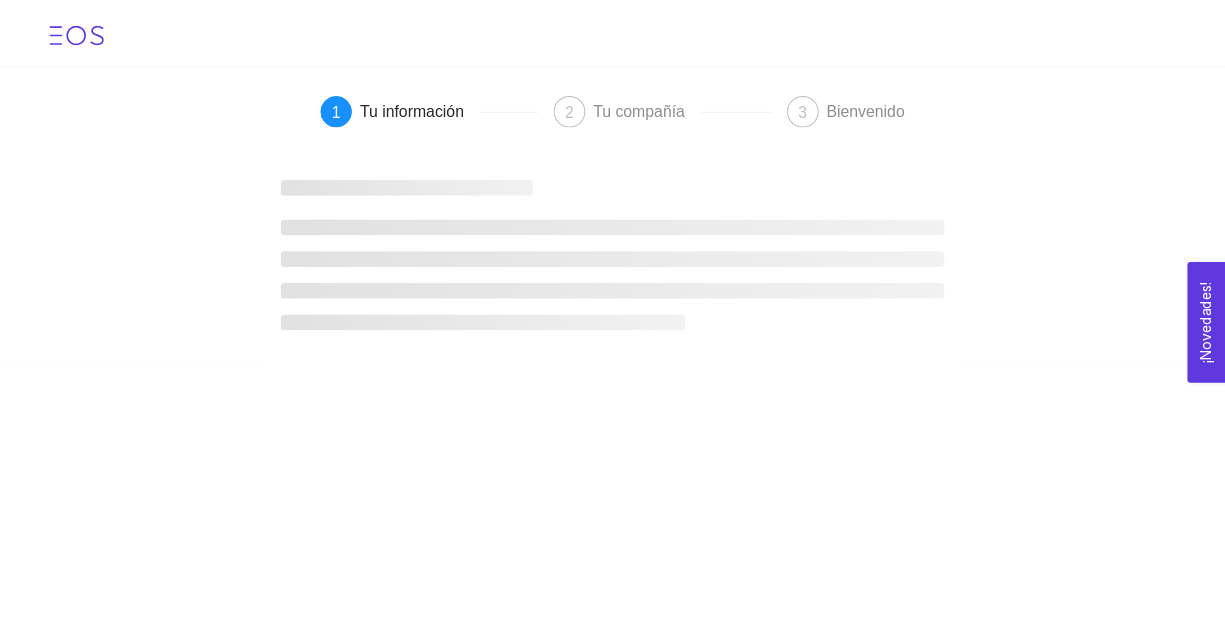 scroll, scrollTop: 0, scrollLeft: 0, axis: both 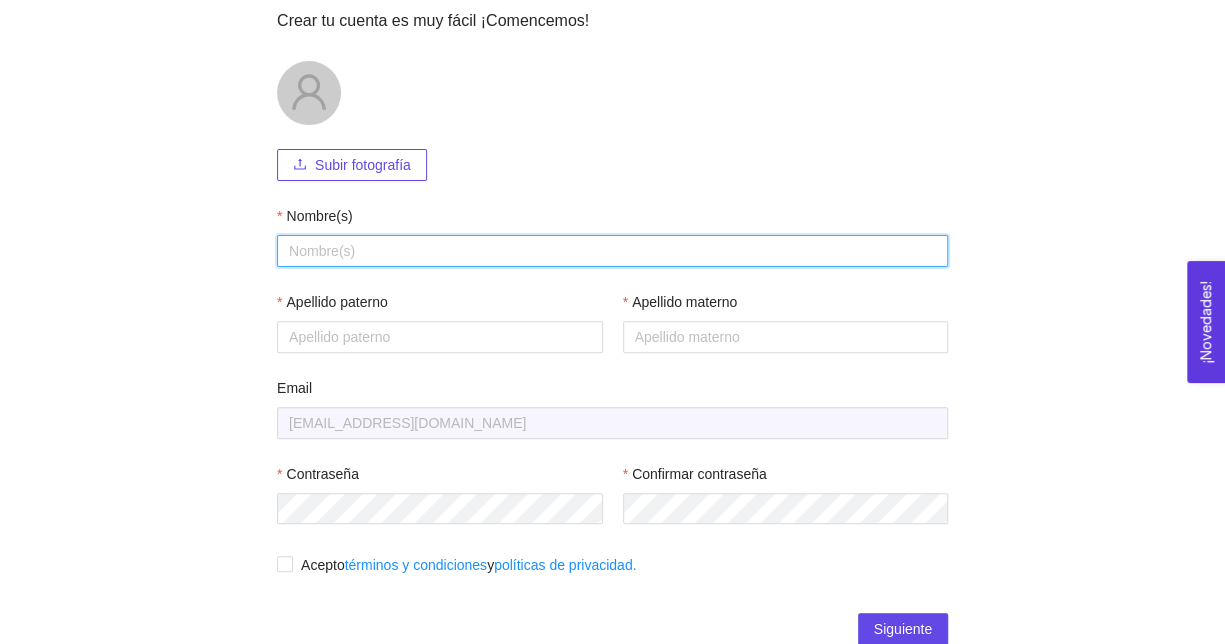 click on "Nombre(s)" at bounding box center (612, 251) 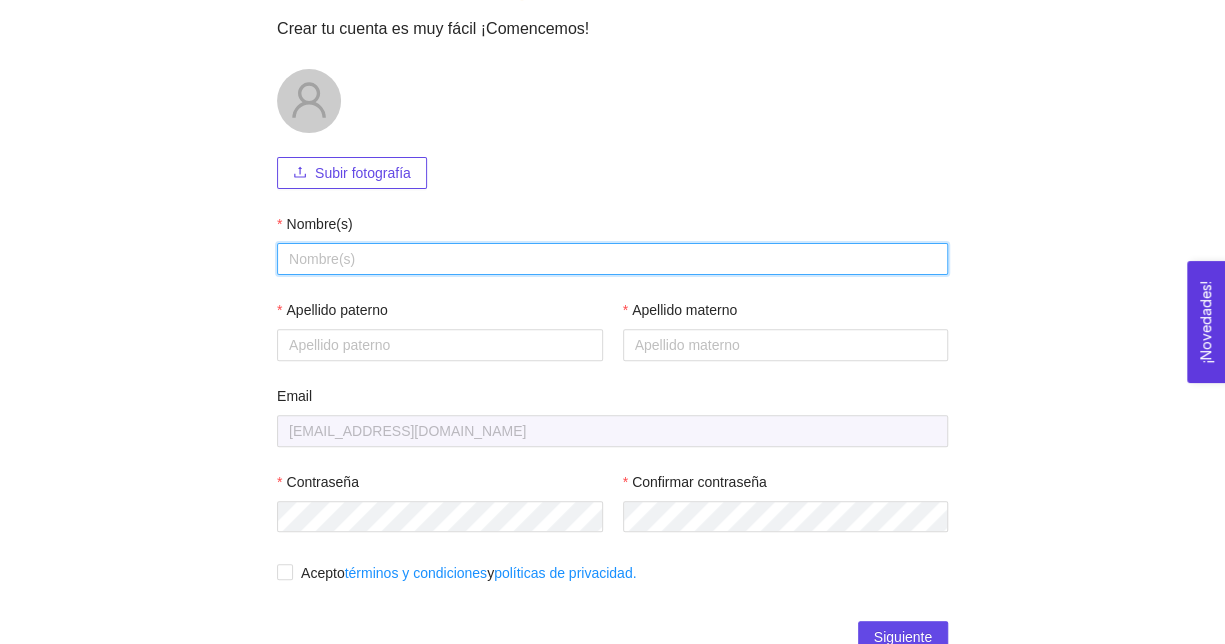 scroll, scrollTop: 8, scrollLeft: 0, axis: vertical 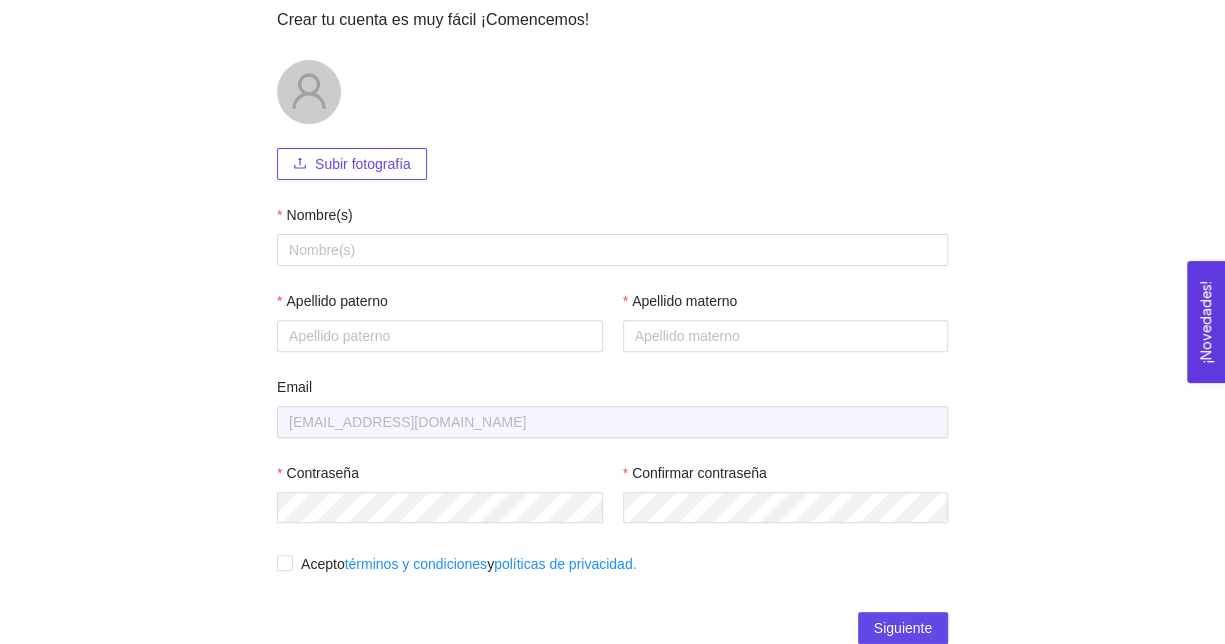 click on "1 Tu información 2 Tu compañía 3 Bienvenido Hola, estás en EOS 👋 Crear tu cuenta es muy fácil ¡Comencemos!  Subir fotografía Nombre(s) Apellido paterno Apellido materno Email ame449023@gmail.com Contraseña Confirmar contraseña Acepto  términos y condiciones  y  políticas de privacidad. Siguiente" at bounding box center [612, 250] 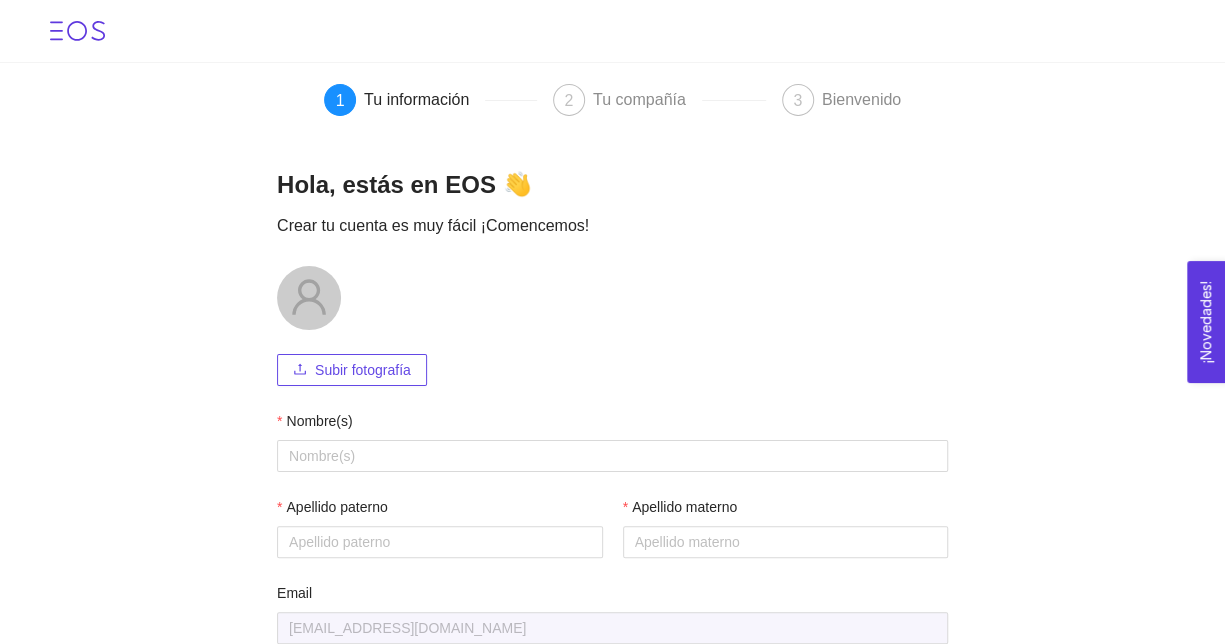 scroll, scrollTop: 120, scrollLeft: 0, axis: vertical 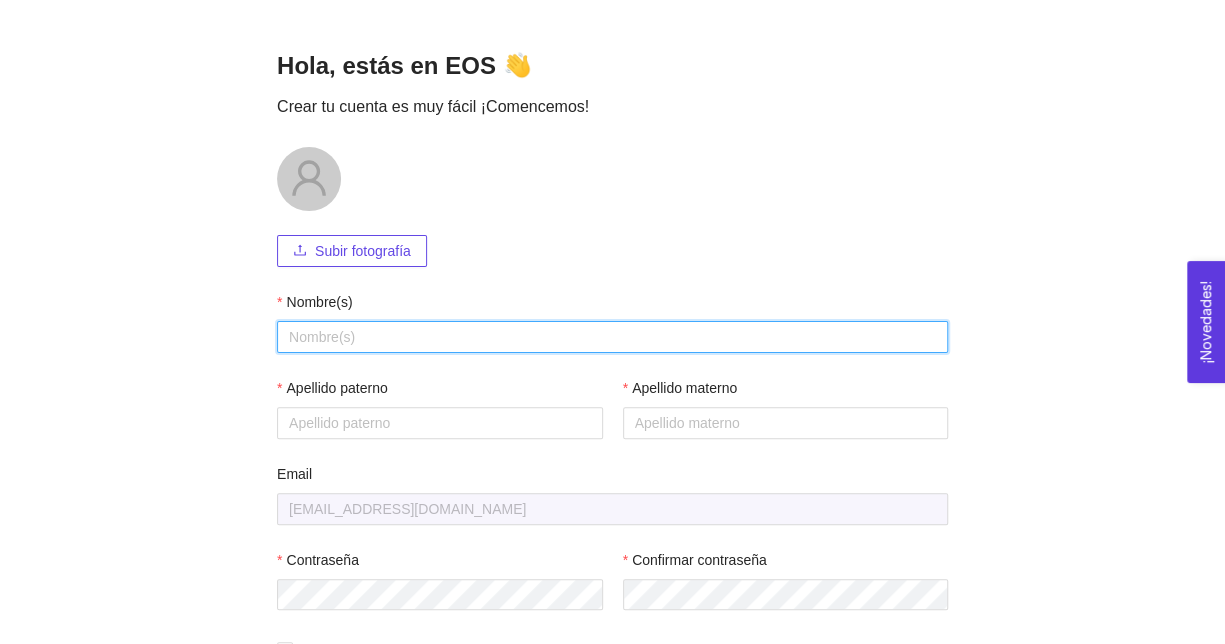 click on "Nombre(s)" at bounding box center [612, 337] 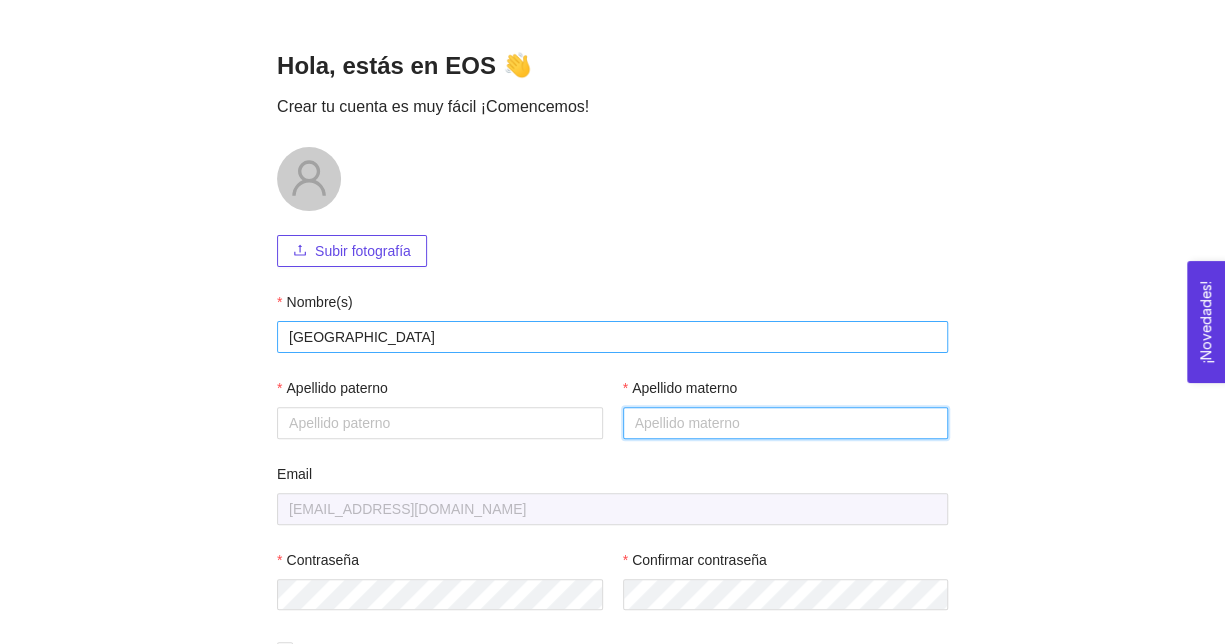 type on "CHAVARRIA" 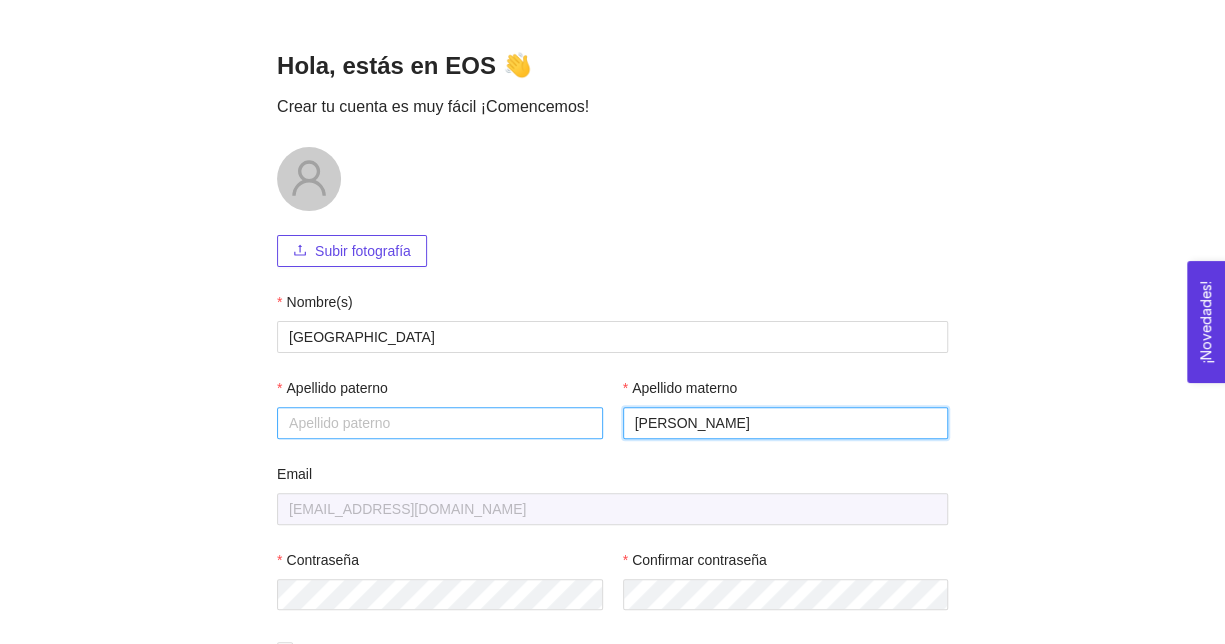 drag, startPoint x: 751, startPoint y: 416, endPoint x: 530, endPoint y: 412, distance: 221.0362 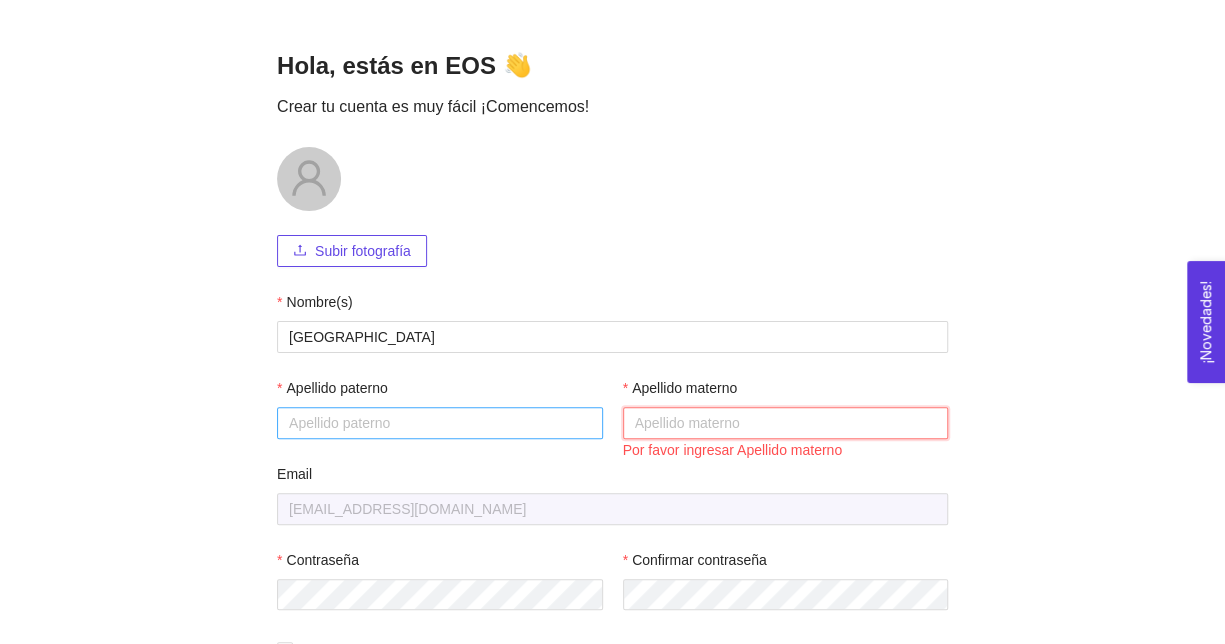 type 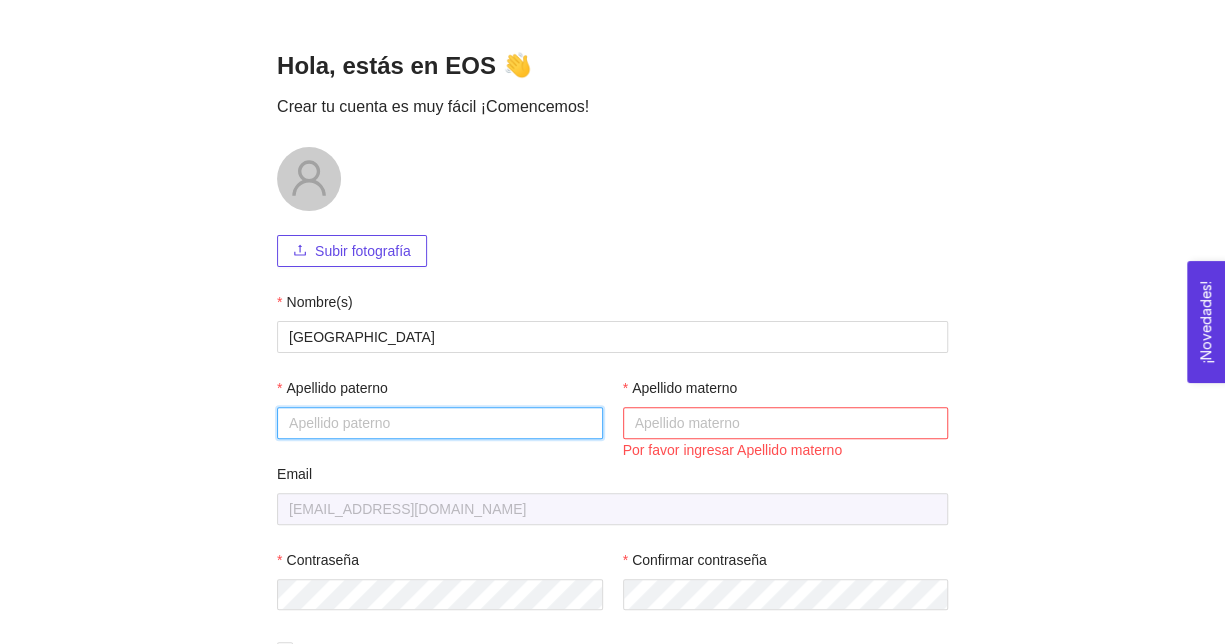 click on "Apellido paterno" at bounding box center [440, 423] 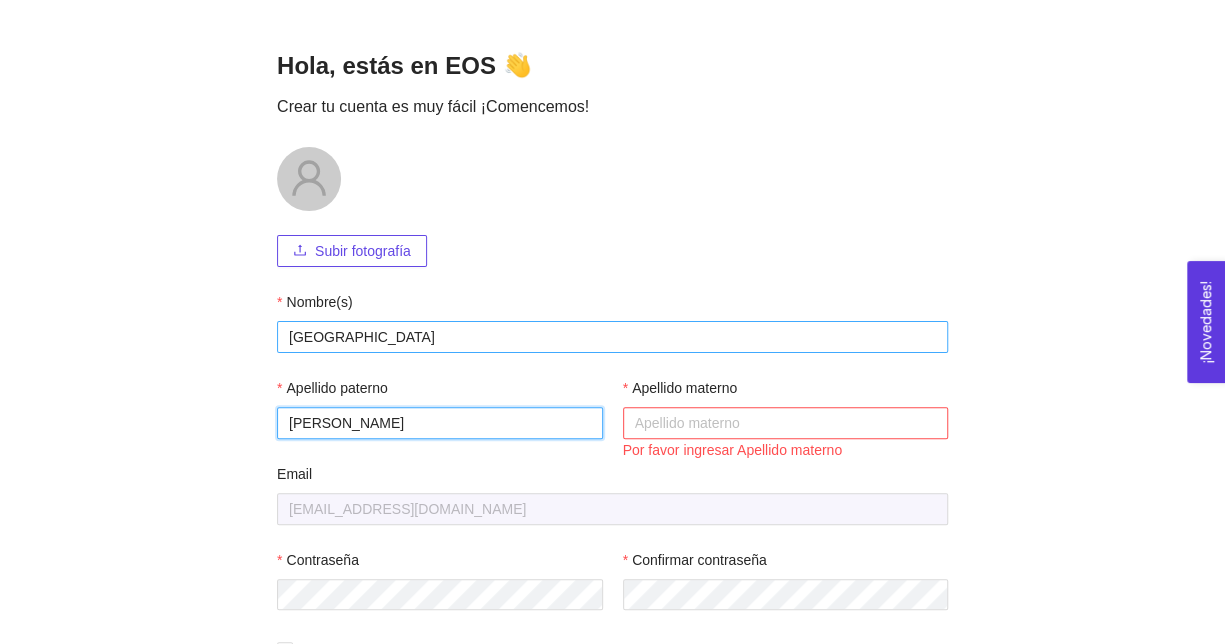 type on "CHAVARRIA" 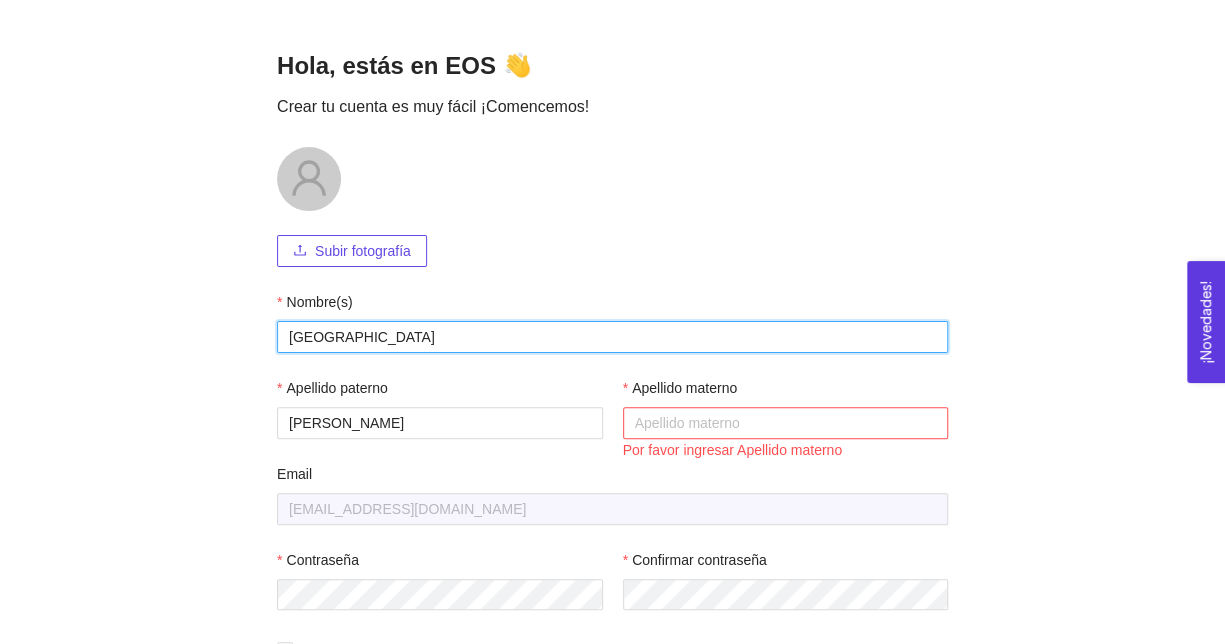 click on "IRAN" at bounding box center [612, 337] 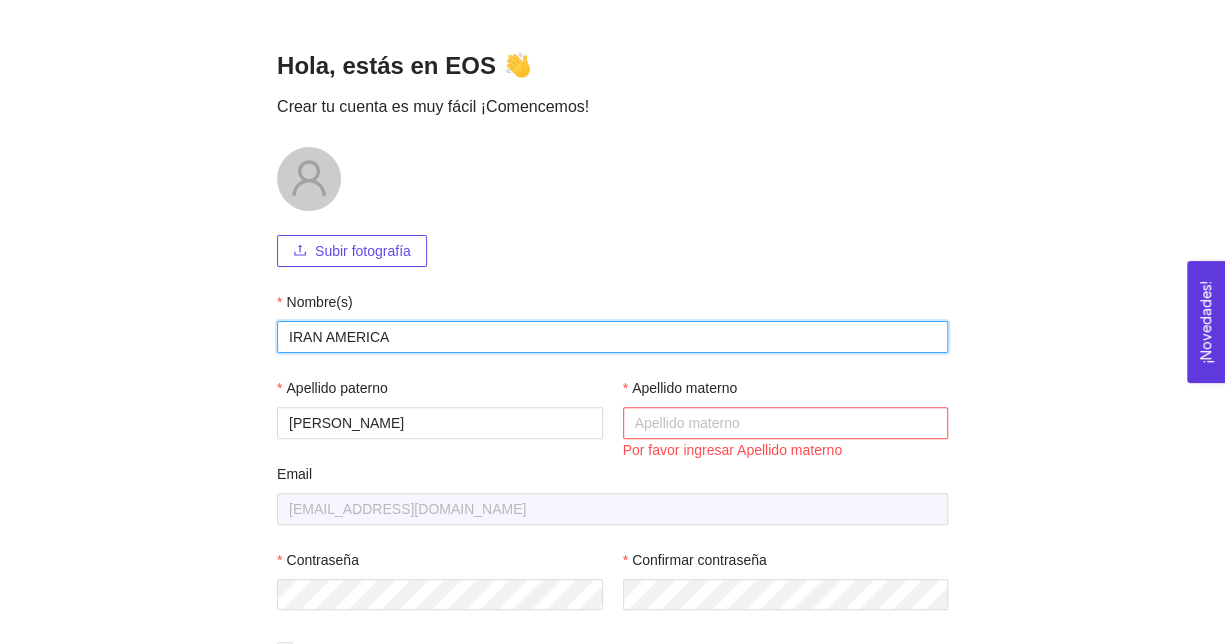 type on "IRAN AMERICA" 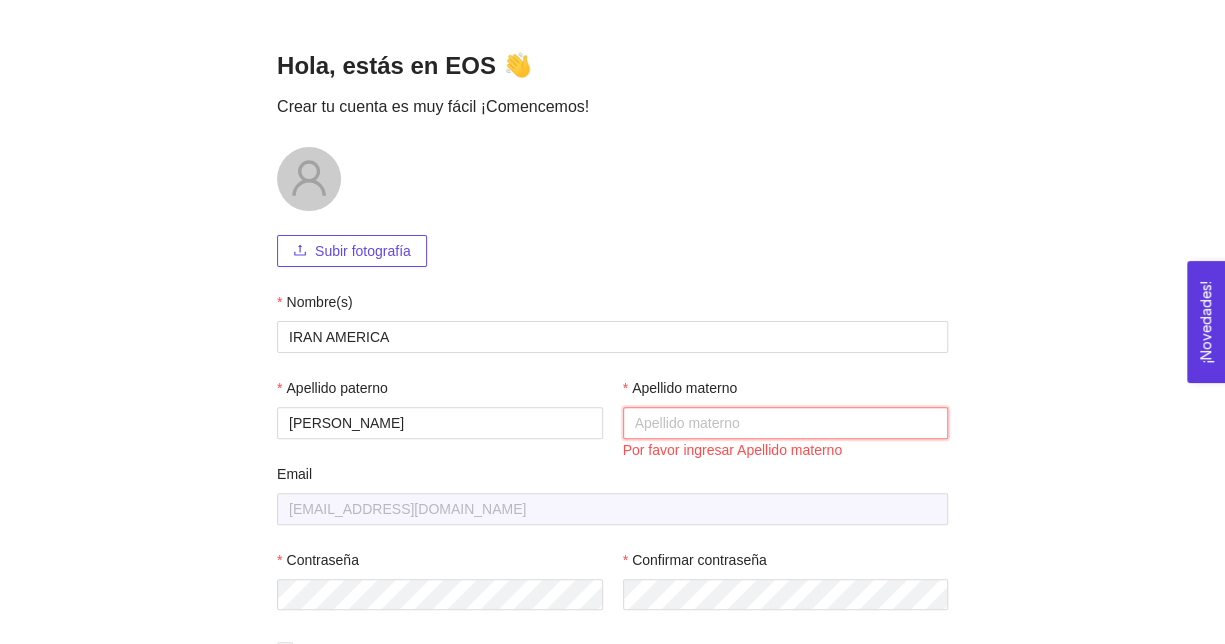 click on "Apellido materno" at bounding box center [786, 423] 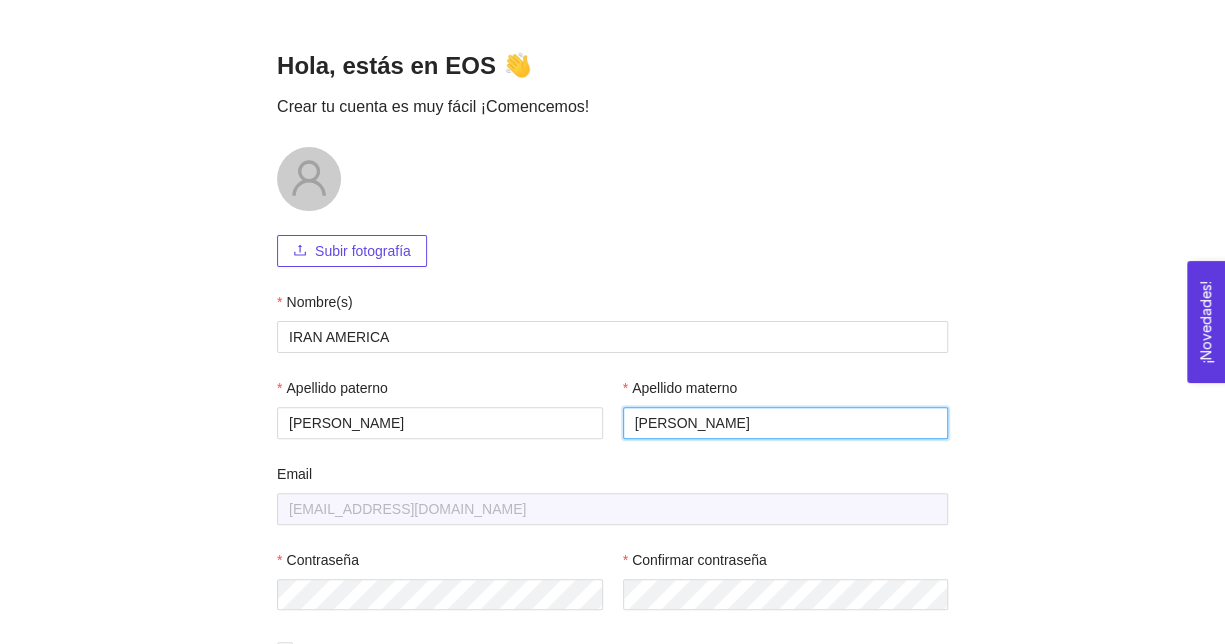 scroll, scrollTop: 208, scrollLeft: 0, axis: vertical 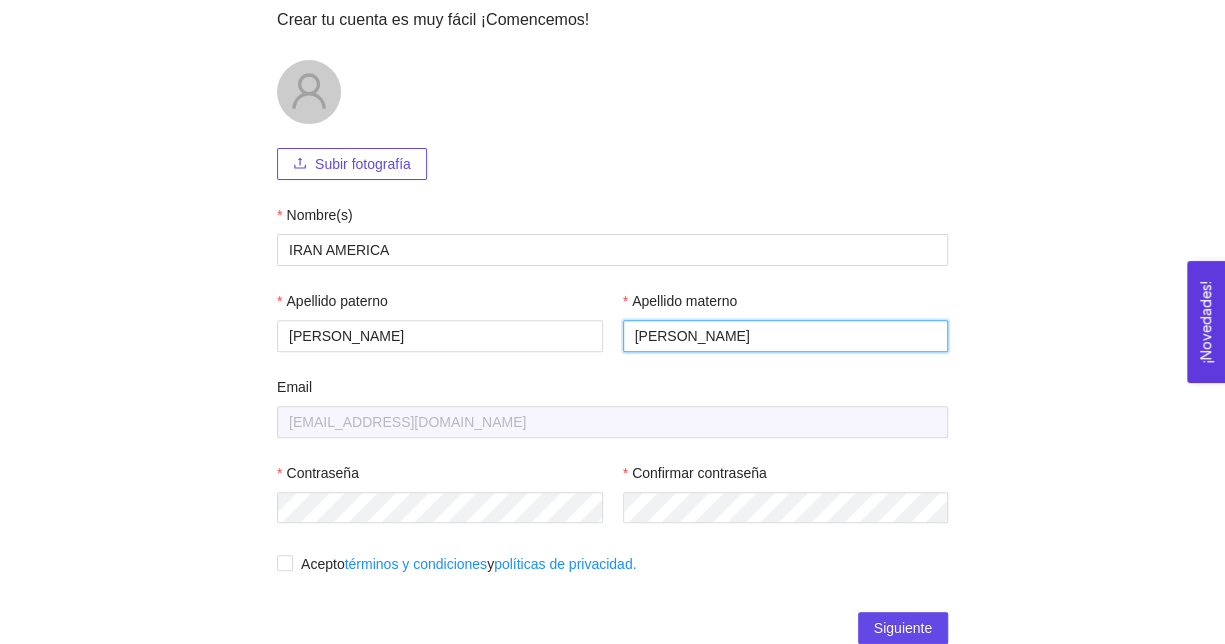 type on "MONGE" 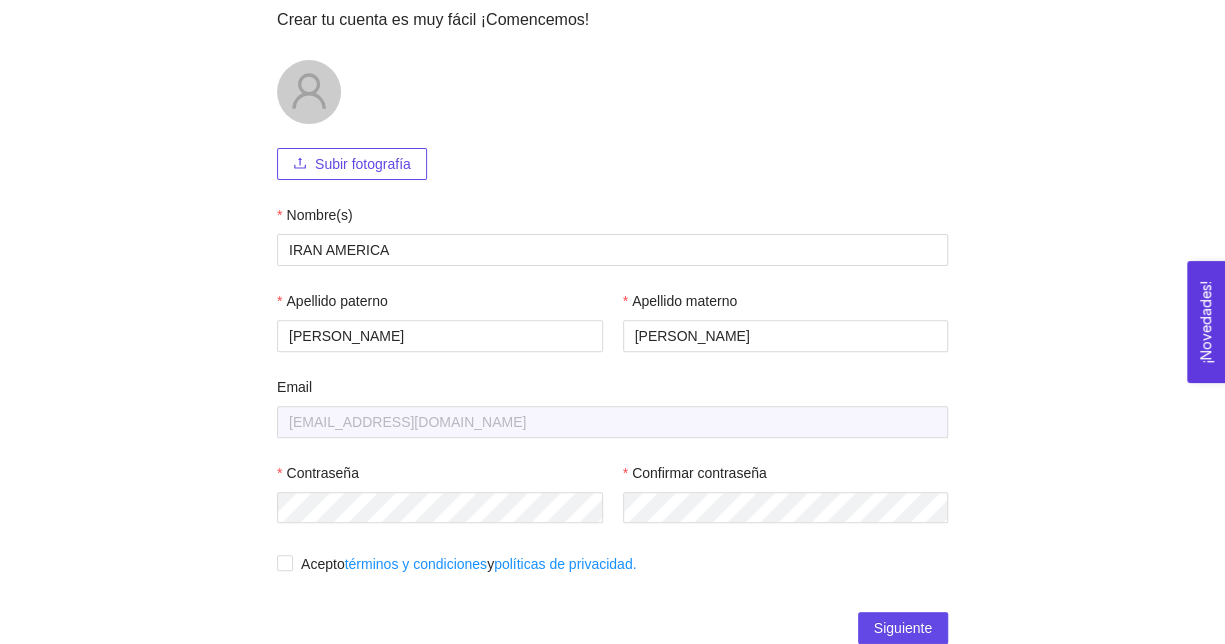click on "1 Tu información 2 Tu compañía 3 Bienvenido Hola, estás en EOS 👋 Crear tu cuenta es muy fácil ¡Comencemos!  Subir fotografía Nombre(s) IRAN AMERICA Apellido paterno CHAVARRIA Apellido materno MONGE Email ame449023@gmail.com Contraseña Confirmar contraseña Acepto  términos y condiciones  y  políticas de privacidad. Siguiente" at bounding box center [612, 250] 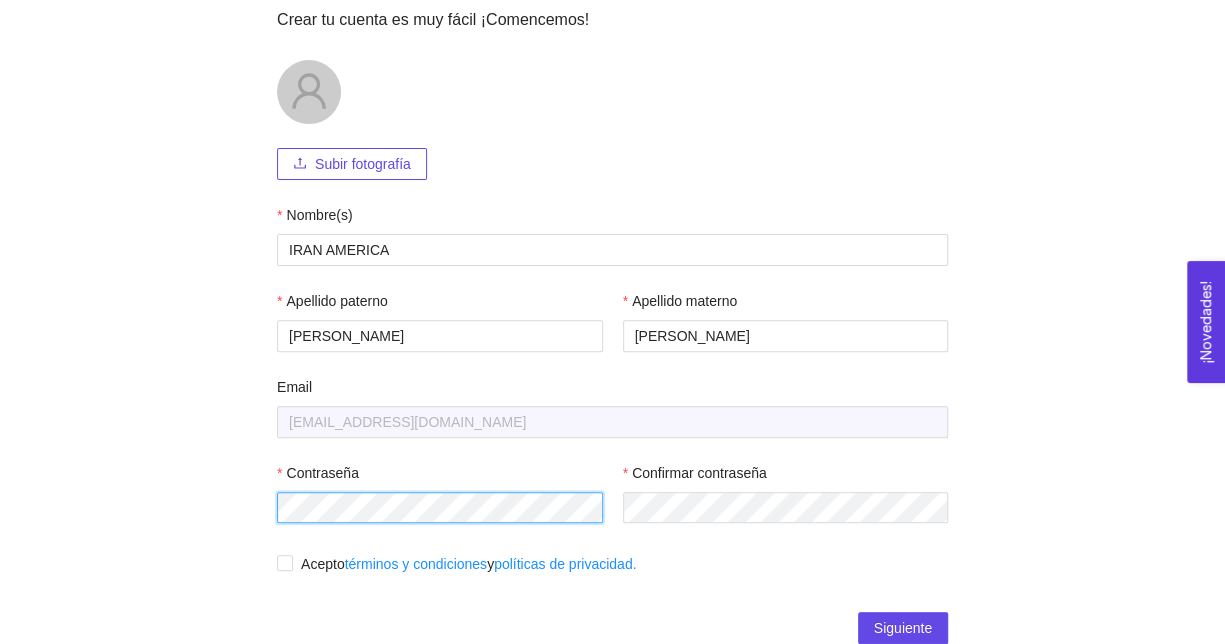 click on "1 Tu información 2 Tu compañía 3 Bienvenido Hola, estás en EOS 👋 Crear tu cuenta es muy fácil ¡Comencemos!  Subir fotografía Nombre(s) IRAN AMERICA Apellido paterno CHAVARRIA Apellido materno MONGE Email ame449023@gmail.com Contraseña Confirmar contraseña Acepto  términos y condiciones  y  políticas de privacidad. Siguiente" at bounding box center [612, 250] 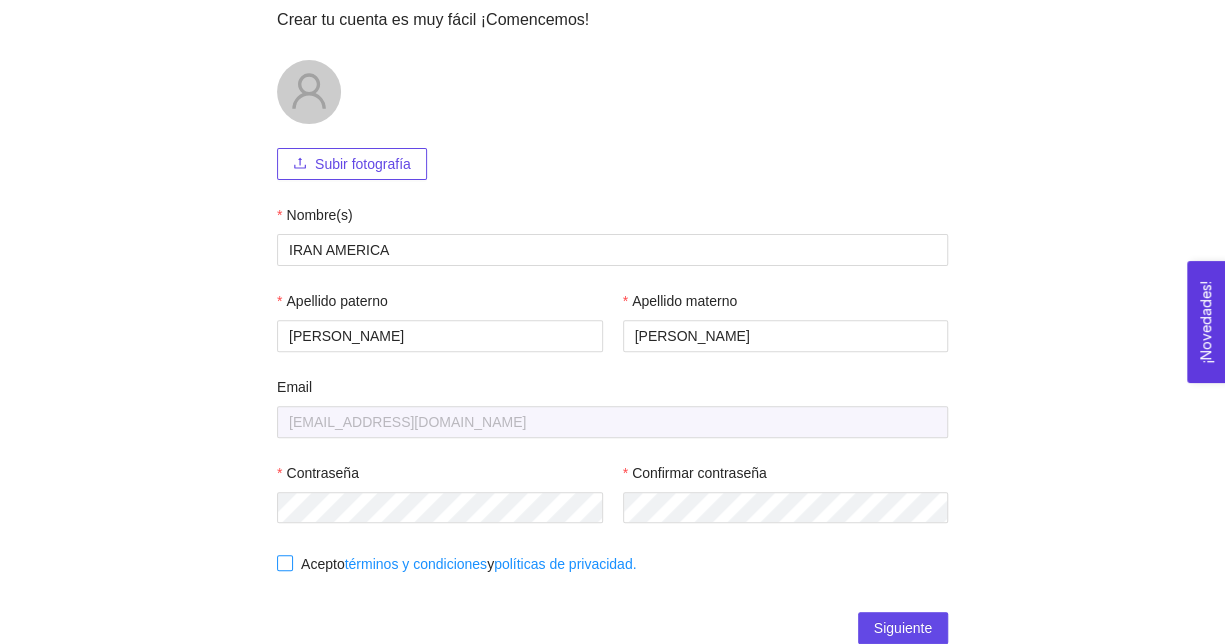 click on "Acepto  términos y condiciones  y  políticas de privacidad." at bounding box center (284, 562) 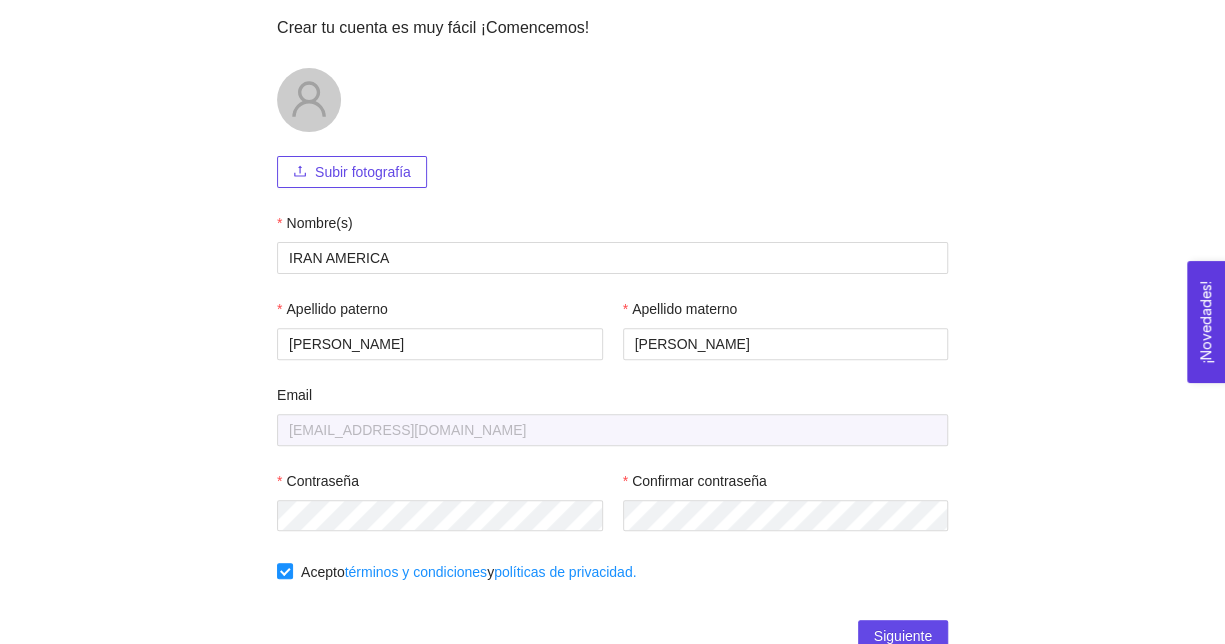 scroll, scrollTop: 8, scrollLeft: 0, axis: vertical 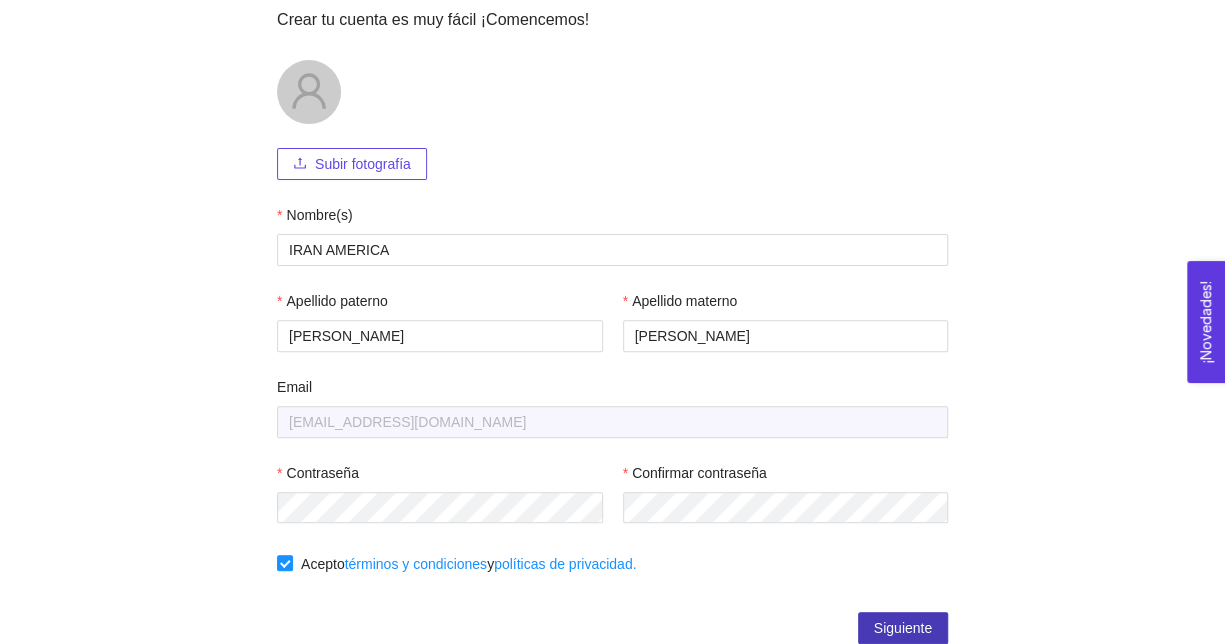 click on "Siguiente" at bounding box center (903, 628) 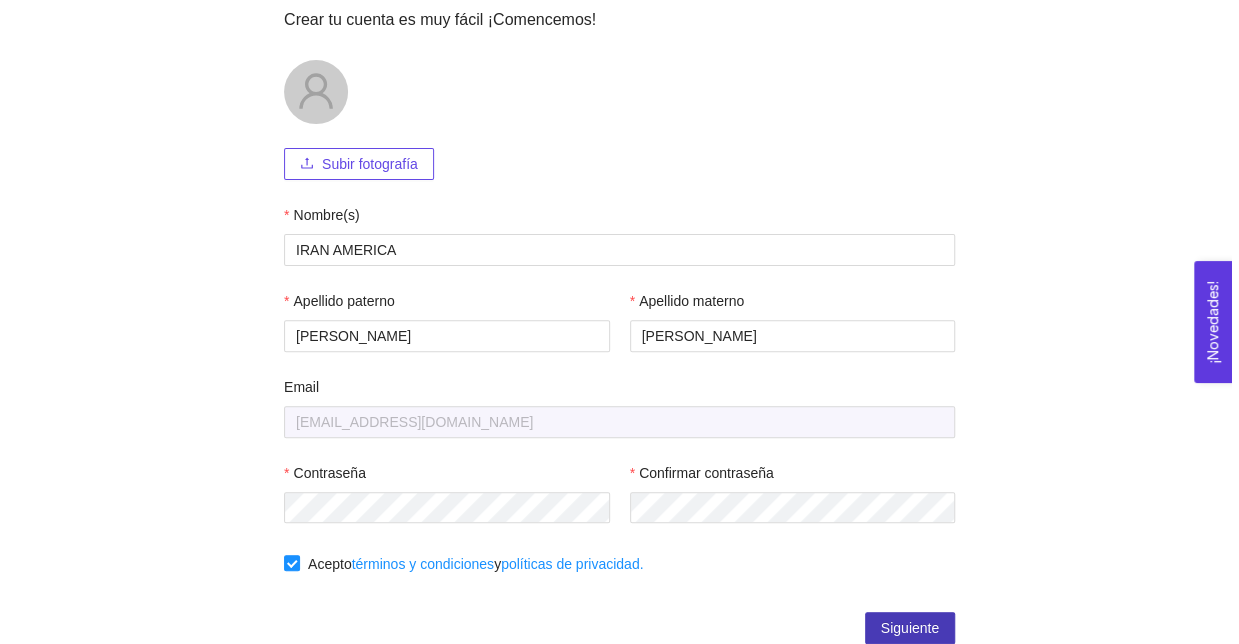 scroll, scrollTop: 0, scrollLeft: 0, axis: both 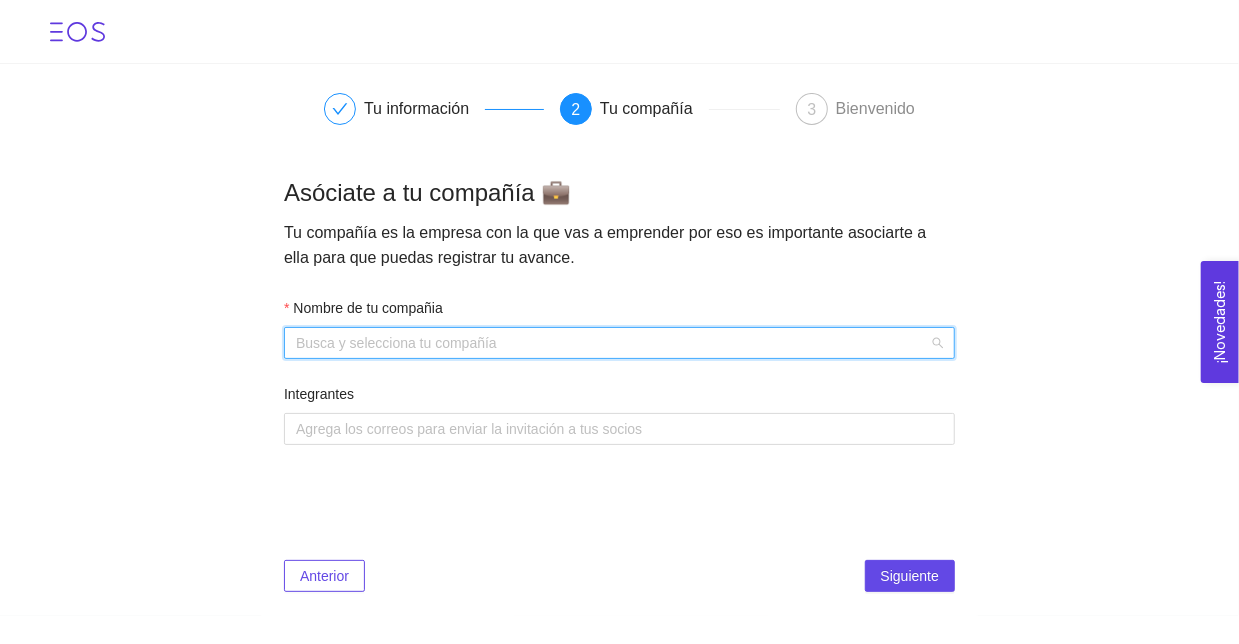 click on "Nombre de tu compañia" at bounding box center (612, 343) 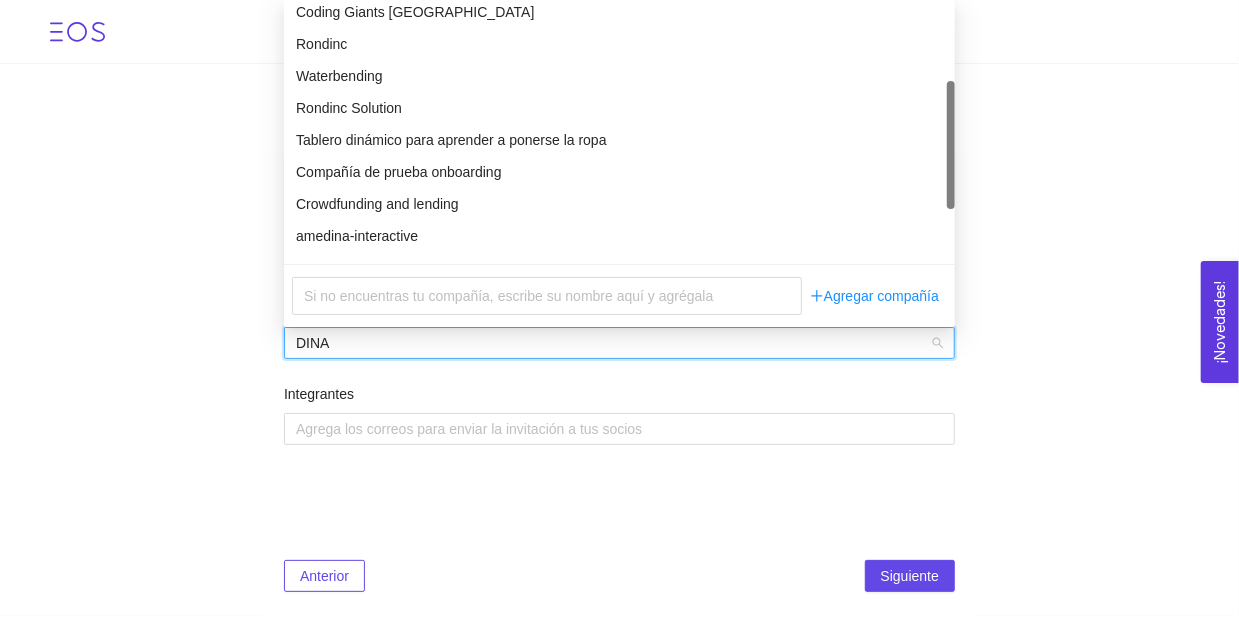 scroll, scrollTop: 0, scrollLeft: 0, axis: both 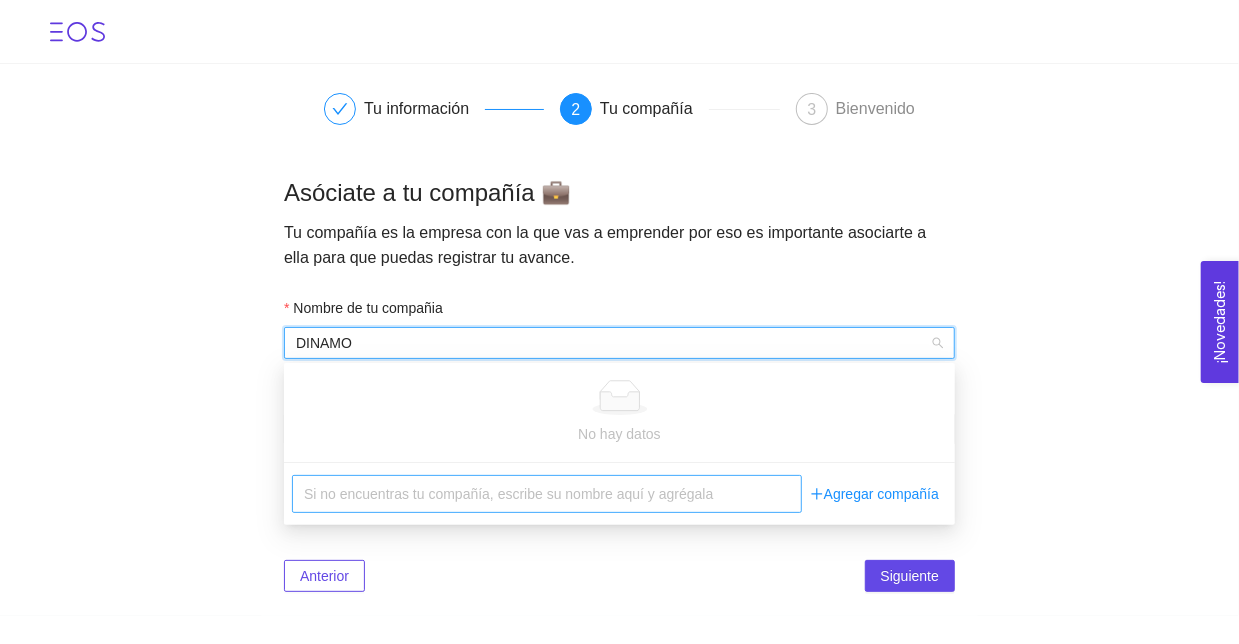 type on "DINAMO" 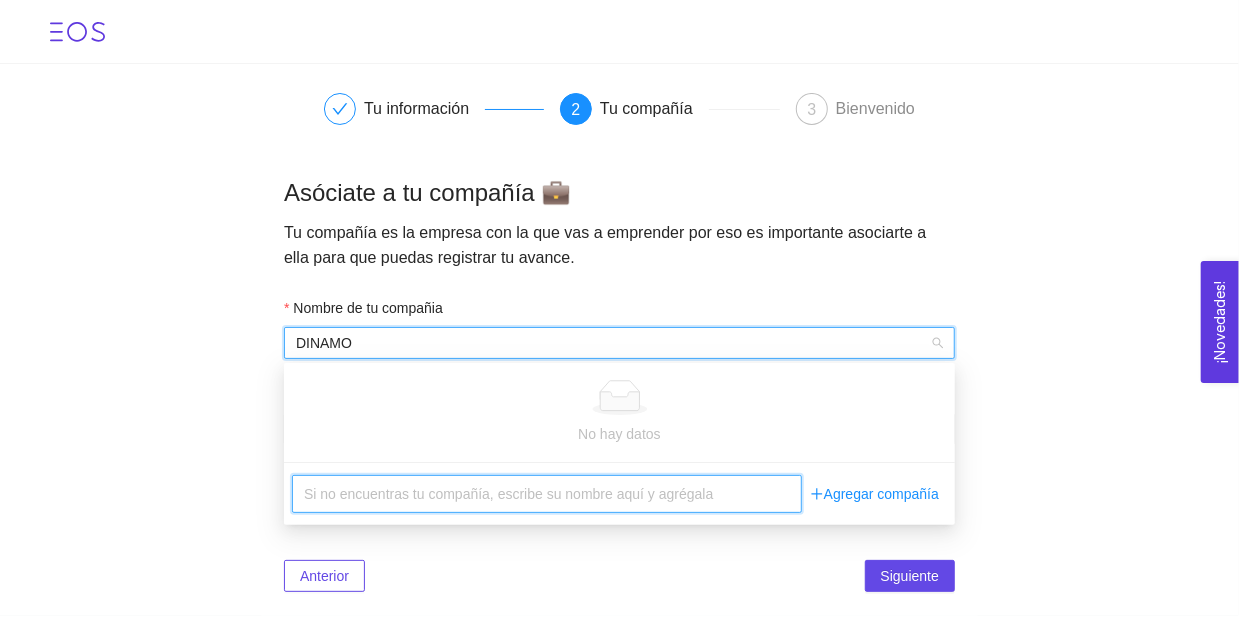 click at bounding box center [547, 494] 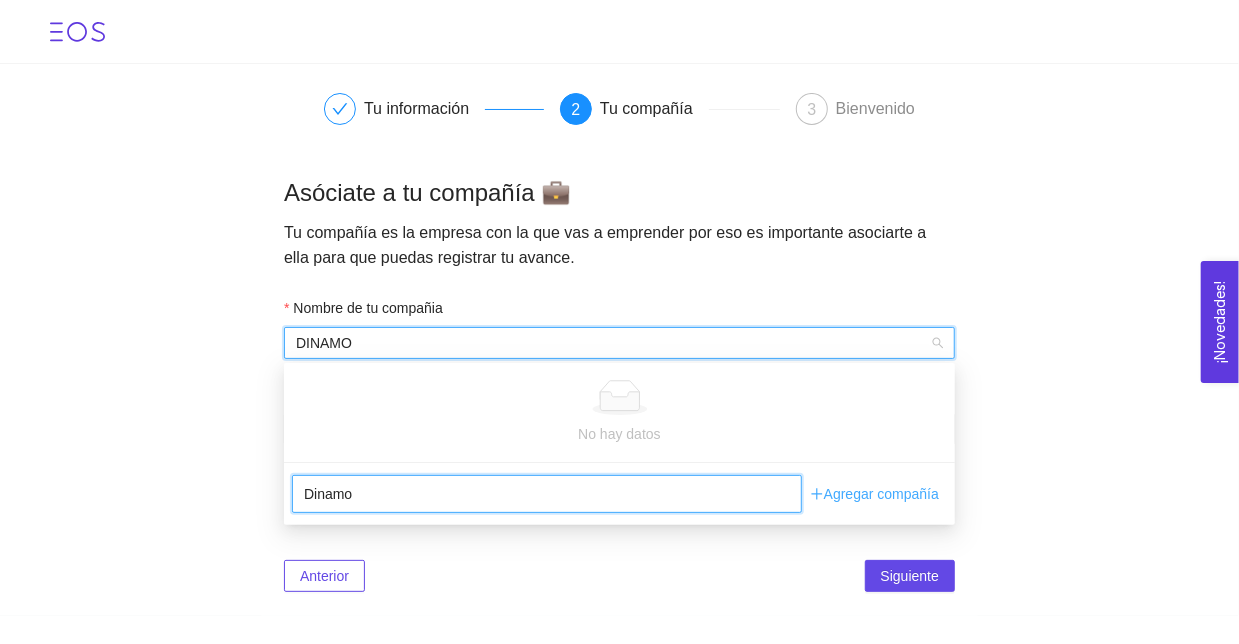 type on "Dinamo" 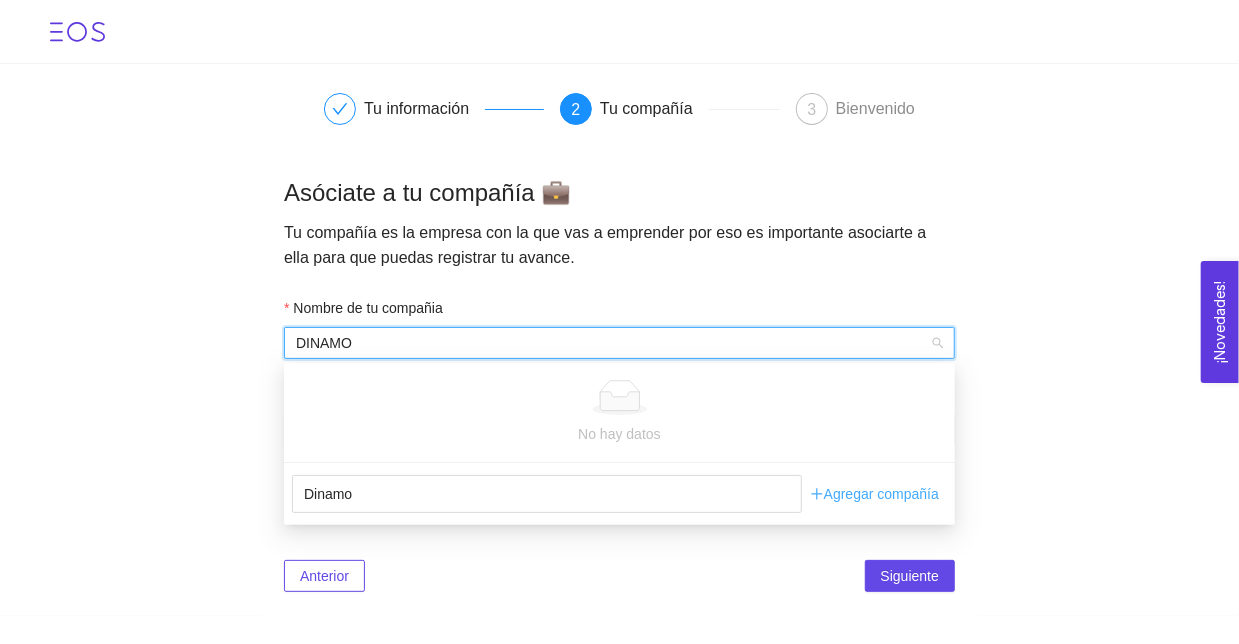 click on "Agregar compañía" at bounding box center [874, 494] 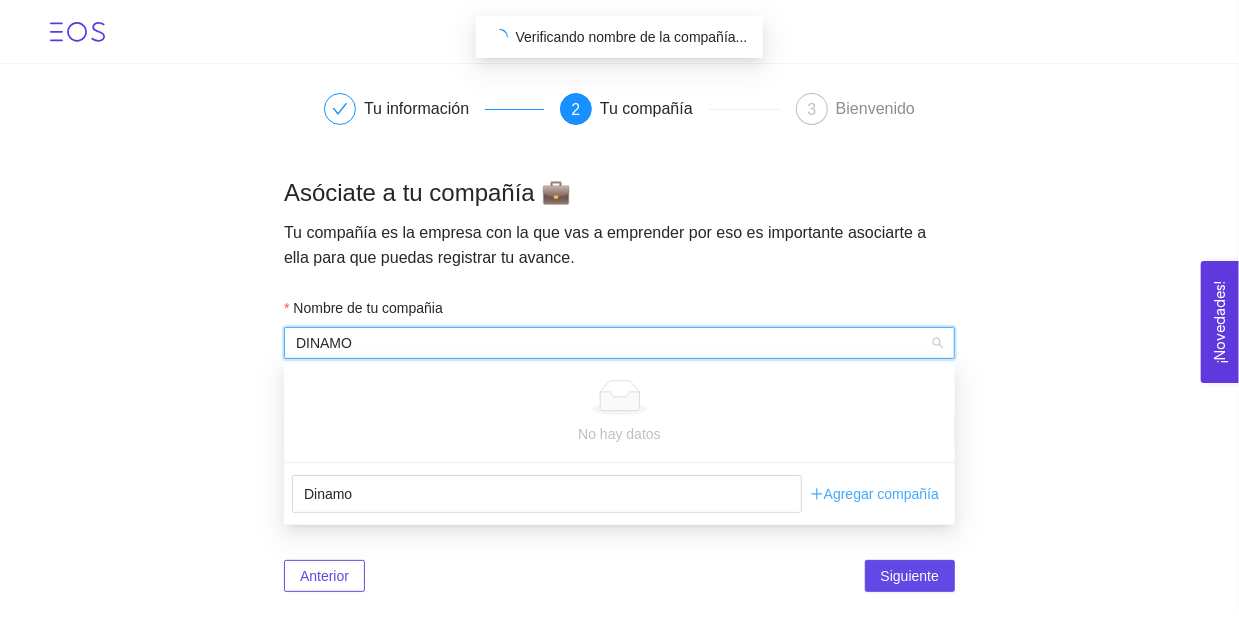 type 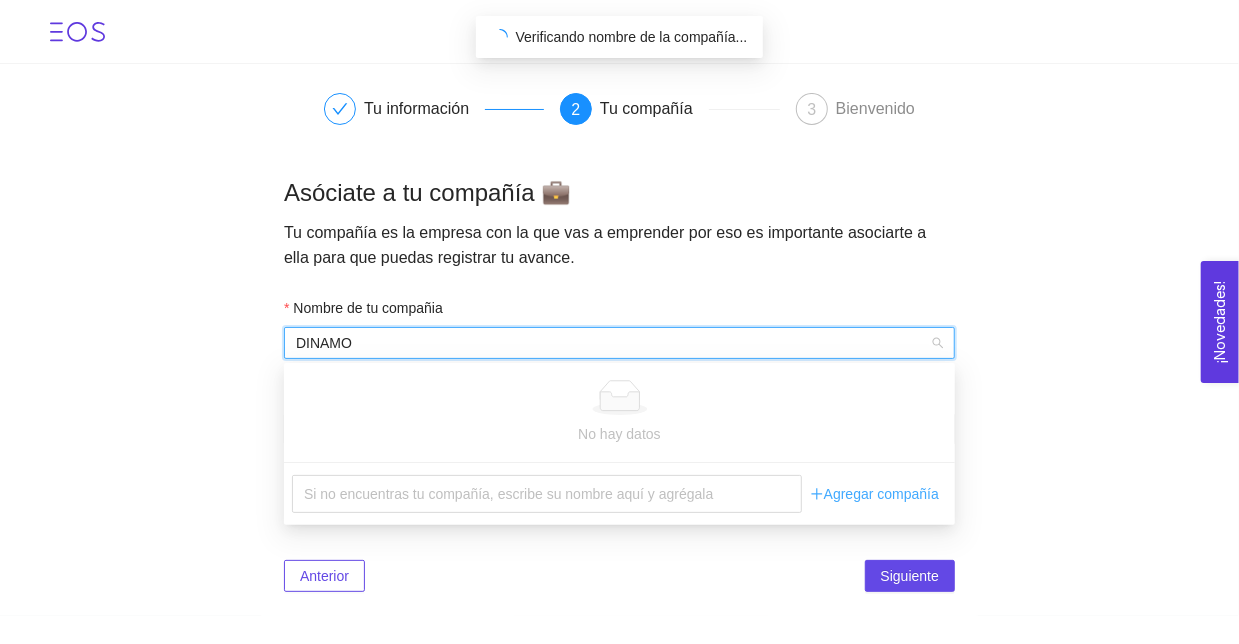type 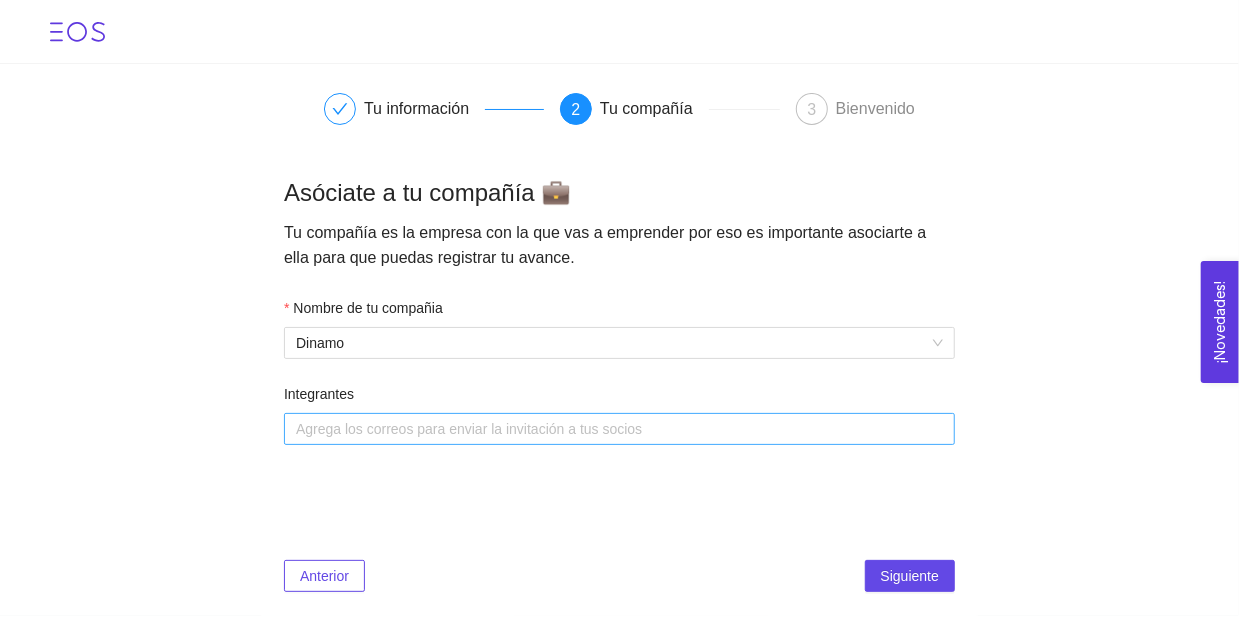 click on "Agrega los correos para enviar la invitación a tus socios" at bounding box center [619, 429] 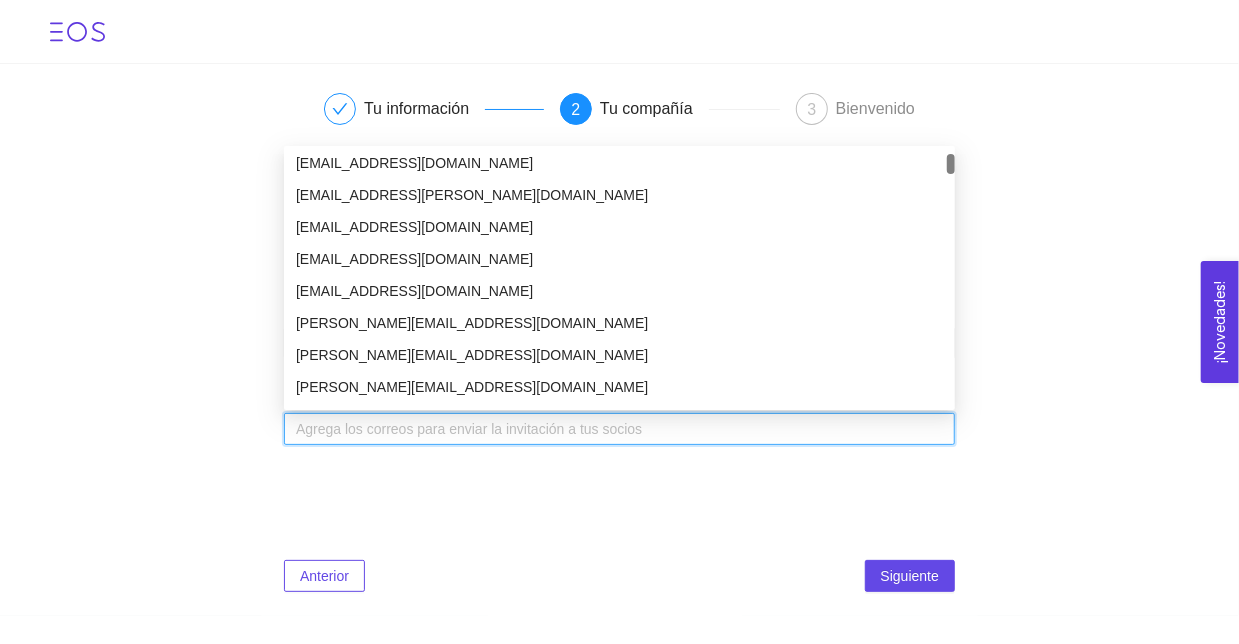 scroll, scrollTop: 2702, scrollLeft: 0, axis: vertical 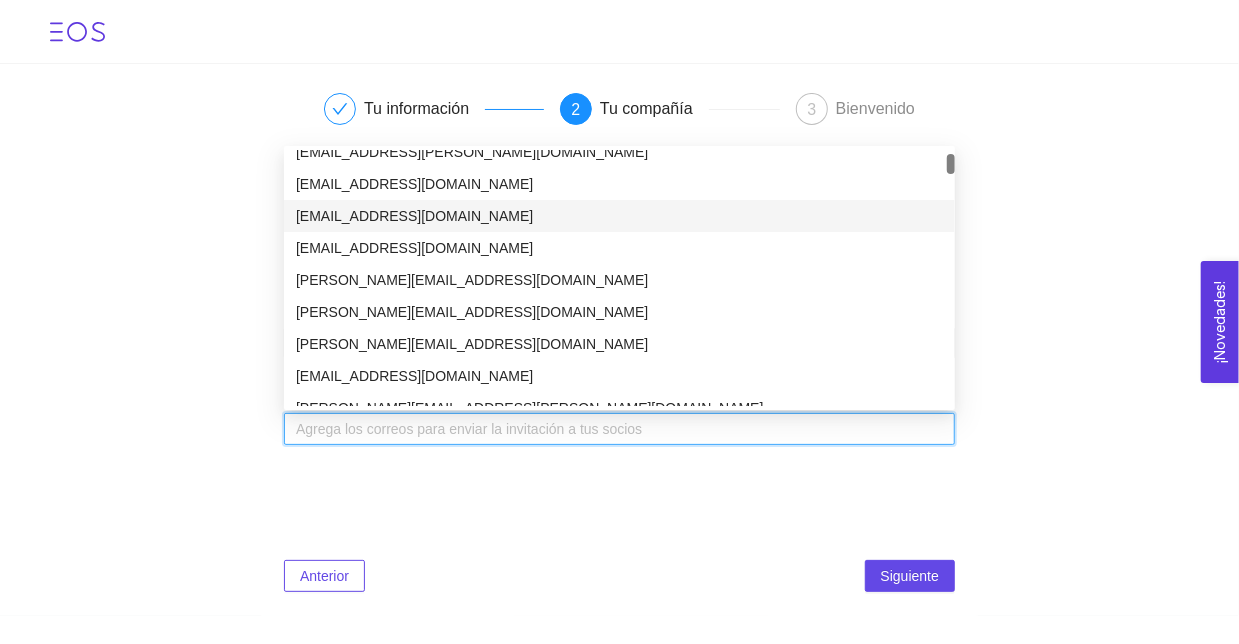click at bounding box center [609, 429] 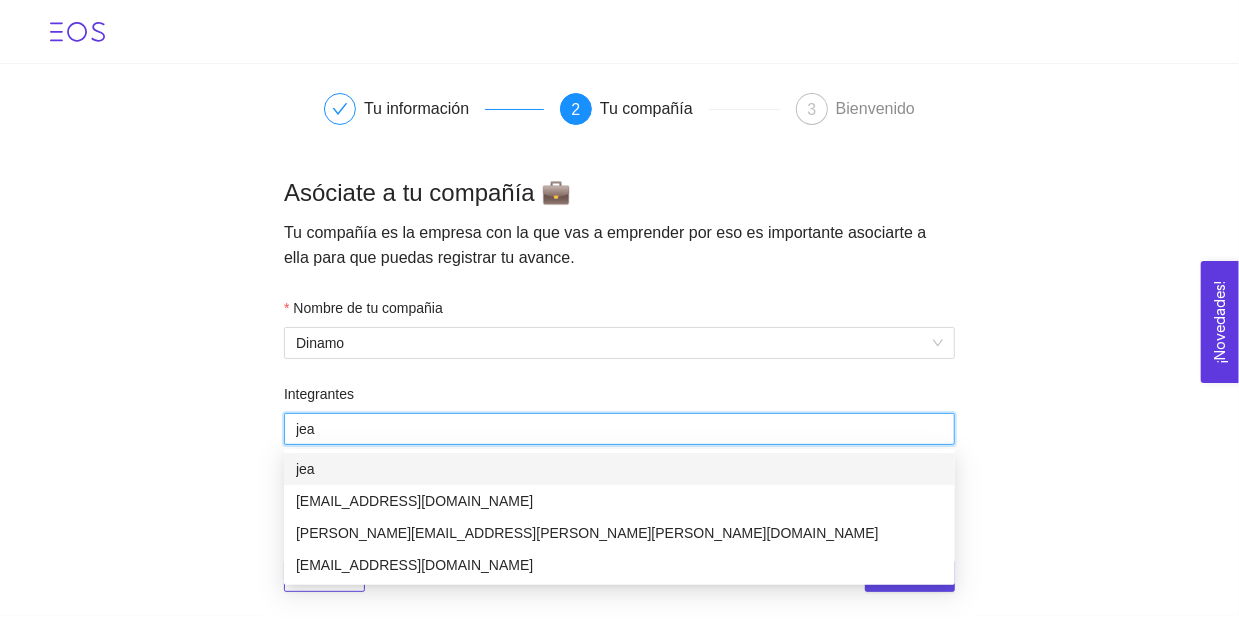 scroll, scrollTop: 0, scrollLeft: 0, axis: both 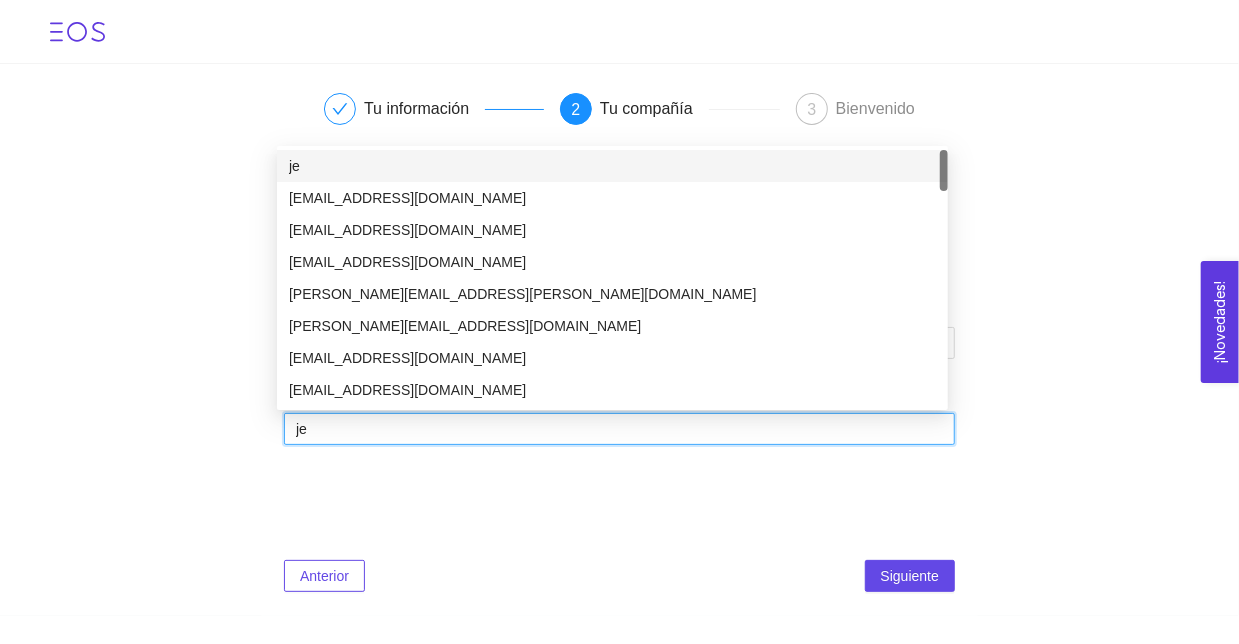 type on "j" 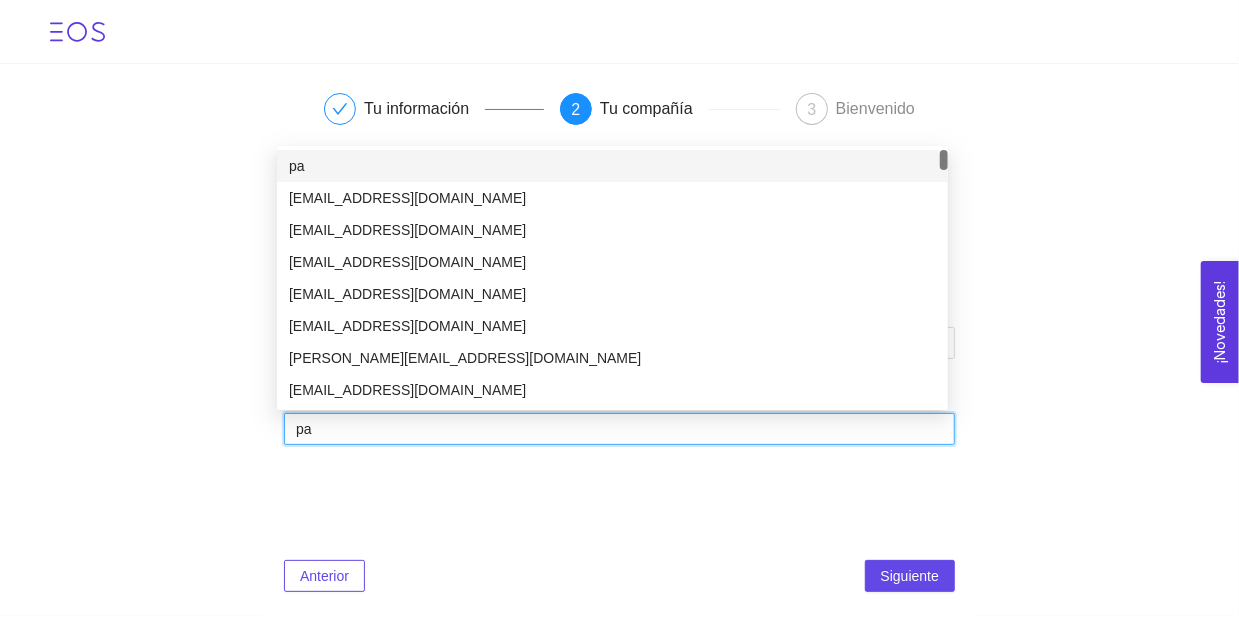 type on "p" 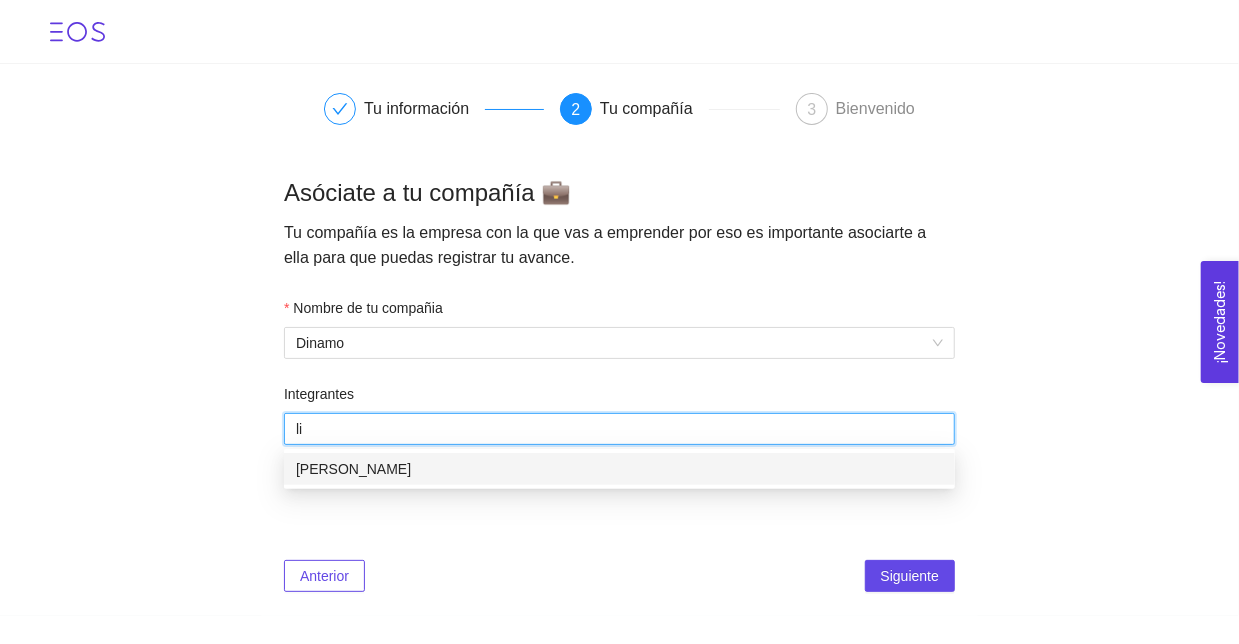 type on "l" 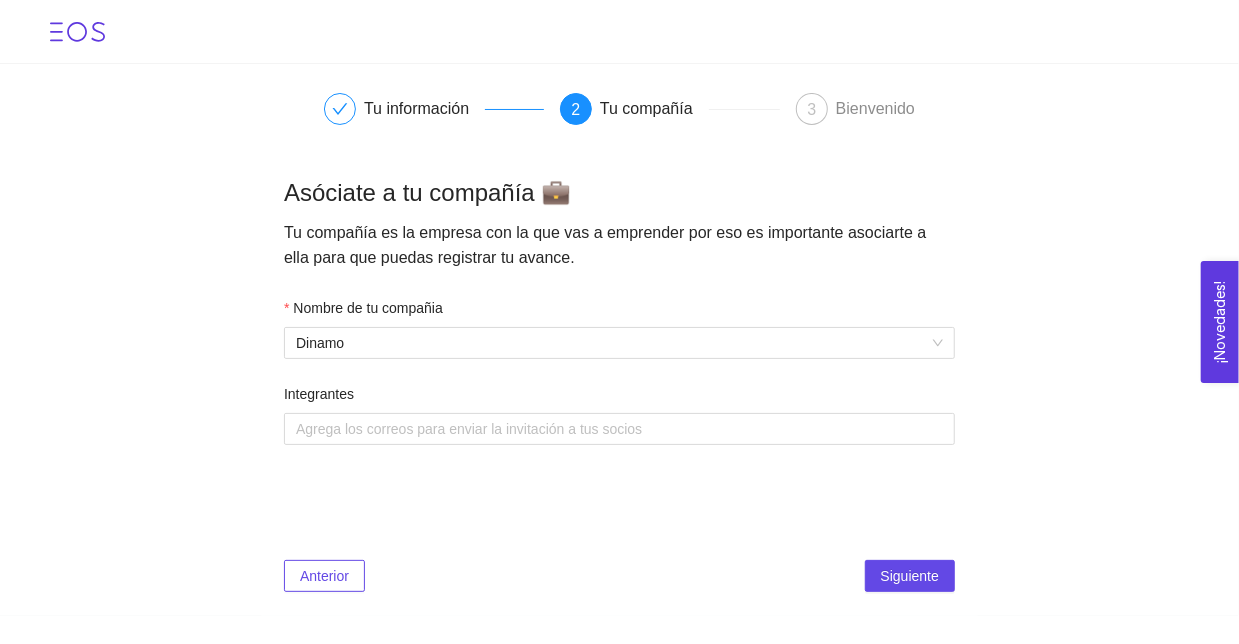 click on "Tu información 2 Tu compañía 3 Bienvenido Asóciate a tu compañía 💼 Tu compañía es la empresa con la que vas a emprender por eso es importante asociarte a ella para que puedas registrar tu avance. Nombre de tu compañia Dinamo Integrantes   Agrega los correos para enviar la invitación a tus socios Anterior Siguiente" at bounding box center [619, 340] 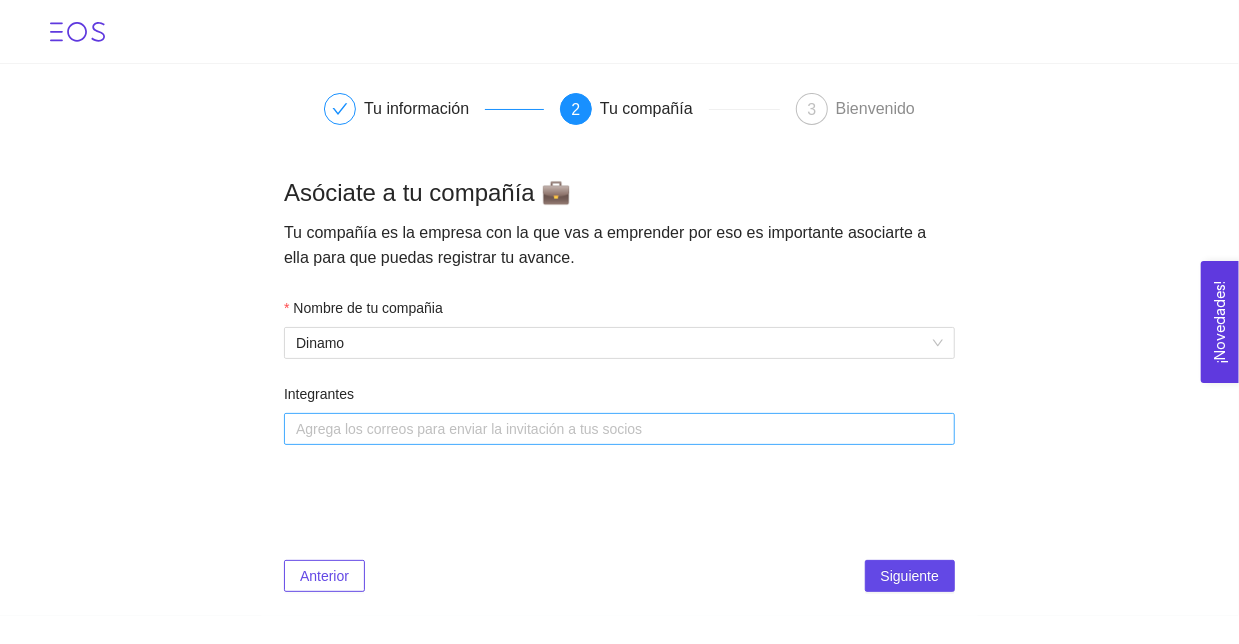 click at bounding box center [609, 429] 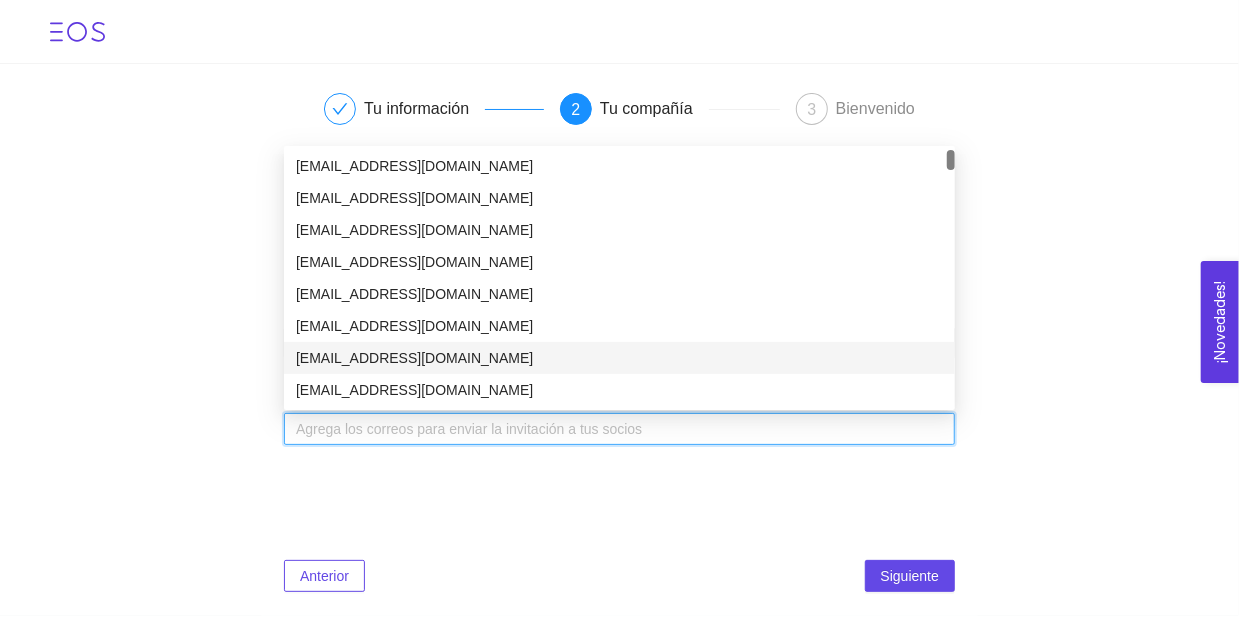 paste on "paulinav2117@gmail.com" 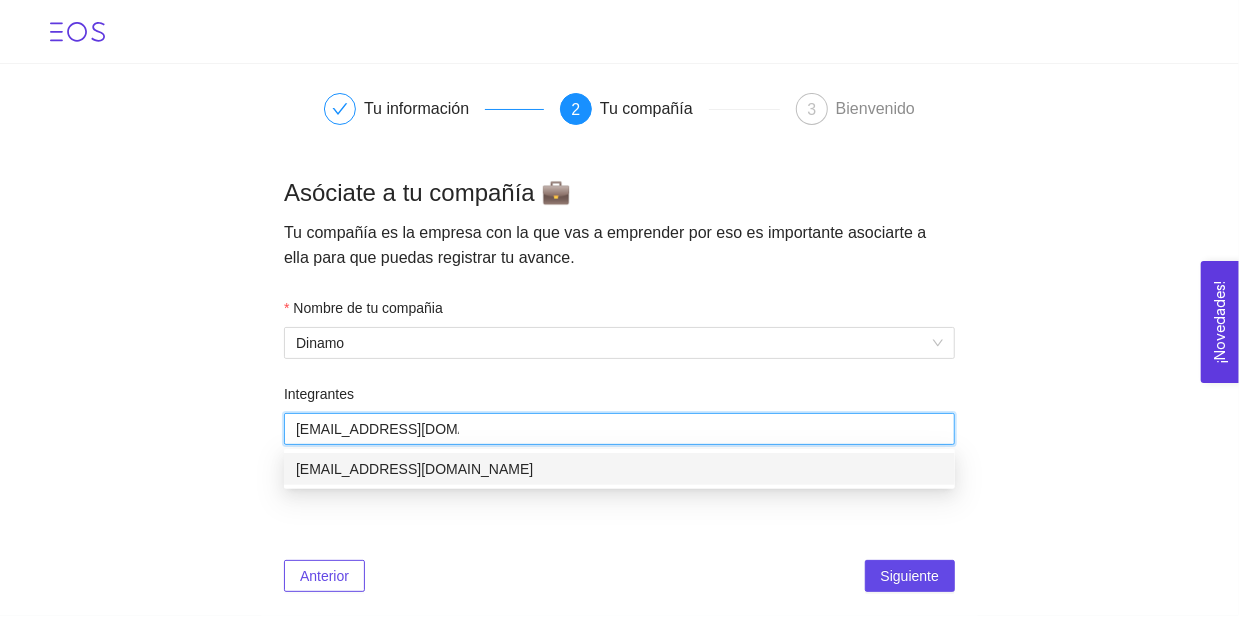 click on "paulinav2117@gmail.com" at bounding box center [619, 469] 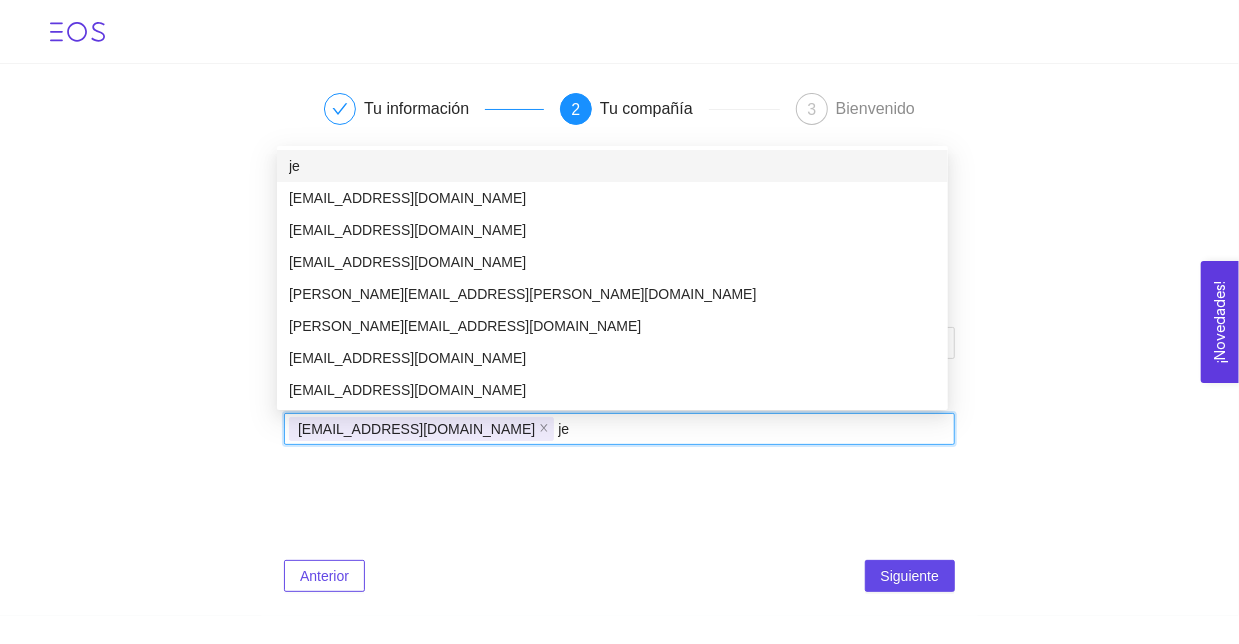type on "j" 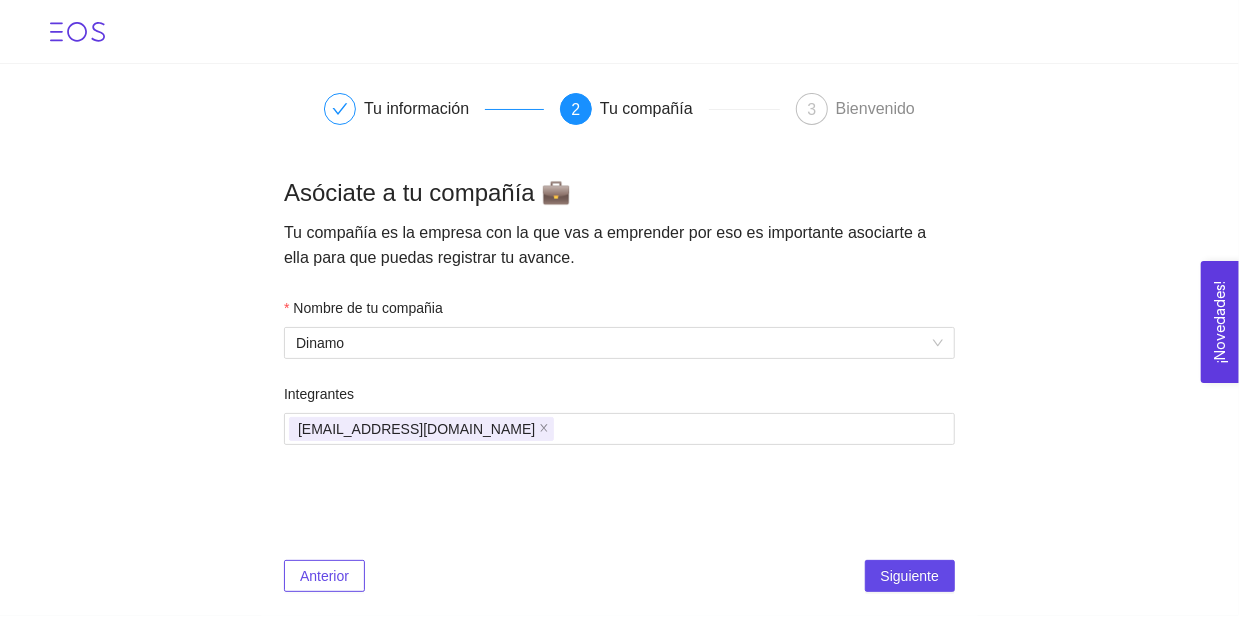 drag, startPoint x: 1109, startPoint y: 434, endPoint x: 960, endPoint y: 482, distance: 156.54073 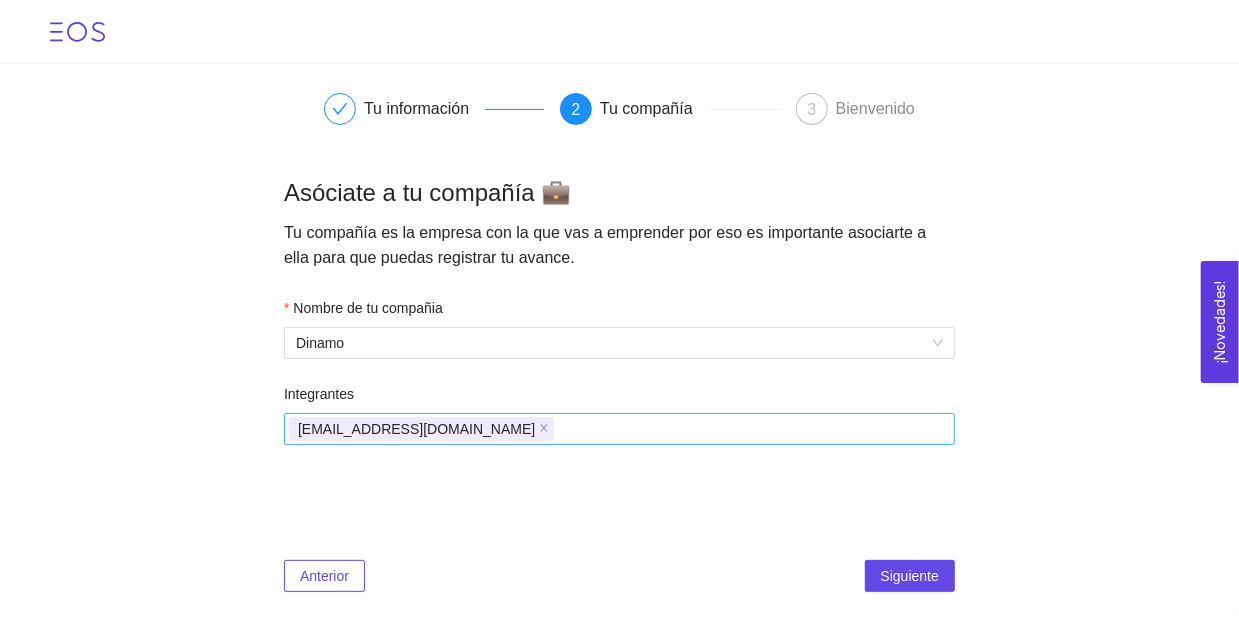 click on "paulinav2117@gmail.com" at bounding box center [609, 429] 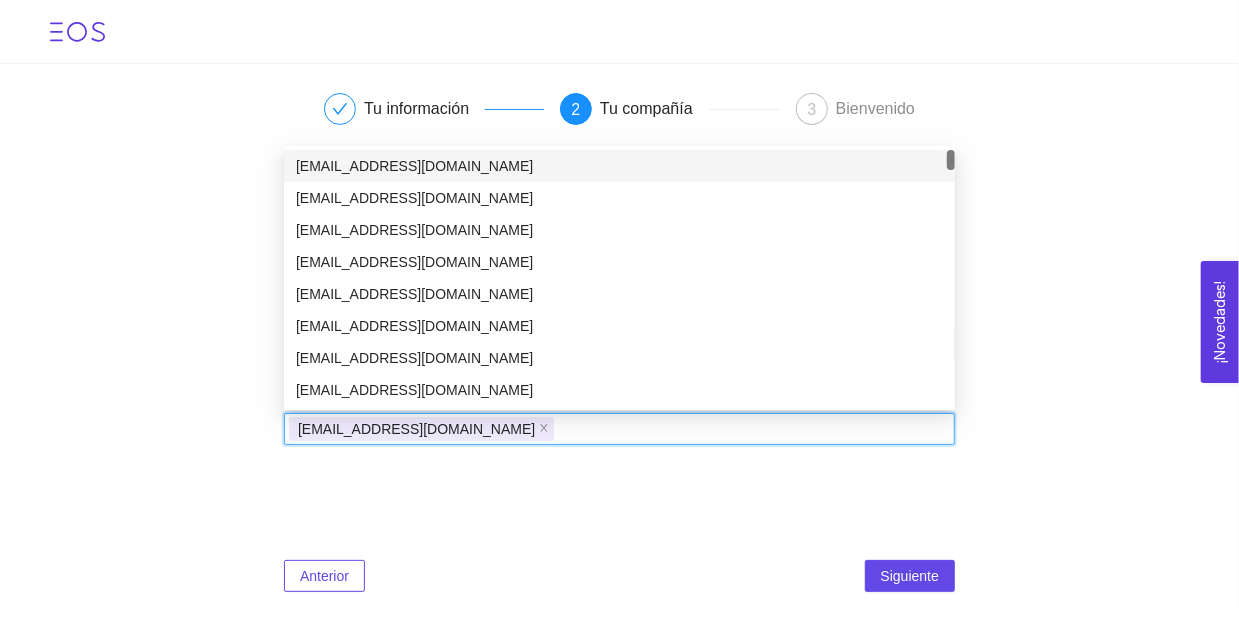 paste on "oscarsinaloadev@gmail.com" 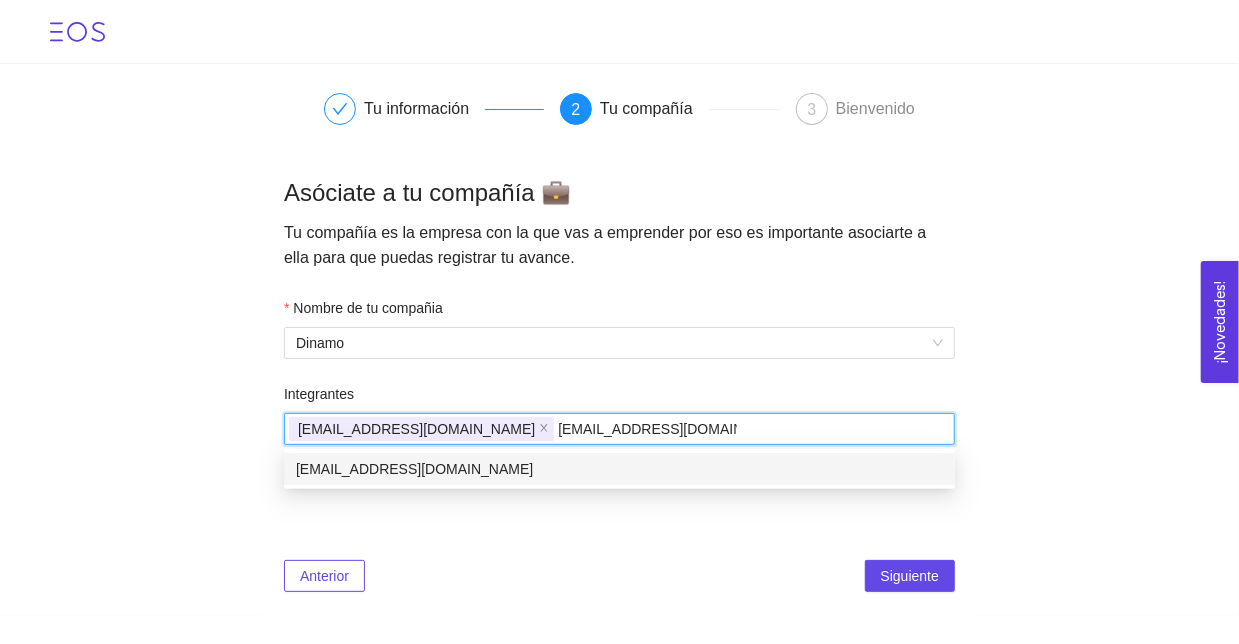 click on "oscarsinaloadev@gmail.com" at bounding box center (619, 469) 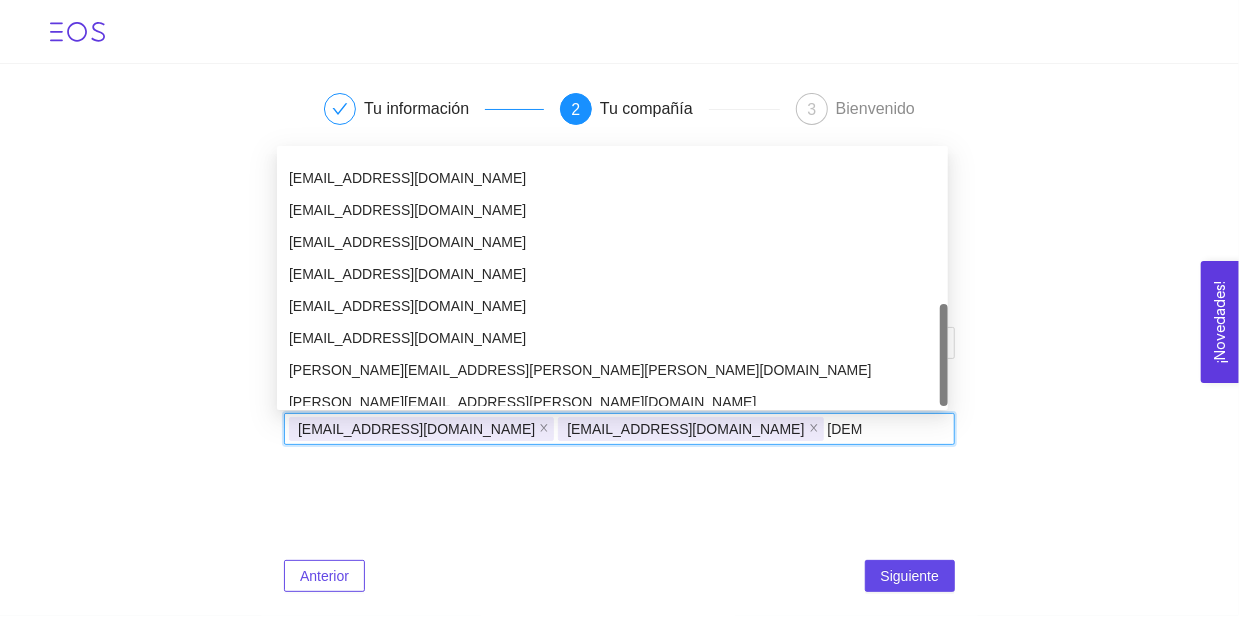 scroll, scrollTop: 544, scrollLeft: 0, axis: vertical 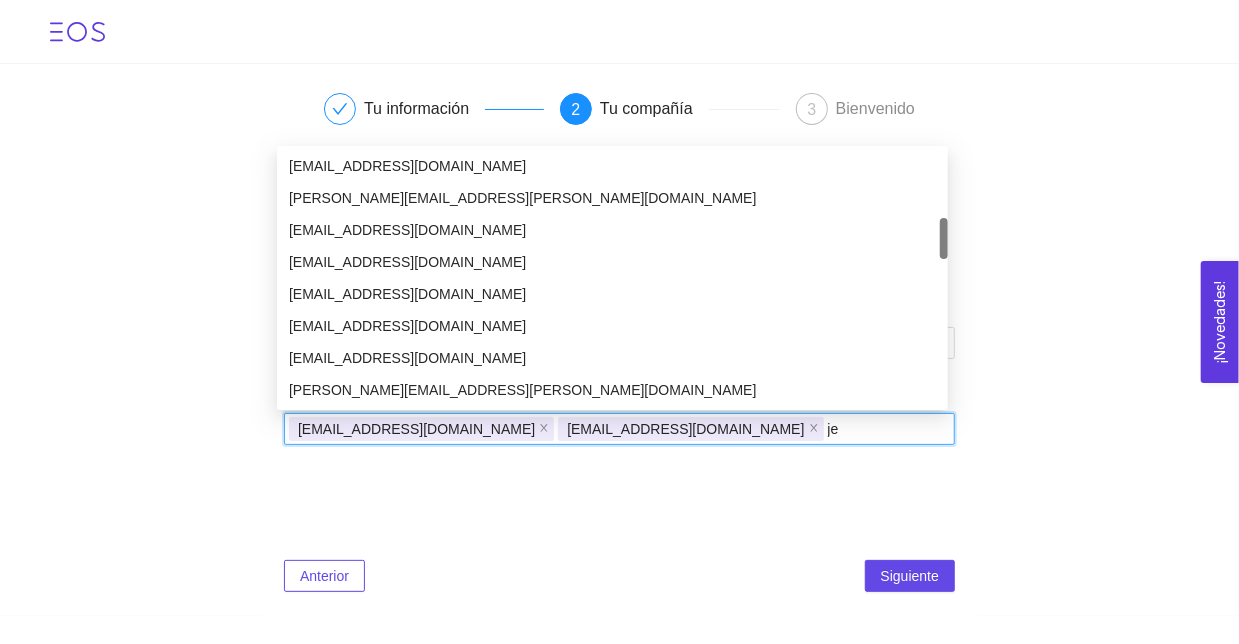 type on "j" 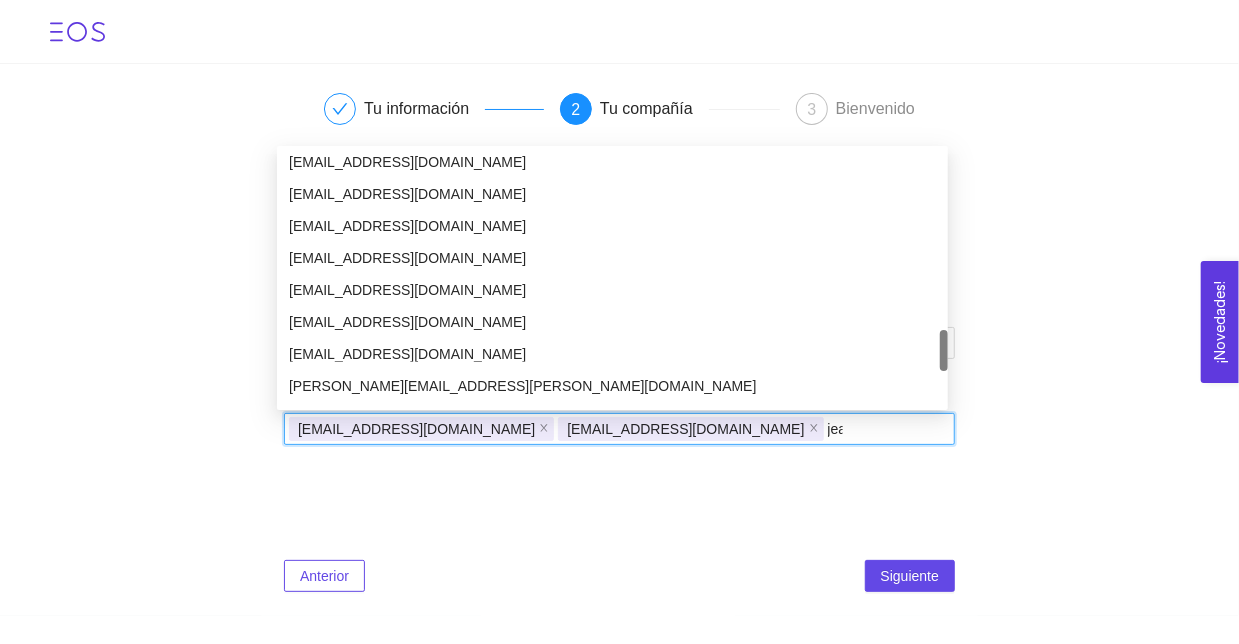 scroll, scrollTop: 0, scrollLeft: 0, axis: both 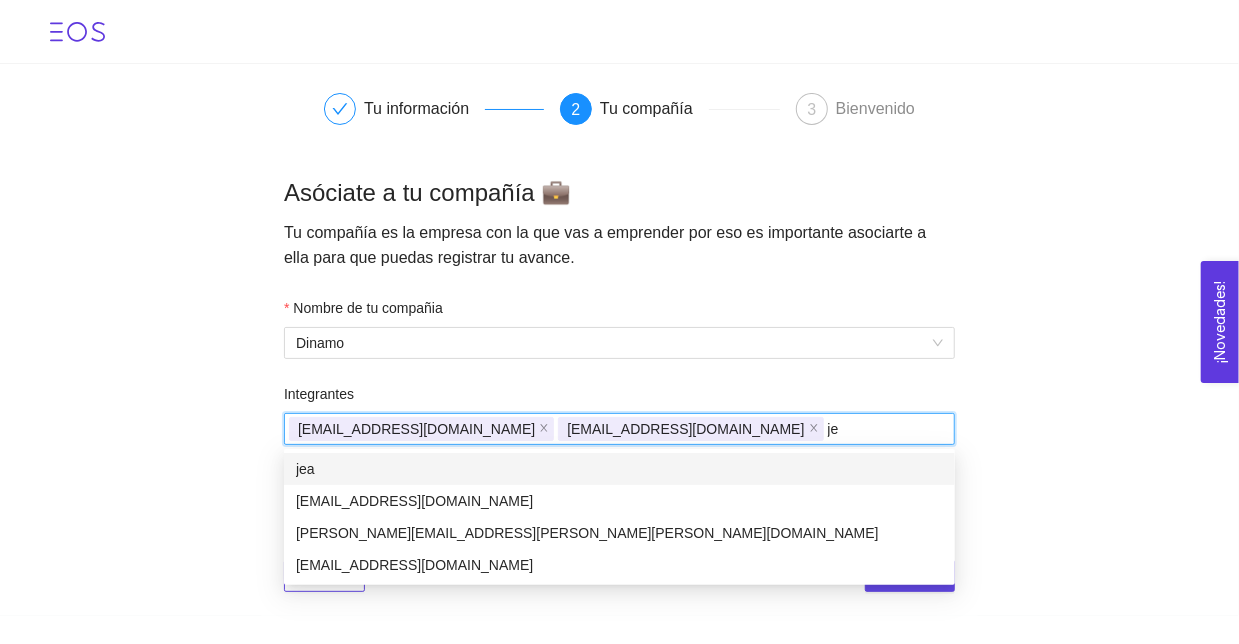 type on "j" 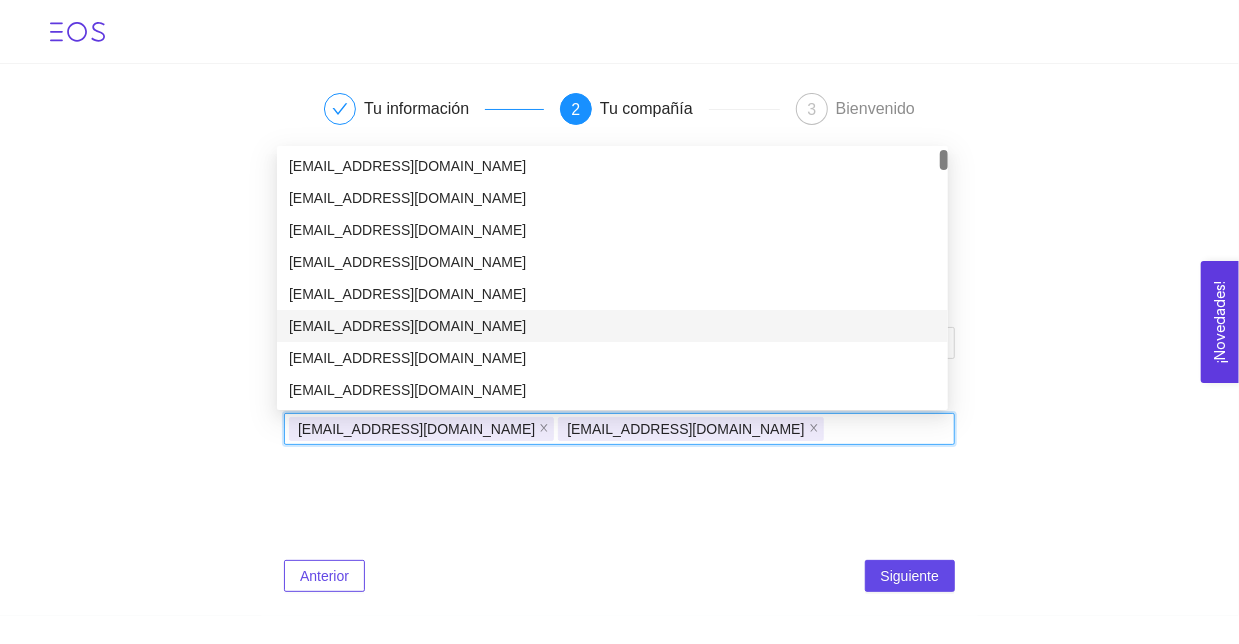 scroll, scrollTop: 500, scrollLeft: 0, axis: vertical 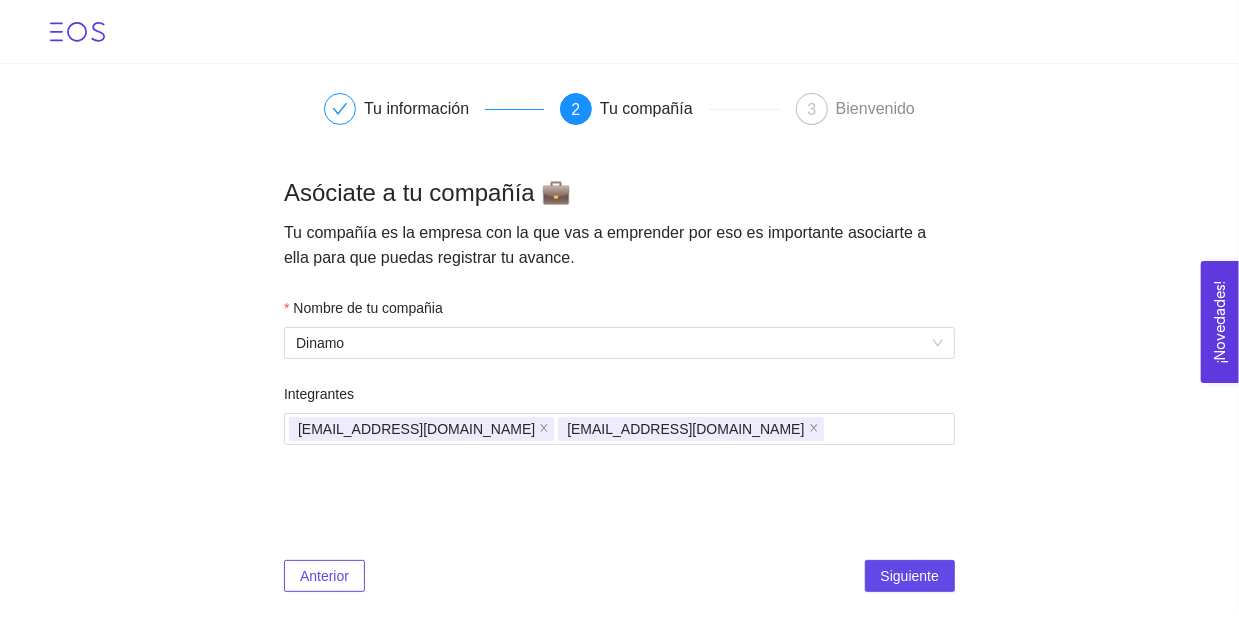 click on "Tu información 2 Tu compañía 3 Bienvenido Asóciate a tu compañía 💼 Tu compañía es la empresa con la que vas a emprender por eso es importante asociarte a ella para que puedas registrar tu avance. Nombre de tu compañia Dinamo Integrantes paulinav2117@gmail.com oscarsinaloadev@gmail.com   Anterior Siguiente" at bounding box center [619, 340] 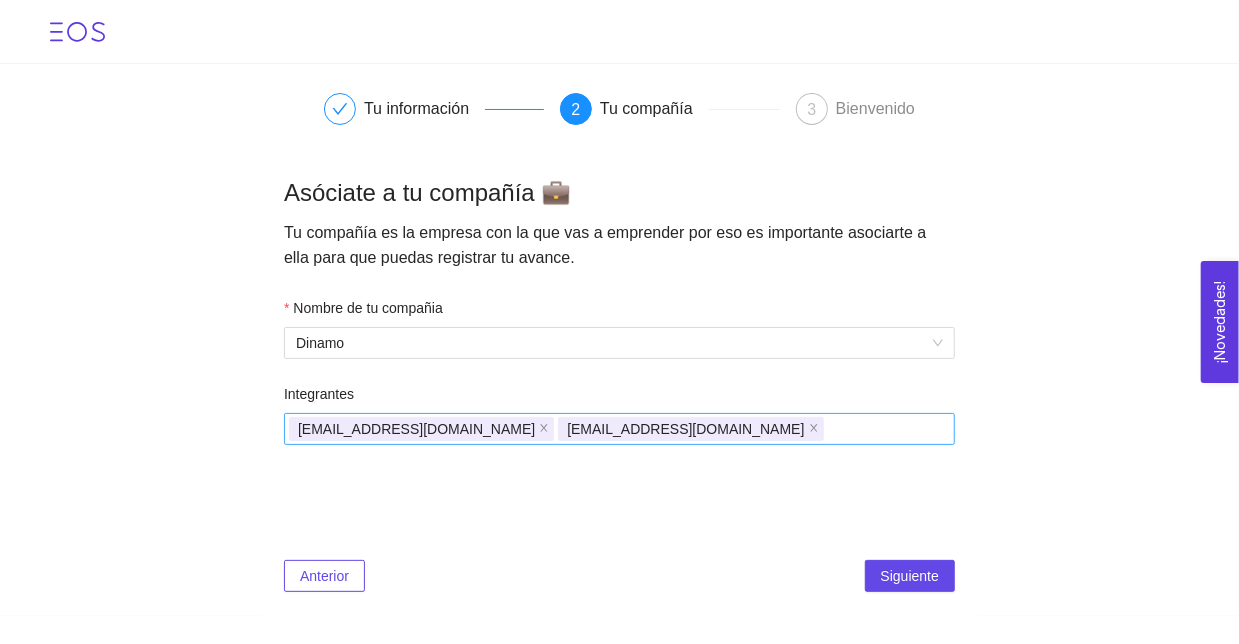 click on "paulinav2117@gmail.com oscarsinaloadev@gmail.com" at bounding box center (609, 429) 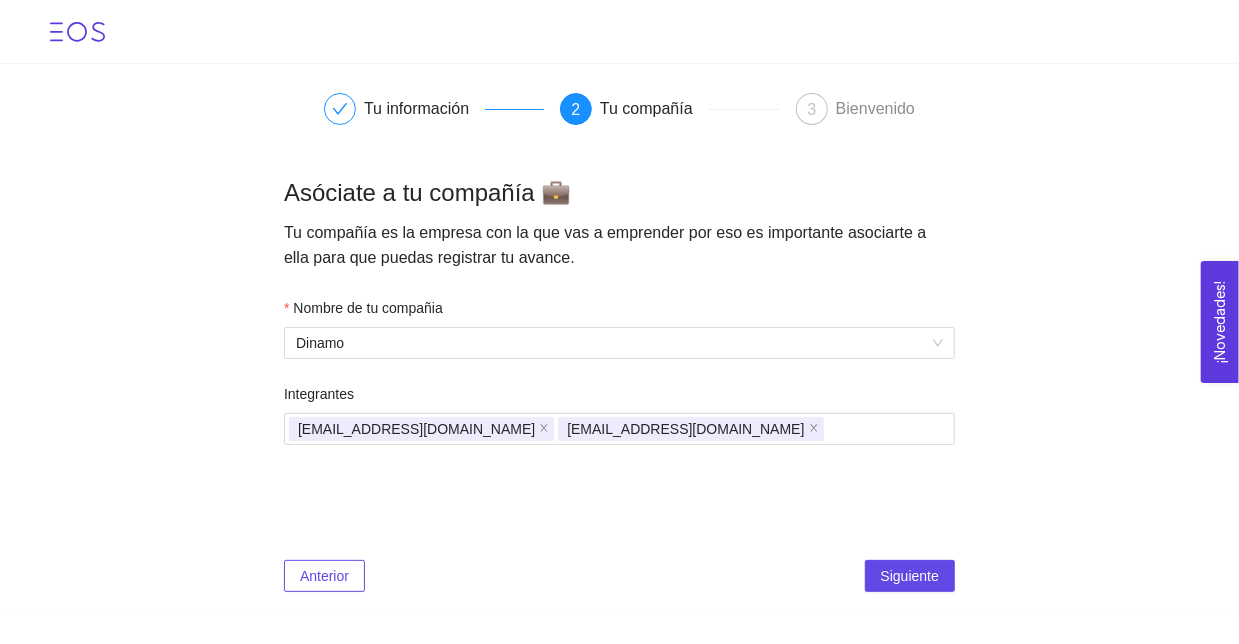 click on "Tu información 2 Tu compañía 3 Bienvenido Asóciate a tu compañía 💼 Tu compañía es la empresa con la que vas a emprender por eso es importante asociarte a ella para que puedas registrar tu avance. Nombre de tu compañia Dinamo Integrantes paulinav2117@gmail.com oscarsinaloadev@gmail.com   Anterior Siguiente" at bounding box center (619, 340) 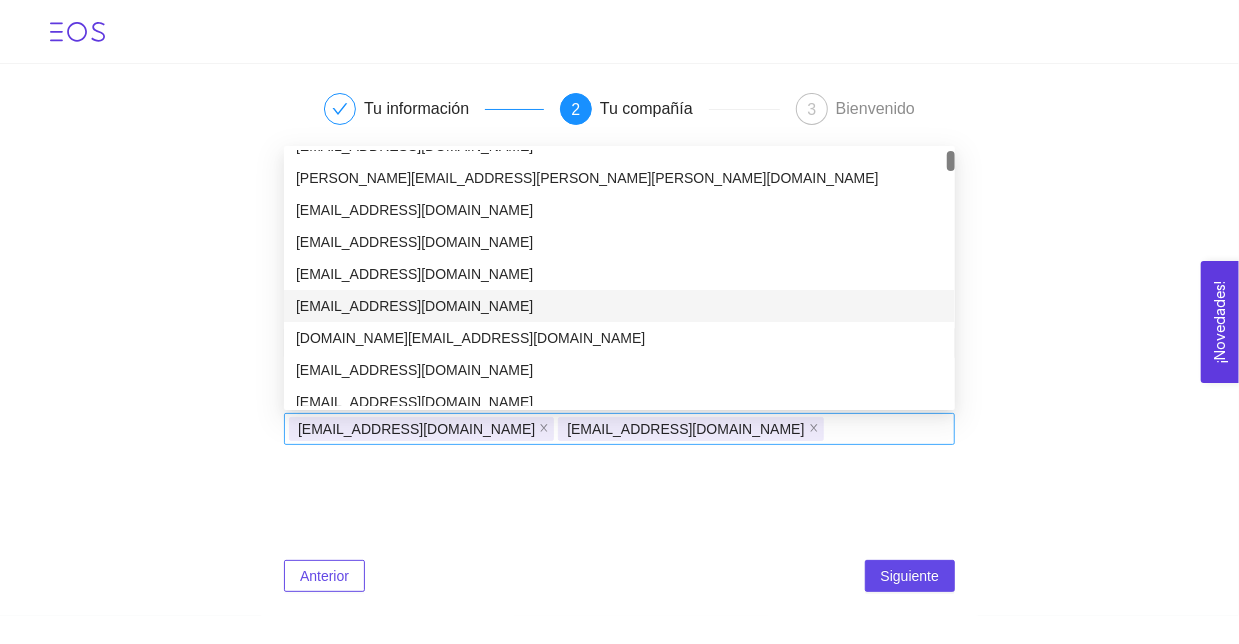 click on "paulinav2117@gmail.com oscarsinaloadev@gmail.com" at bounding box center [609, 429] 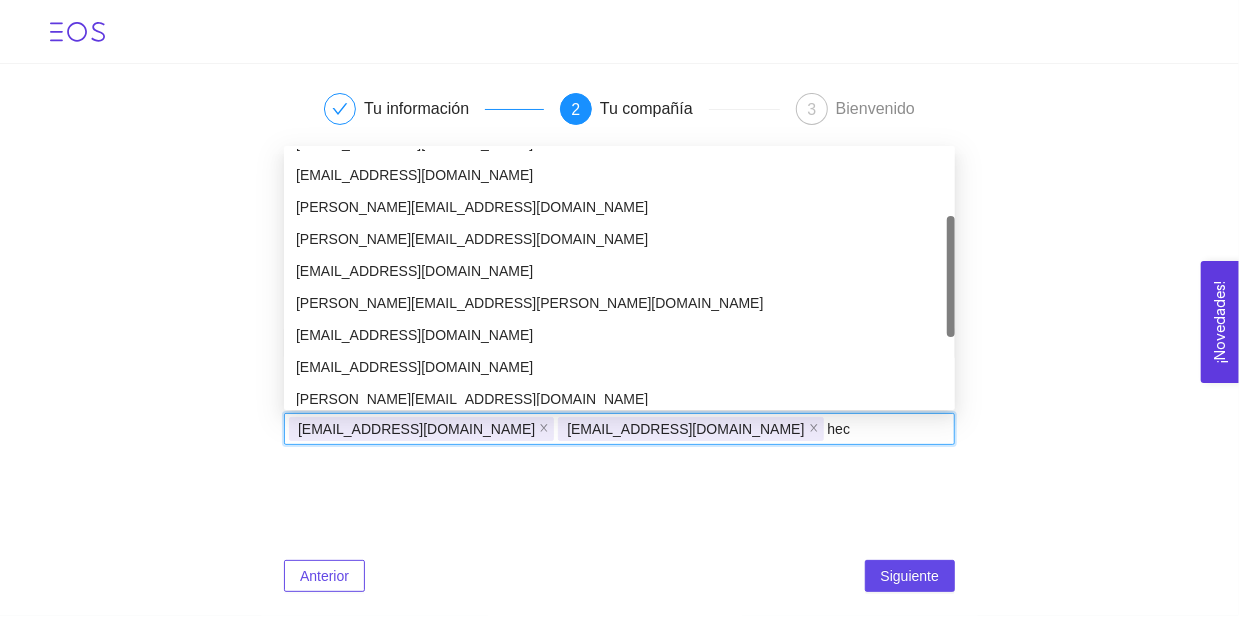scroll, scrollTop: 147, scrollLeft: 0, axis: vertical 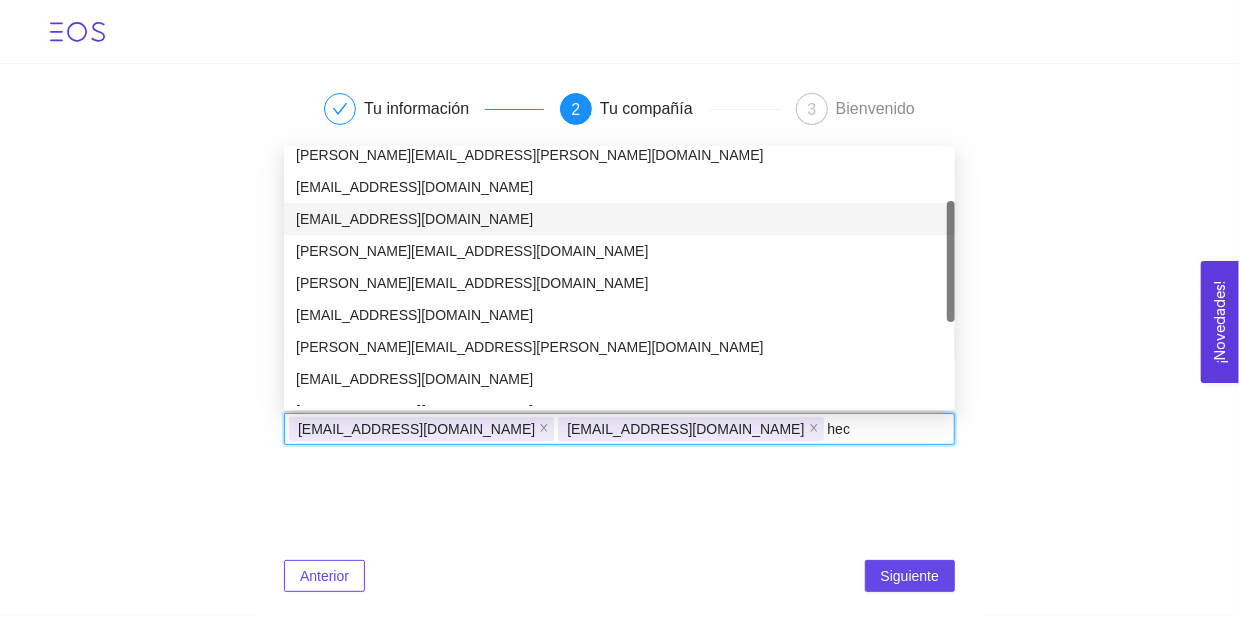 type on "hec" 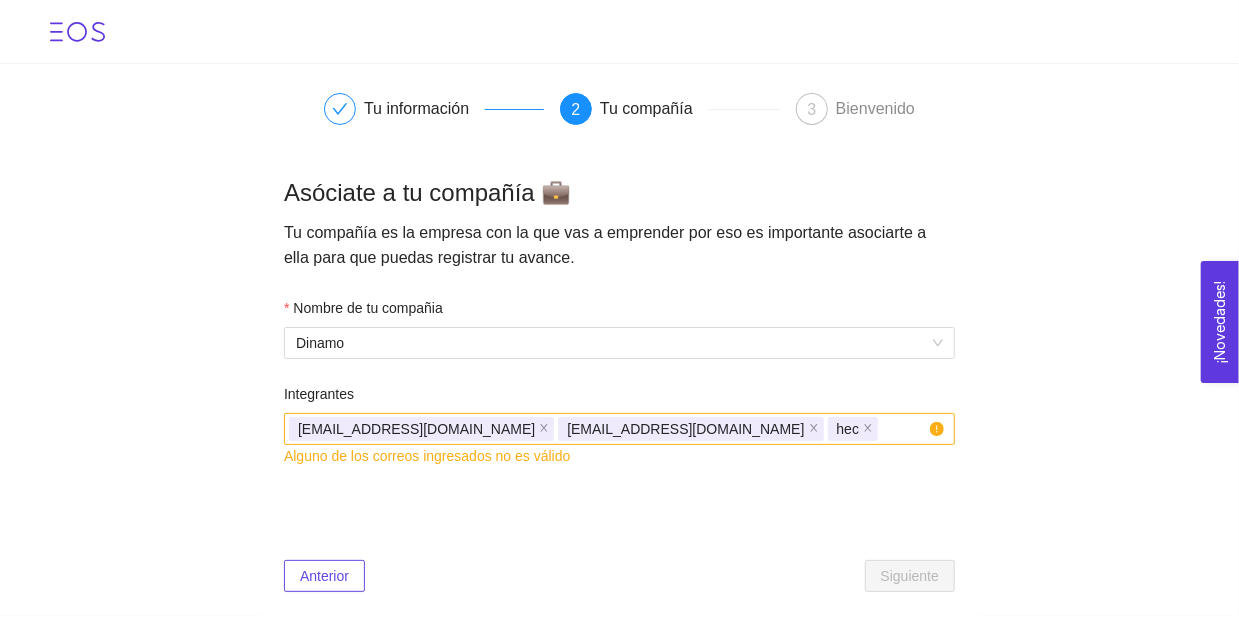 click on "Tu información 2 Tu compañía 3 Bienvenido Asóciate a tu compañía 💼 Tu compañía es la empresa con la que vas a emprender por eso es importante asociarte a ella para que puedas registrar tu avance. Nombre de tu compañia Dinamo Integrantes paulinav2117@gmail.com oscarsinaloadev@gmail.com hec   Alguno de los correos ingresados no es válido Anterior Siguiente" at bounding box center (619, 340) 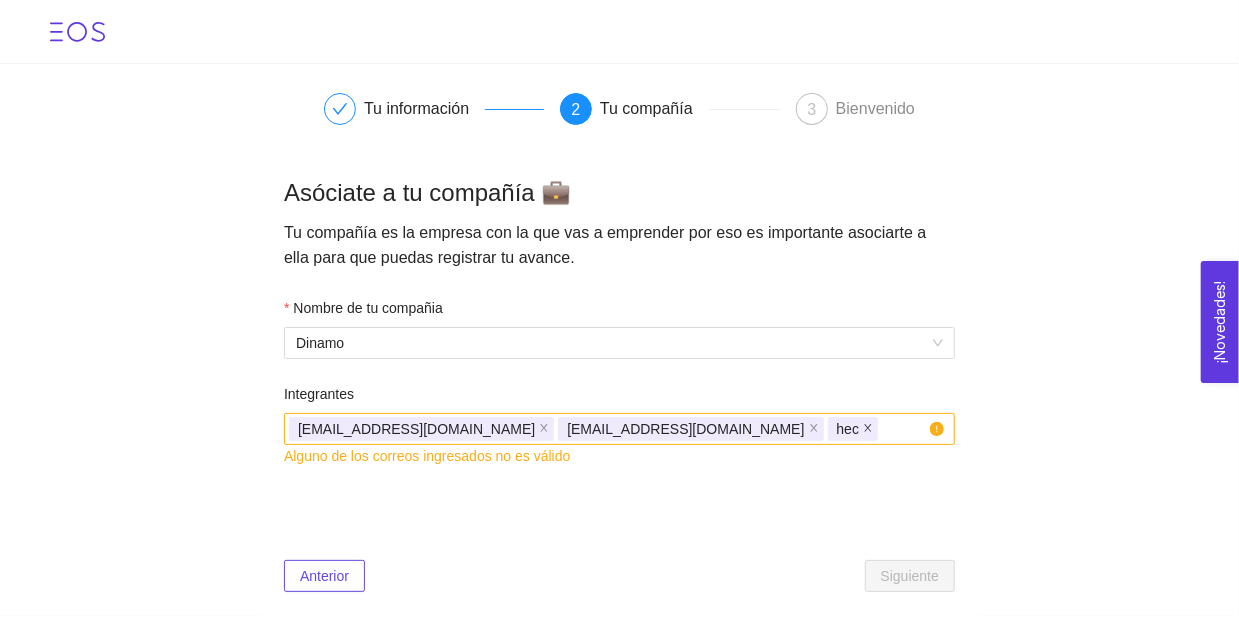 click 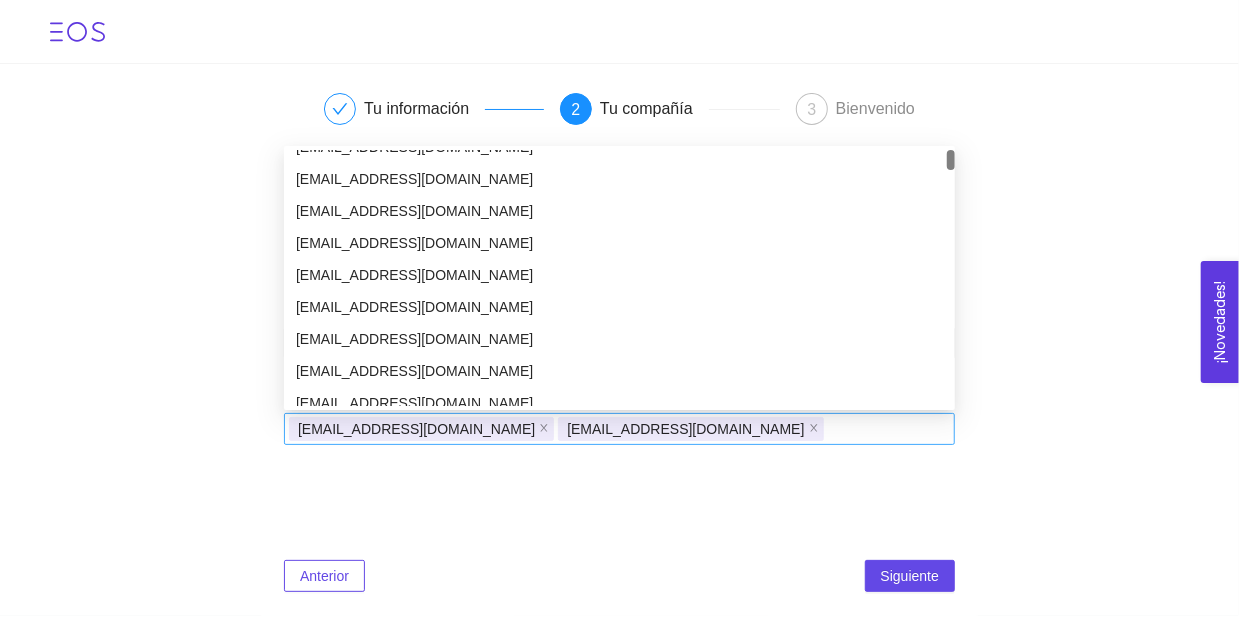 click on "paulinav2117@gmail.com oscarsinaloadev@gmail.com" at bounding box center [609, 429] 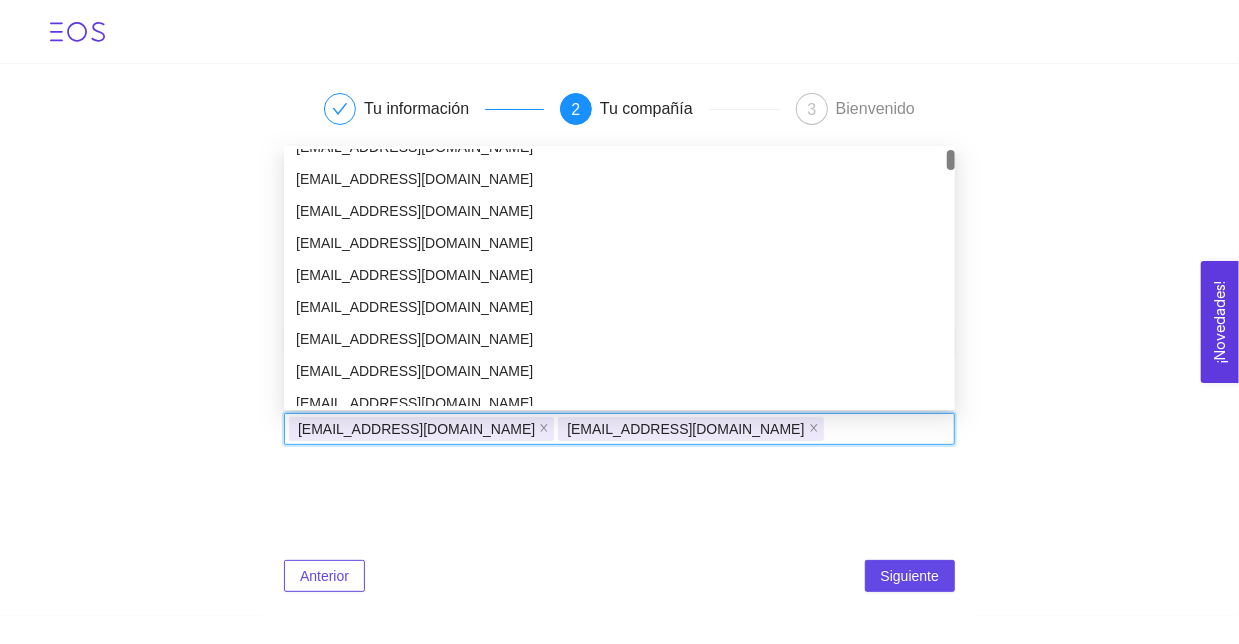 paste on "jackblue1705@gmail.com" 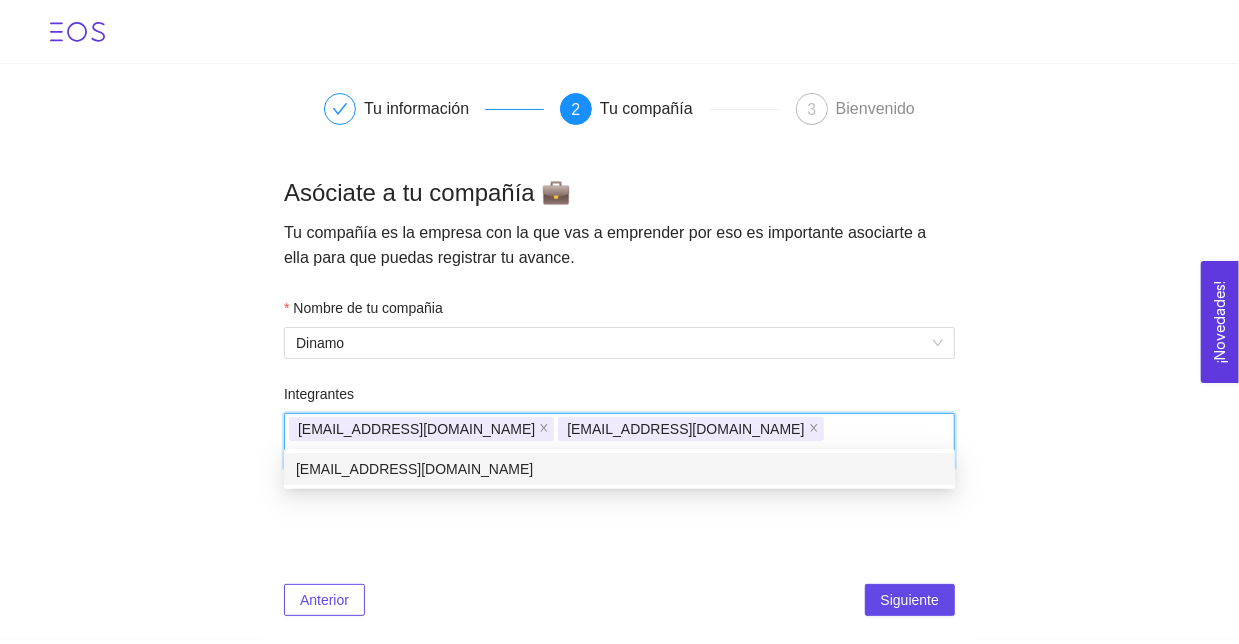 scroll, scrollTop: 0, scrollLeft: 0, axis: both 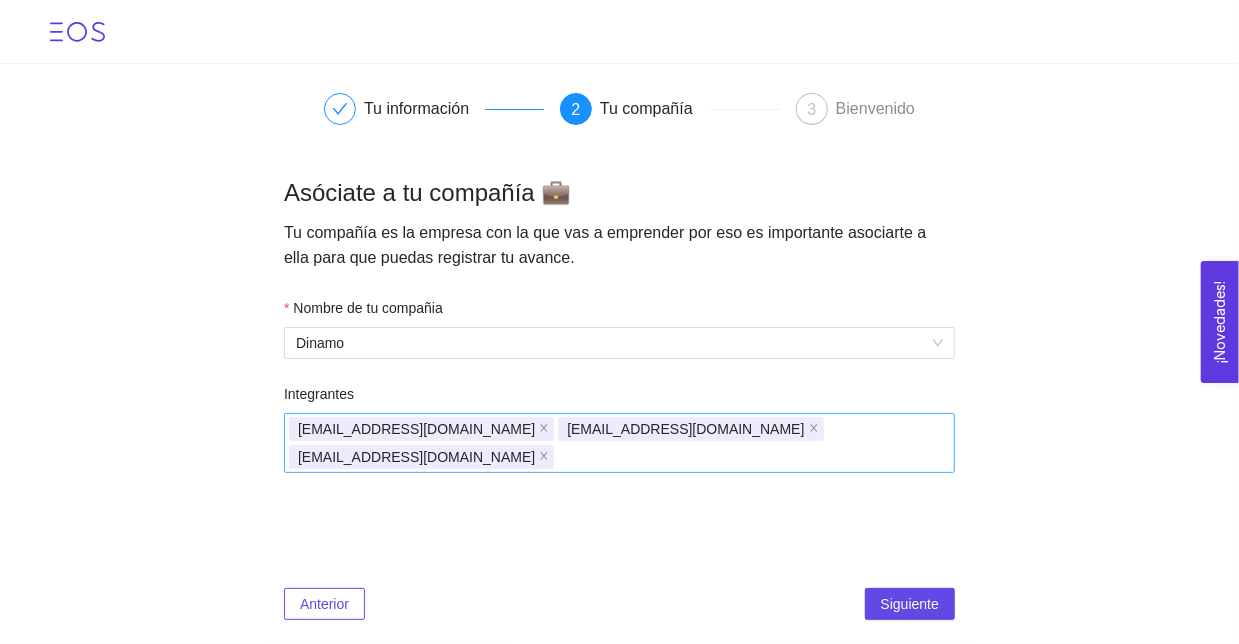 click on "Tu información 2 Tu compañía 3 Bienvenido Asóciate a tu compañía 💼 Tu compañía es la empresa con la que vas a emprender por eso es importante asociarte a ella para que puedas registrar tu avance. Nombre de tu compañia Dinamo Integrantes paulinav2117@gmail.com oscarsinaloadev@gmail.com jackblue1705@gmail.com   Anterior Siguiente" at bounding box center (619, 354) 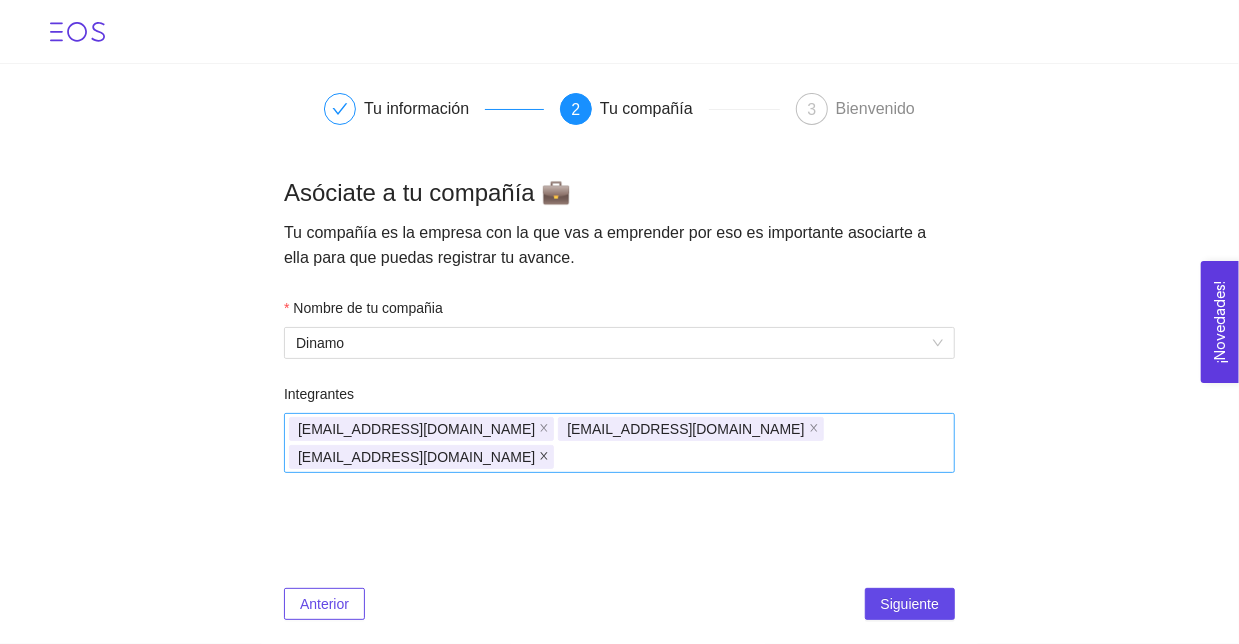 click 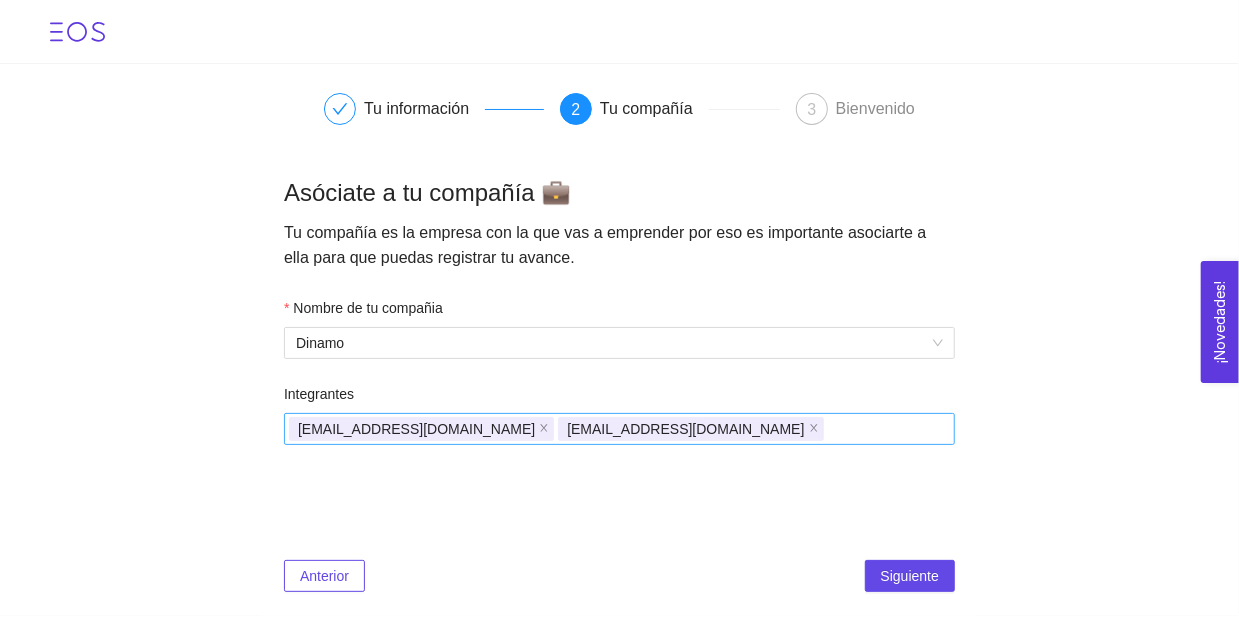 drag, startPoint x: 1025, startPoint y: 438, endPoint x: 1011, endPoint y: 437, distance: 14.035668 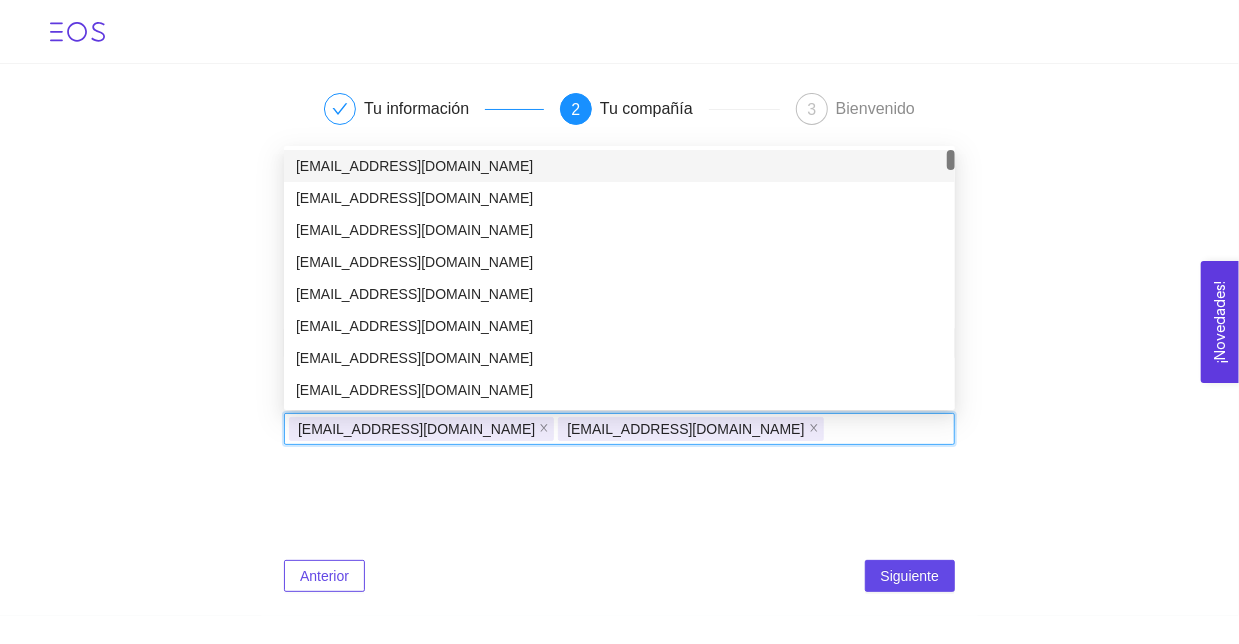 paste on "rdgzhector03@gmail.com" 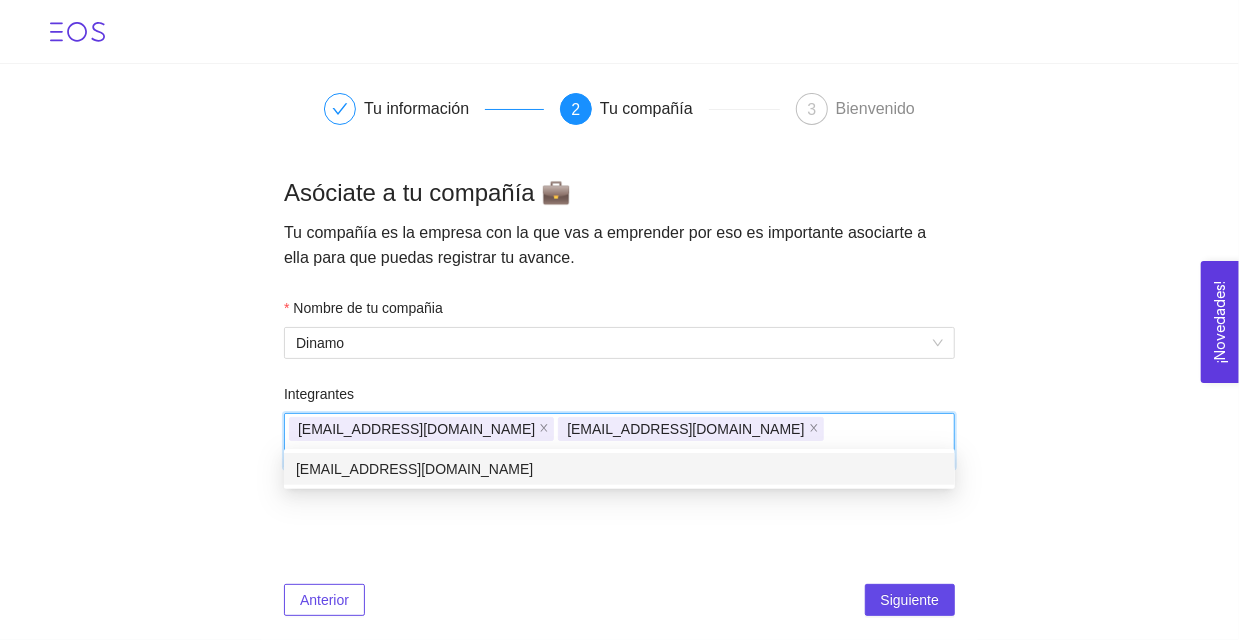 click on "rdgzhector03@gmail.com" at bounding box center [619, 469] 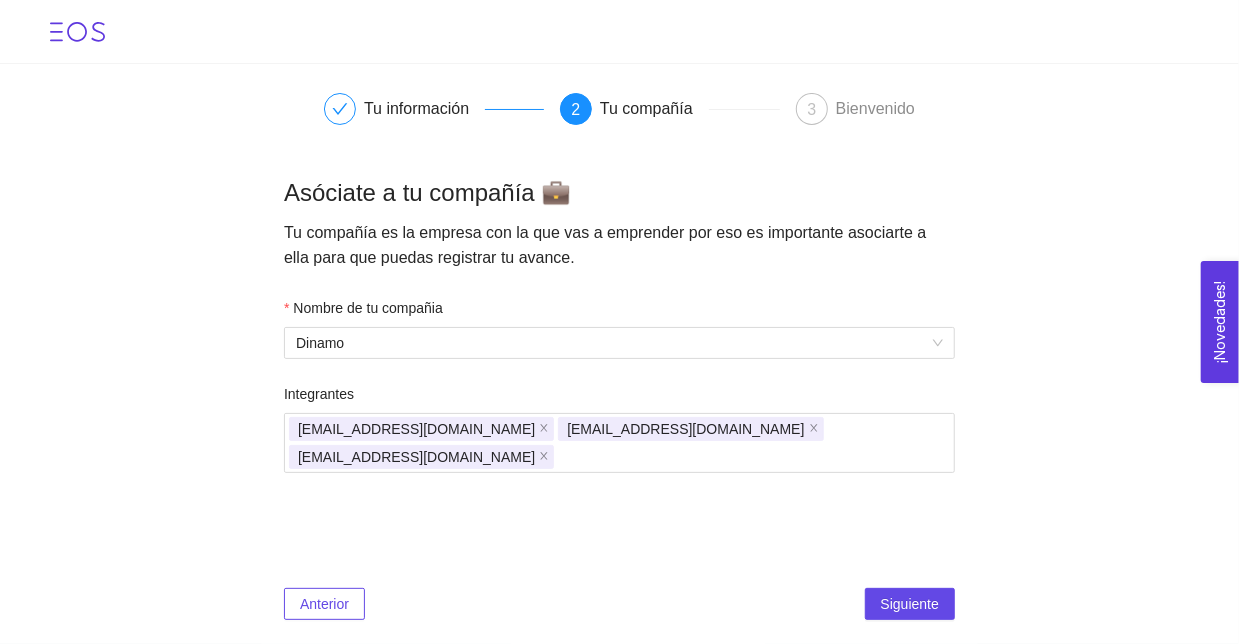 click on "Tu información 2 Tu compañía 3 Bienvenido Asóciate a tu compañía 💼 Tu compañía es la empresa con la que vas a emprender por eso es importante asociarte a ella para que puedas registrar tu avance. Nombre de tu compañia Dinamo Integrantes paulinav2117@gmail.com oscarsinaloadev@gmail.com rdgzhector03@gmail.com   Anterior Siguiente" at bounding box center (619, 354) 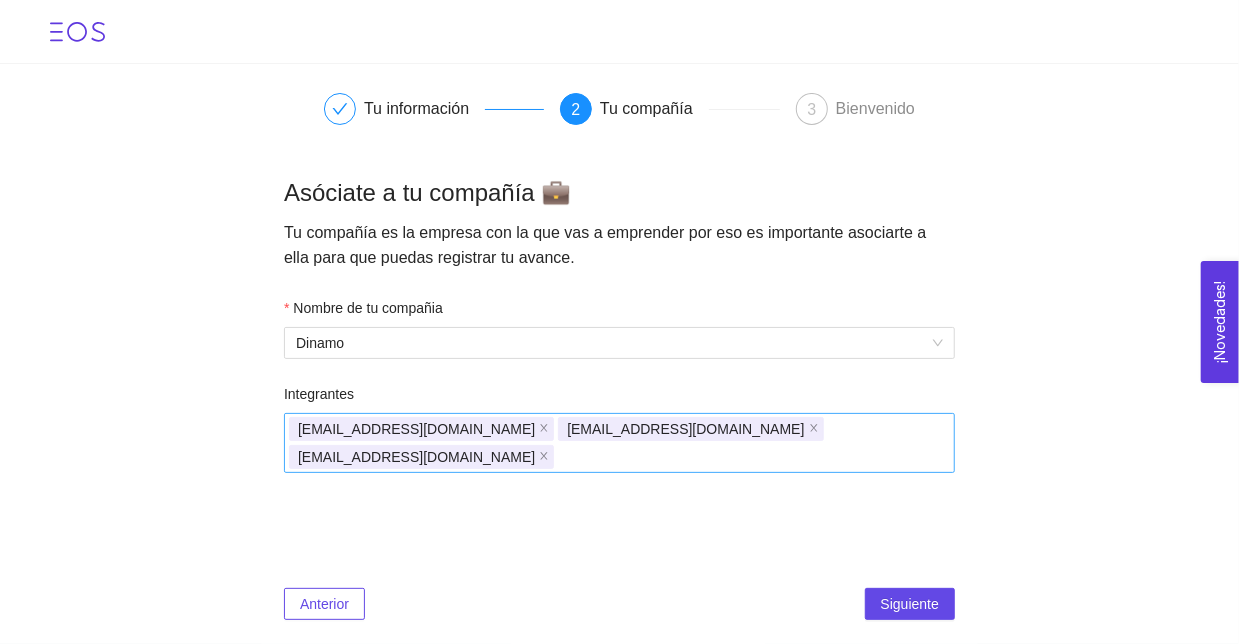 click on "paulinav2117@gmail.com oscarsinaloadev@gmail.com rdgzhector03@gmail.com" at bounding box center (609, 443) 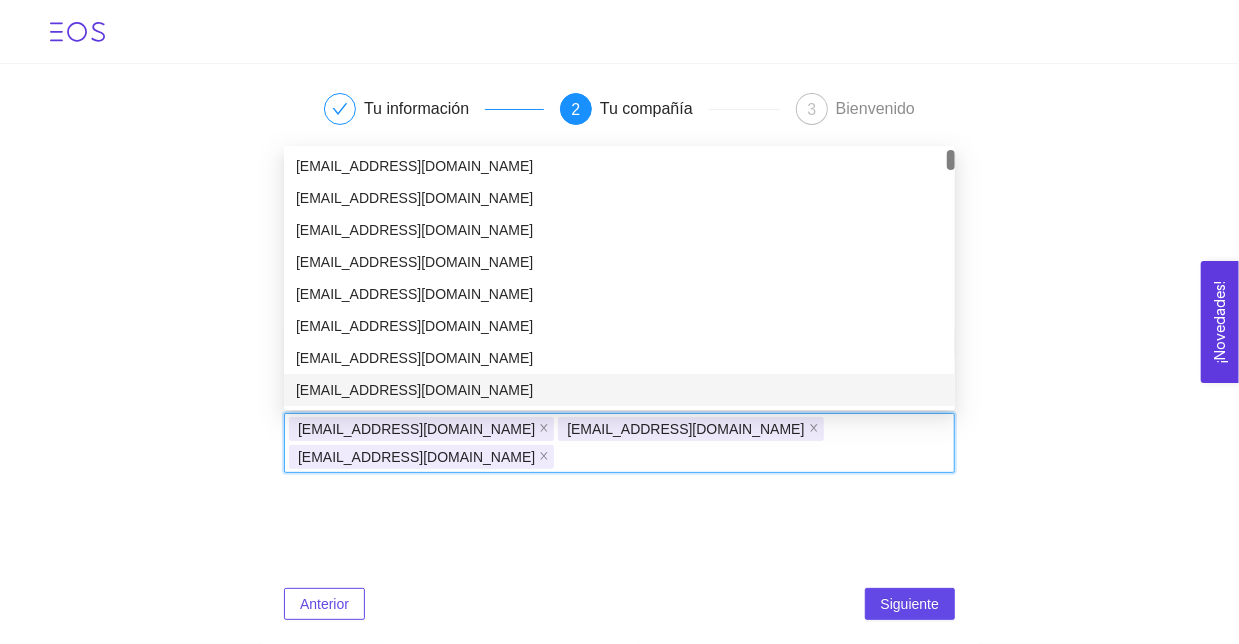 paste on "jacquezfabelaj@gmail.com" 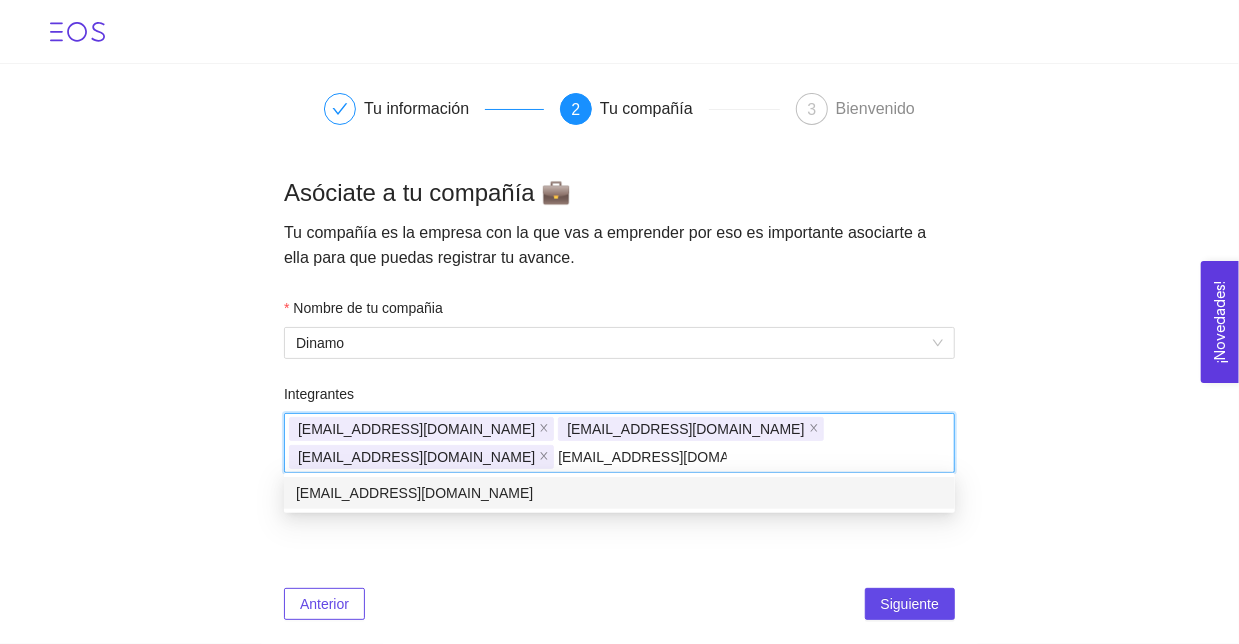 click on "jacquezfabelaj@gmail.com" at bounding box center [619, 493] 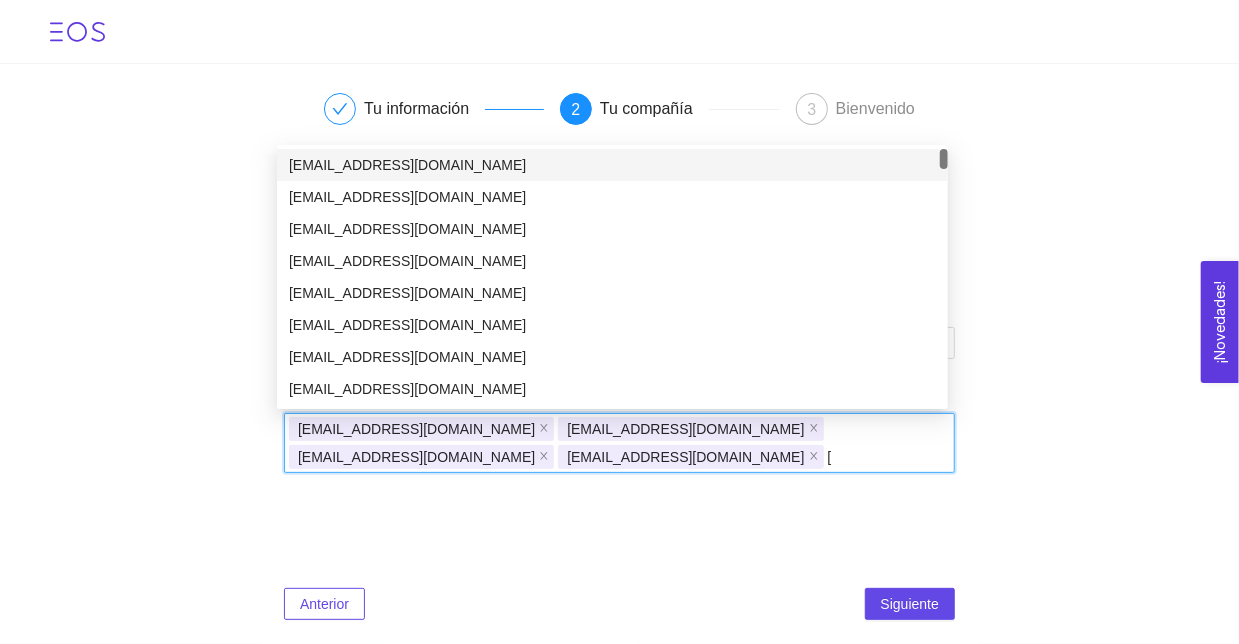 type 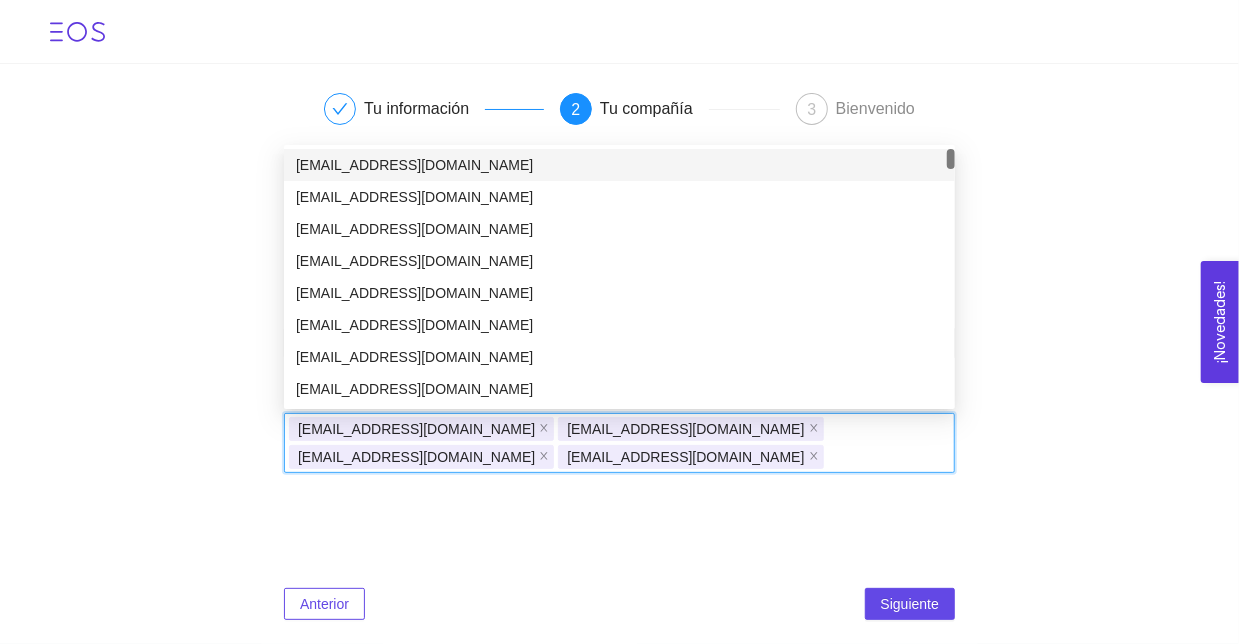 click on "Tu información 2 Tu compañía 3 Bienvenido Asóciate a tu compañía 💼 Tu compañía es la empresa con la que vas a emprender por eso es importante asociarte a ella para que puedas registrar tu avance. Nombre de tu compañia Dinamo Integrantes paulinav2117@gmail.com oscarsinaloadev@gmail.com rdgzhector03@gmail.com jacquezfabelaj@gmail.com   Anterior Siguiente" at bounding box center (619, 354) 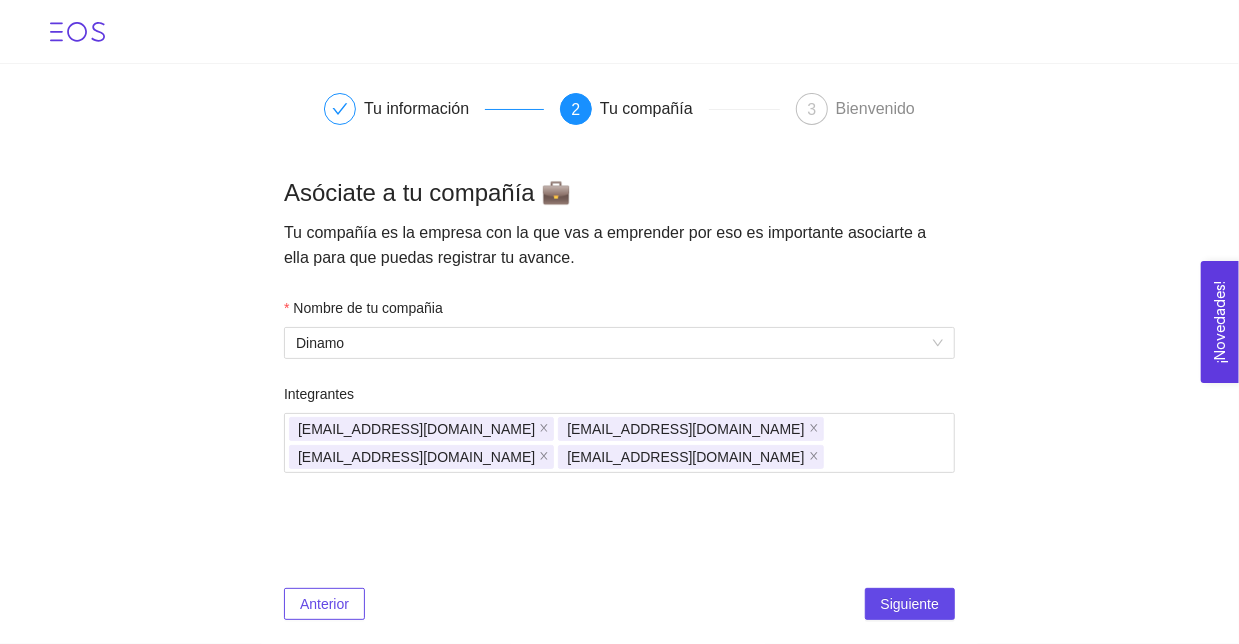 click on "Tu información 2 Tu compañía 3 Bienvenido Asóciate a tu compañía 💼 Tu compañía es la empresa con la que vas a emprender por eso es importante asociarte a ella para que puedas registrar tu avance. Nombre de tu compañia Dinamo Integrantes paulinav2117@gmail.com oscarsinaloadev@gmail.com rdgzhector03@gmail.com jacquezfabelaj@gmail.com   Anterior Siguiente" at bounding box center [619, 354] 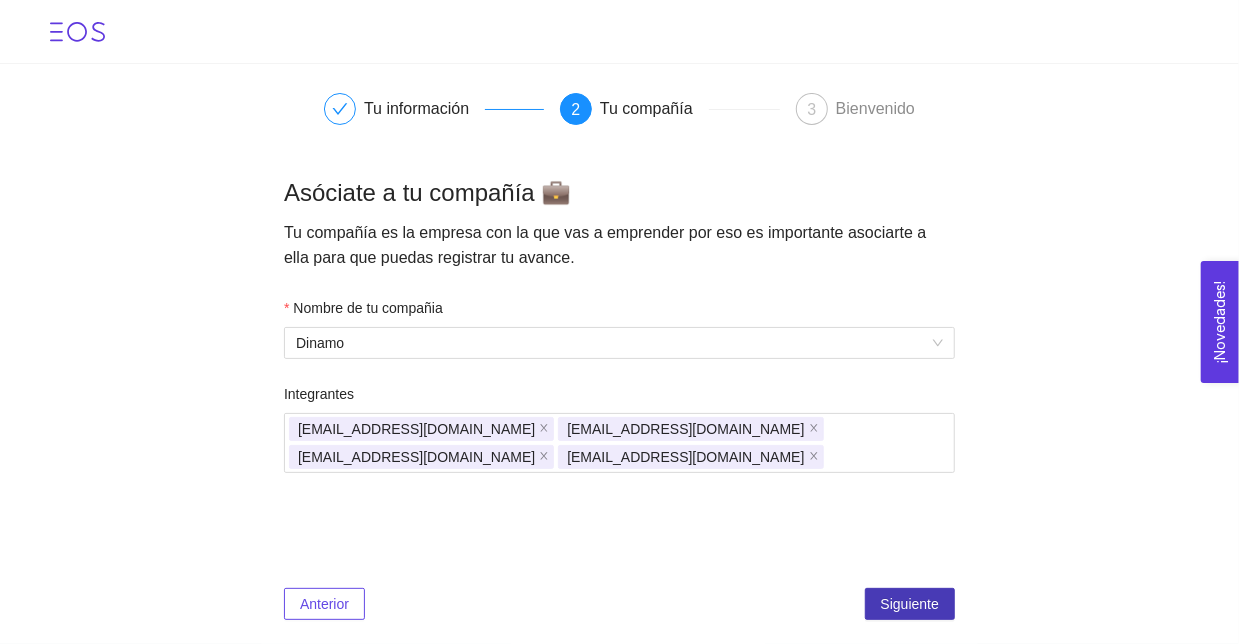 click on "Siguiente" at bounding box center [910, 604] 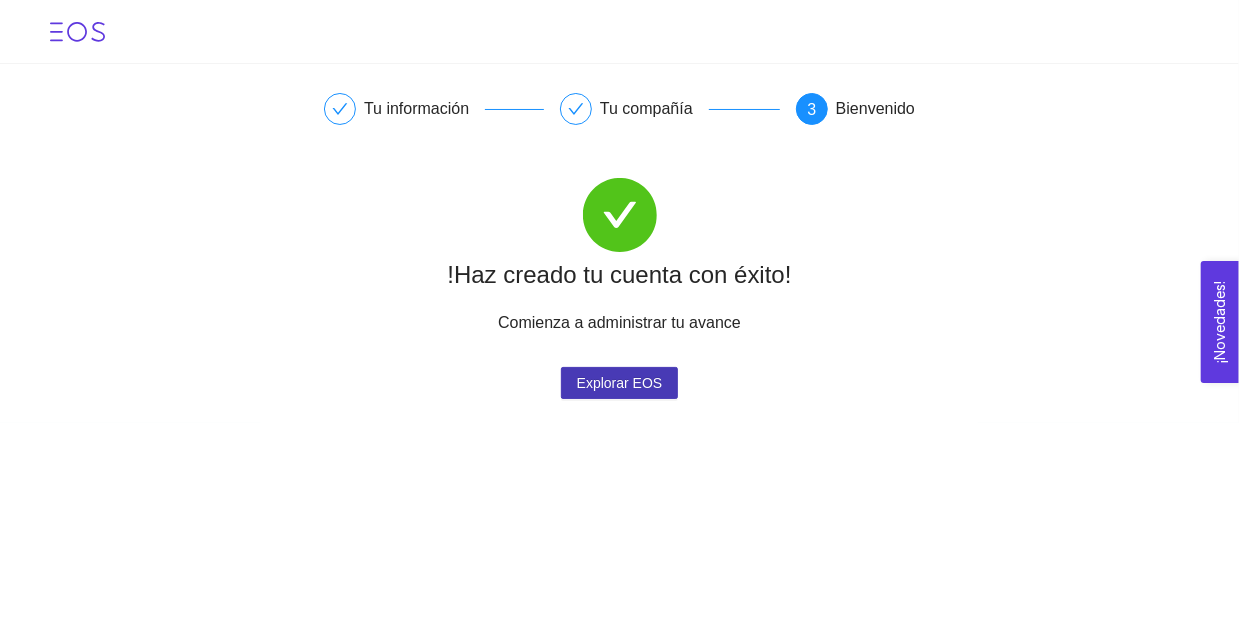 click on "Explorar EOS" at bounding box center (620, 383) 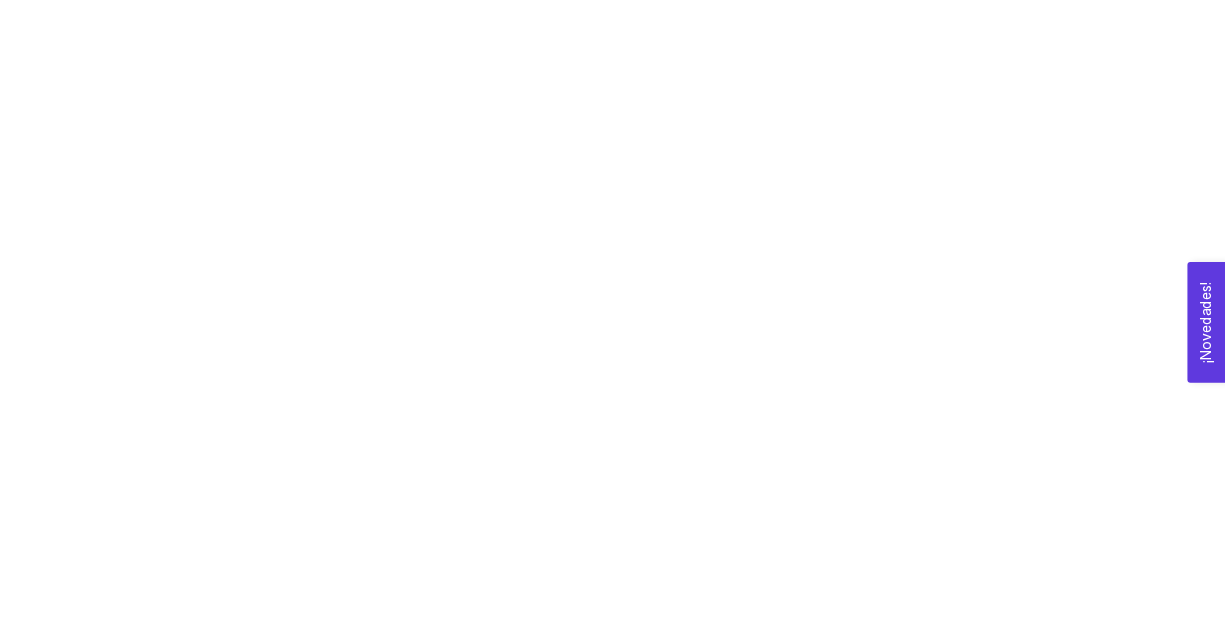 scroll, scrollTop: 0, scrollLeft: 0, axis: both 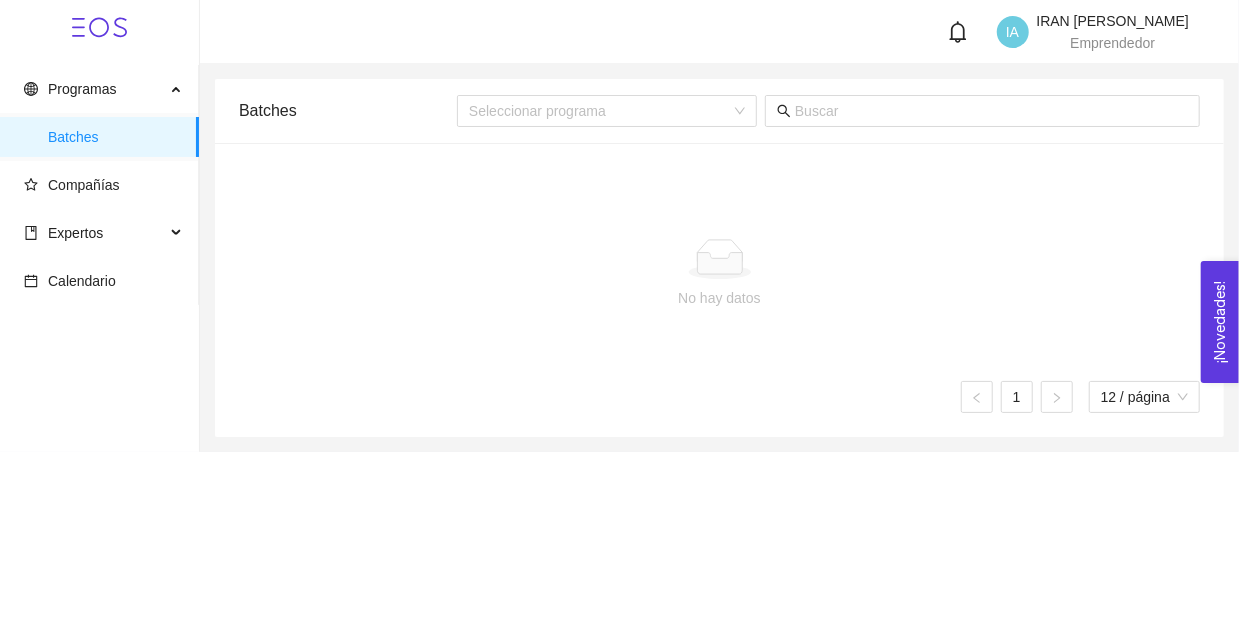 drag, startPoint x: 1037, startPoint y: 258, endPoint x: 997, endPoint y: 185, distance: 83.240616 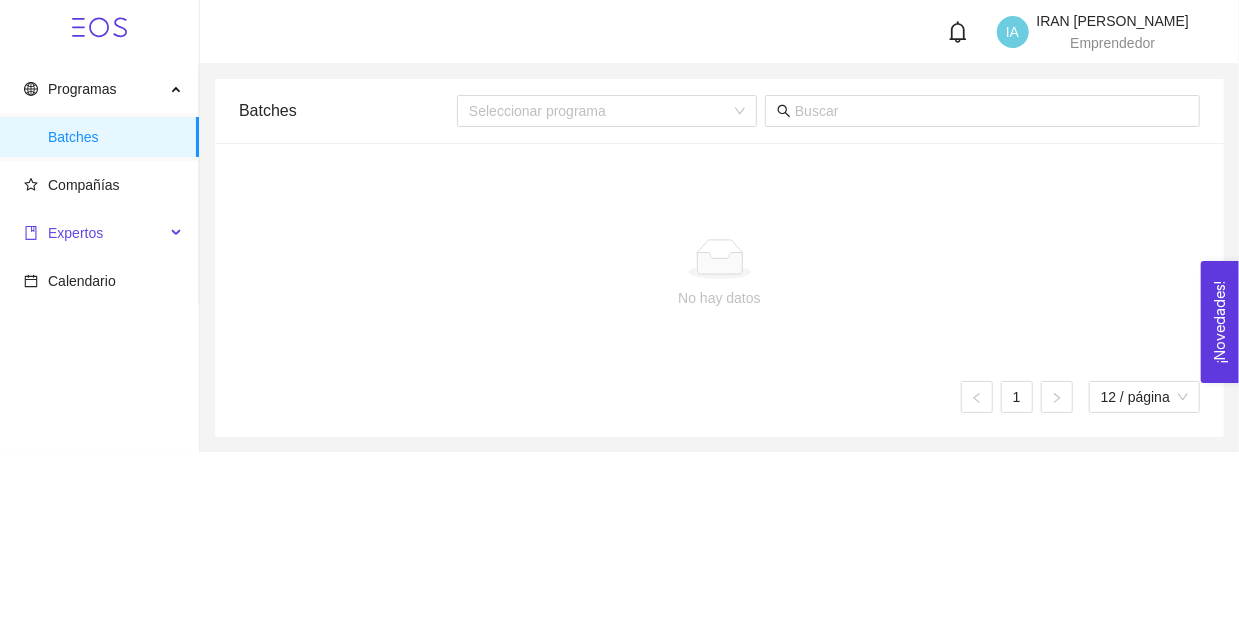 click on "Expertos" at bounding box center (75, 233) 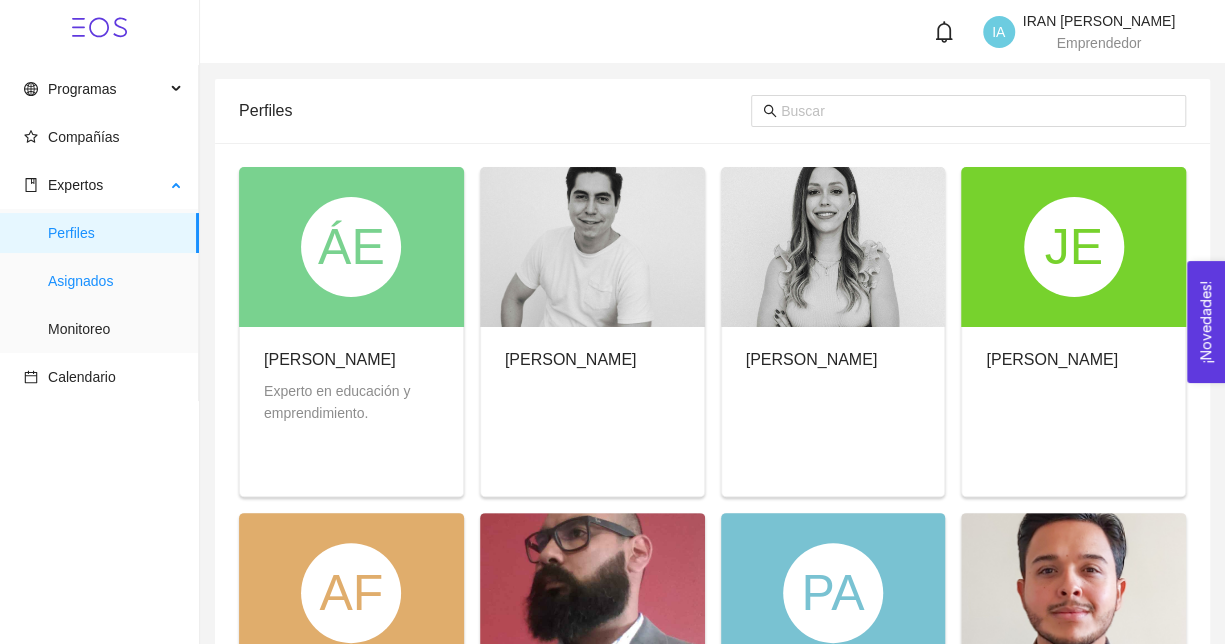 click on "Asignados" at bounding box center (115, 281) 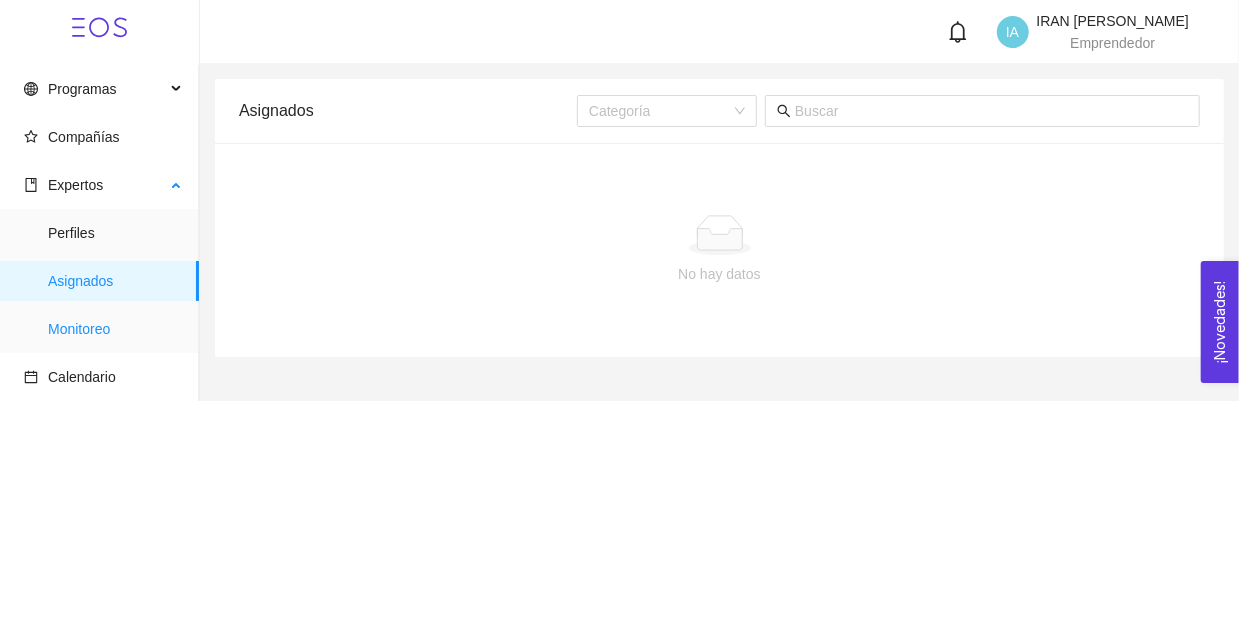 click on "Monitoreo" at bounding box center (115, 329) 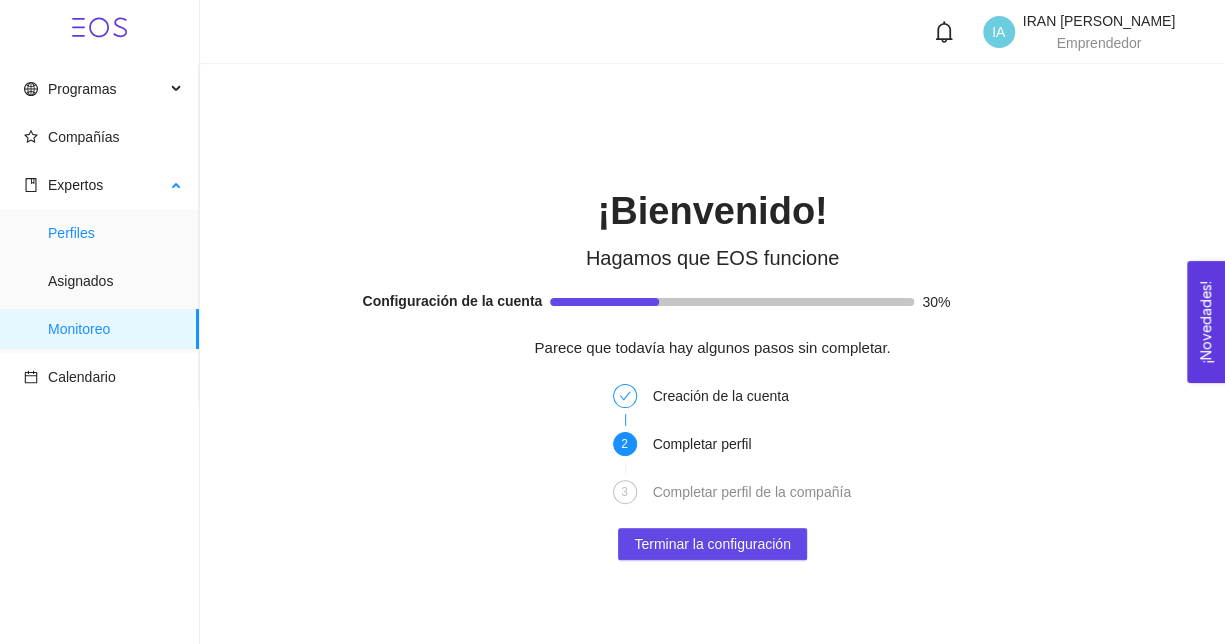 click on "Perfiles" at bounding box center [115, 233] 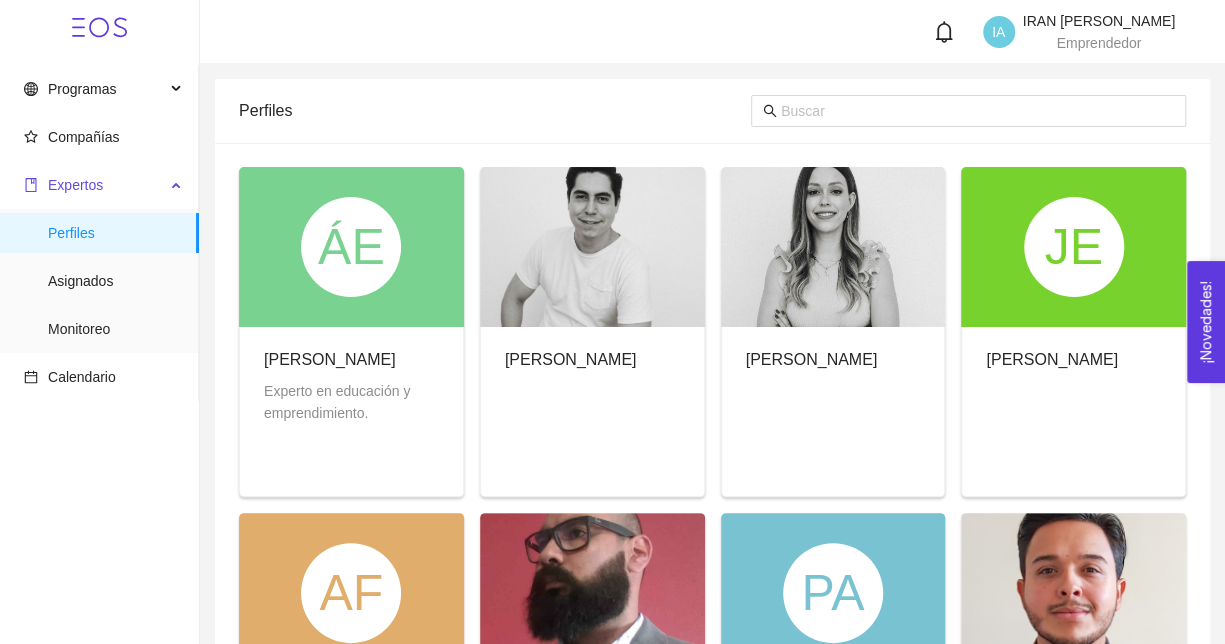 click on "Expertos" at bounding box center (94, 185) 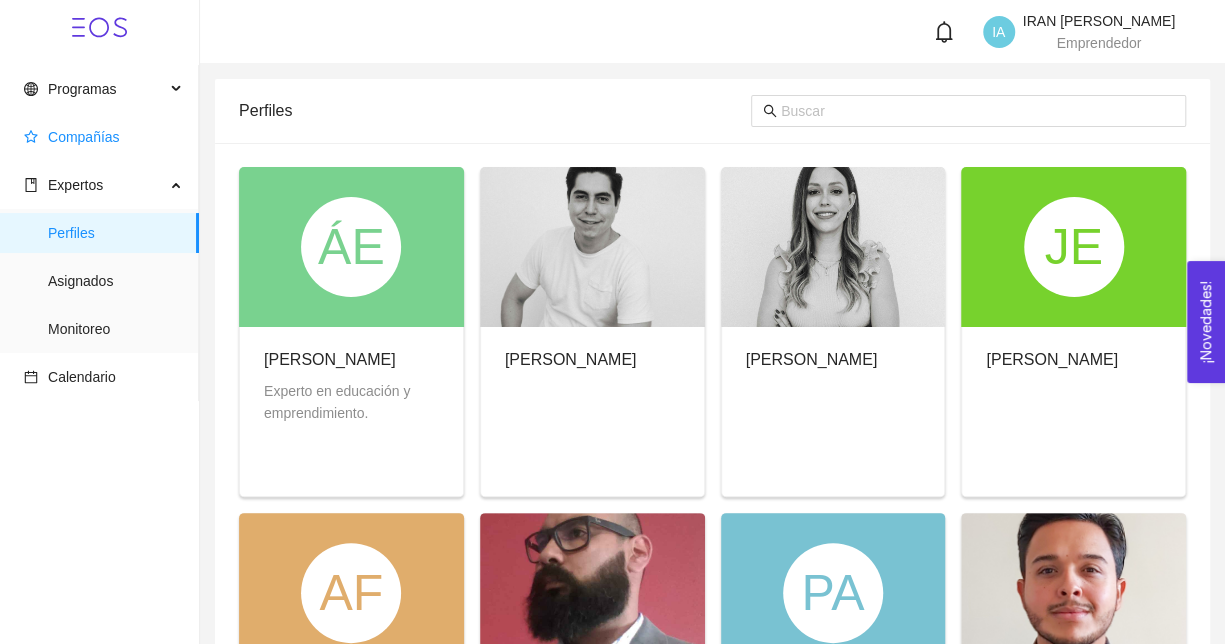 click on "Compañías" at bounding box center (103, 137) 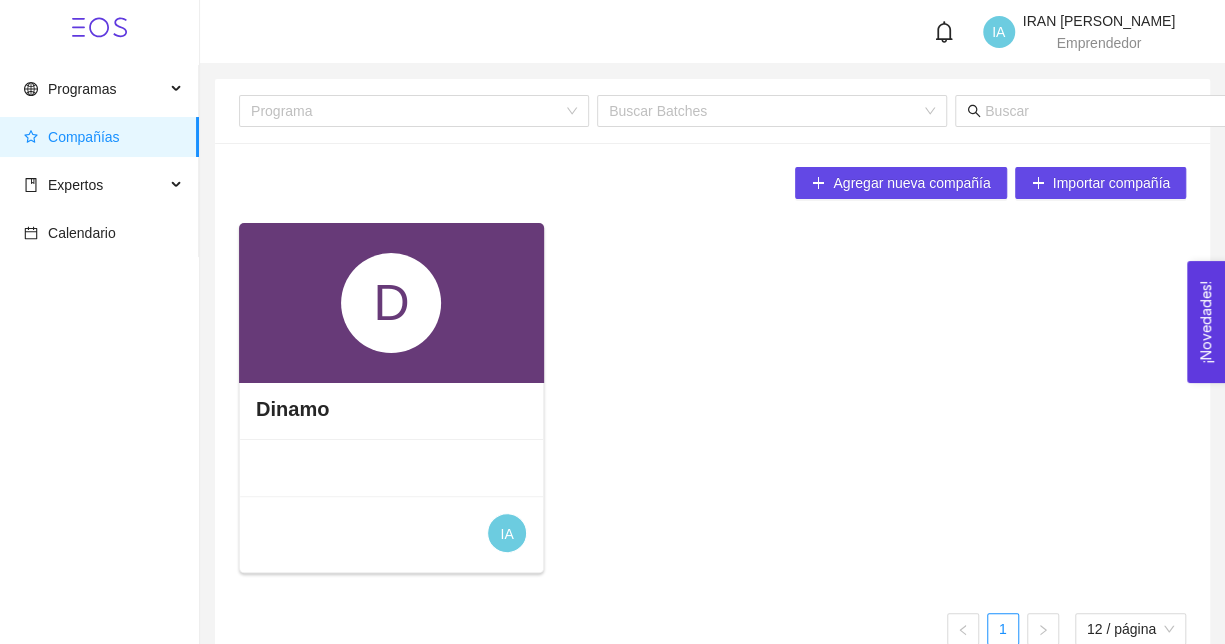 click on "Dinamo" at bounding box center [391, 409] 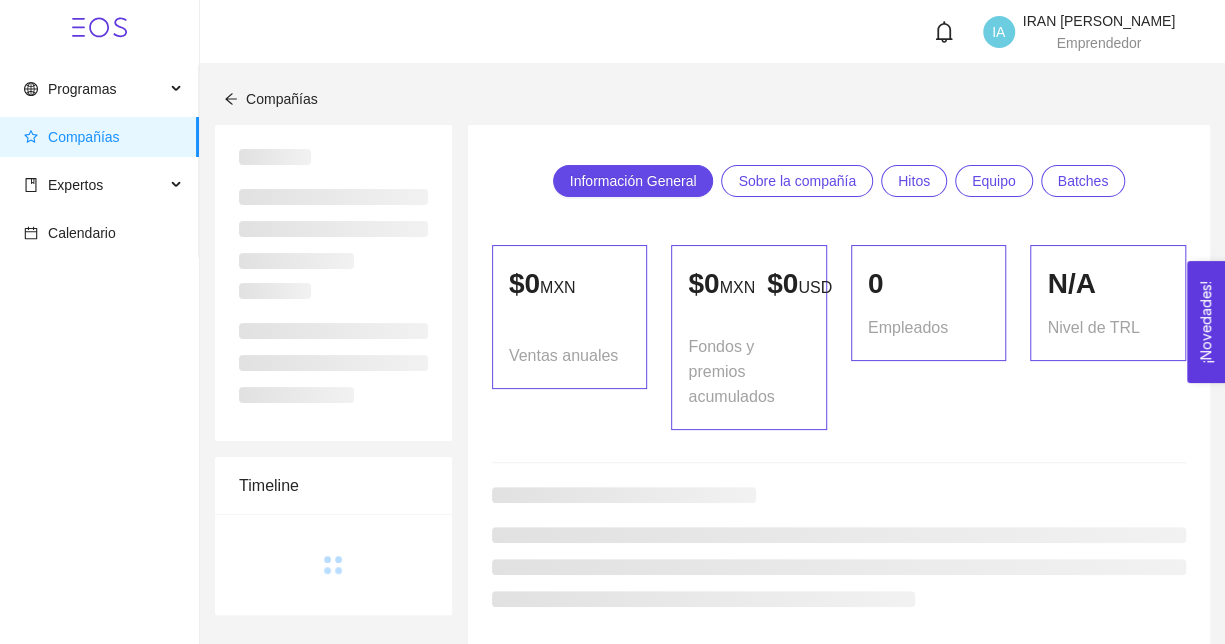 click at bounding box center (333, 350) 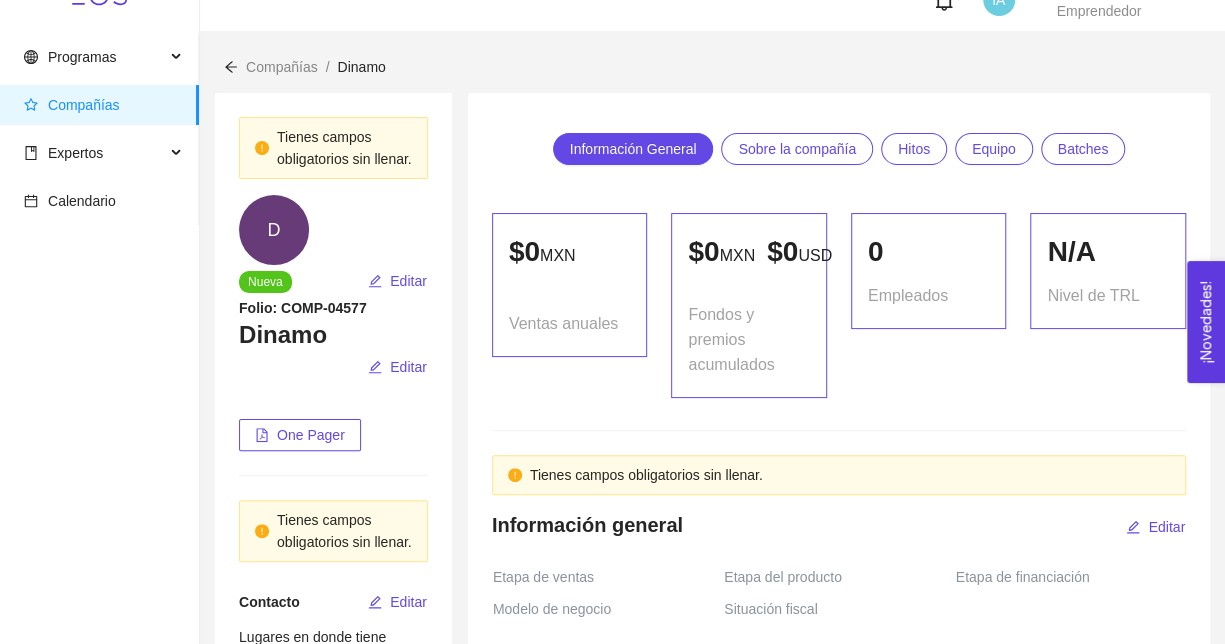 scroll, scrollTop: 0, scrollLeft: 0, axis: both 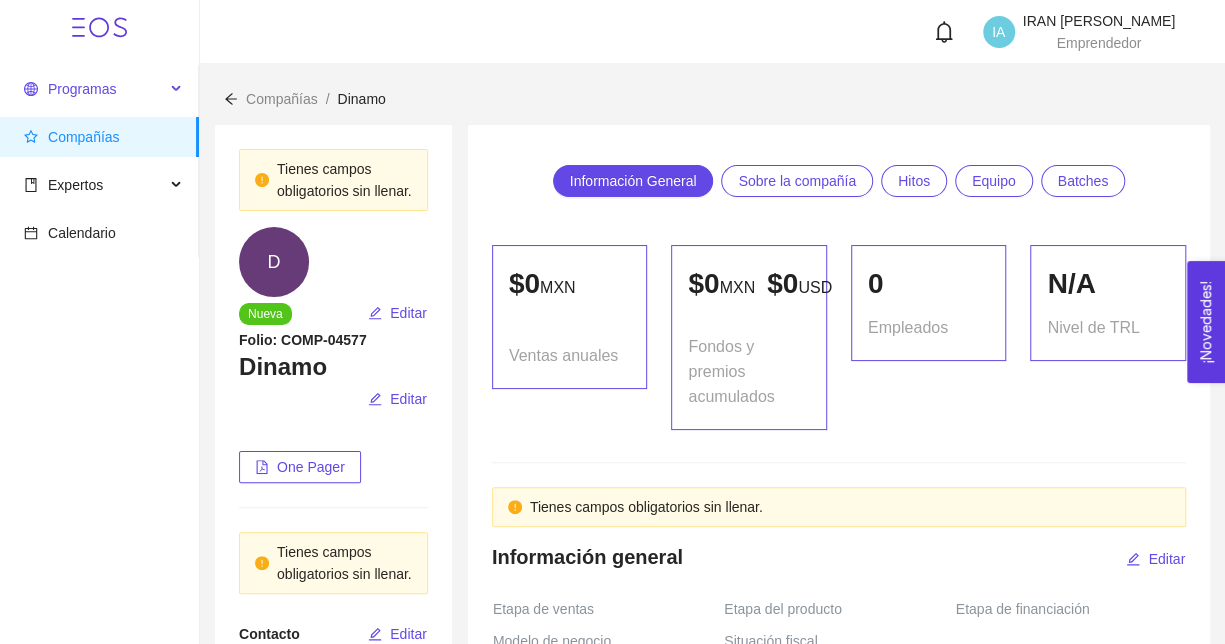 click on "Programas" at bounding box center (82, 89) 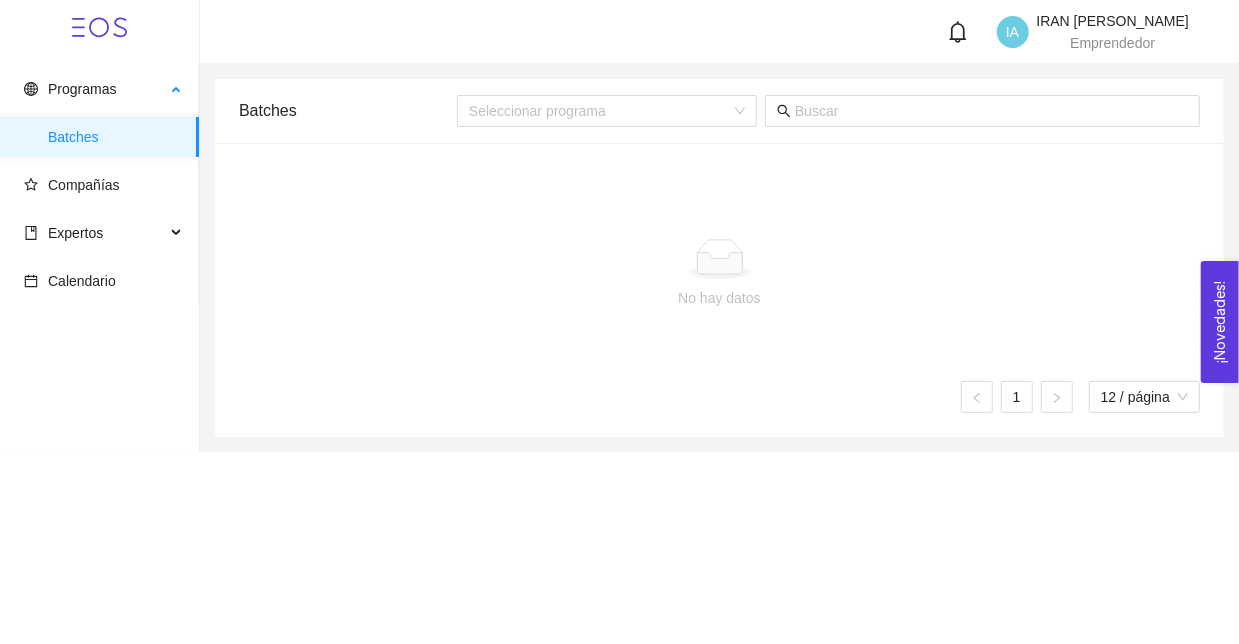 click on "Batches" at bounding box center [115, 137] 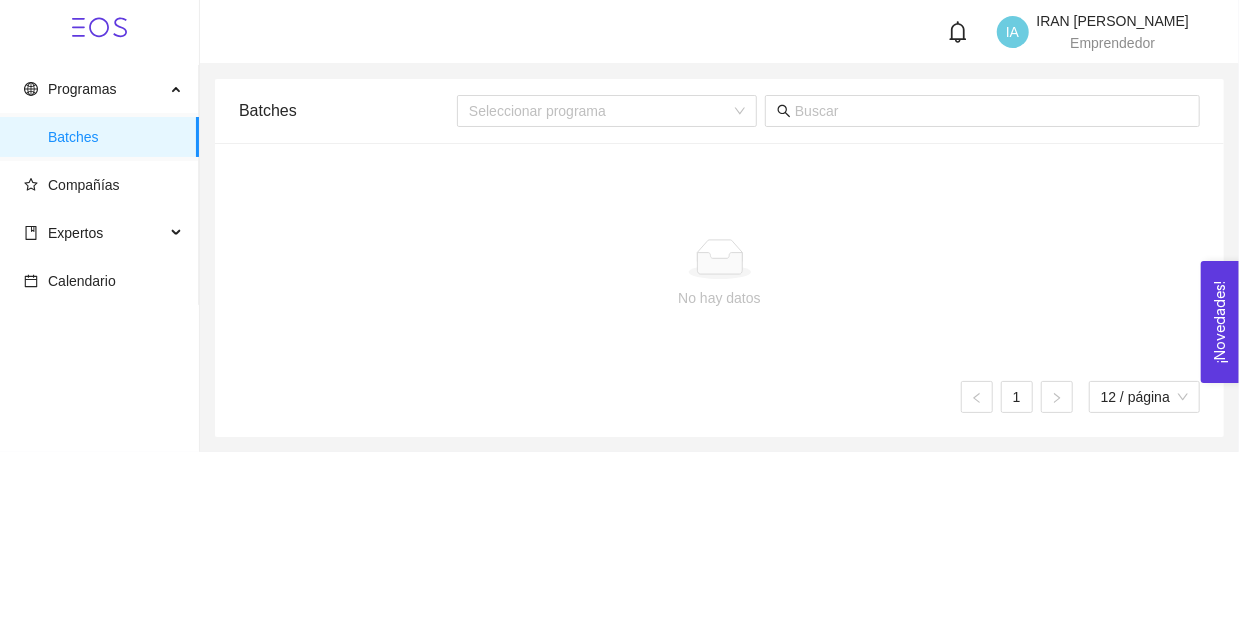 click on "No hay datos" at bounding box center (719, 274) 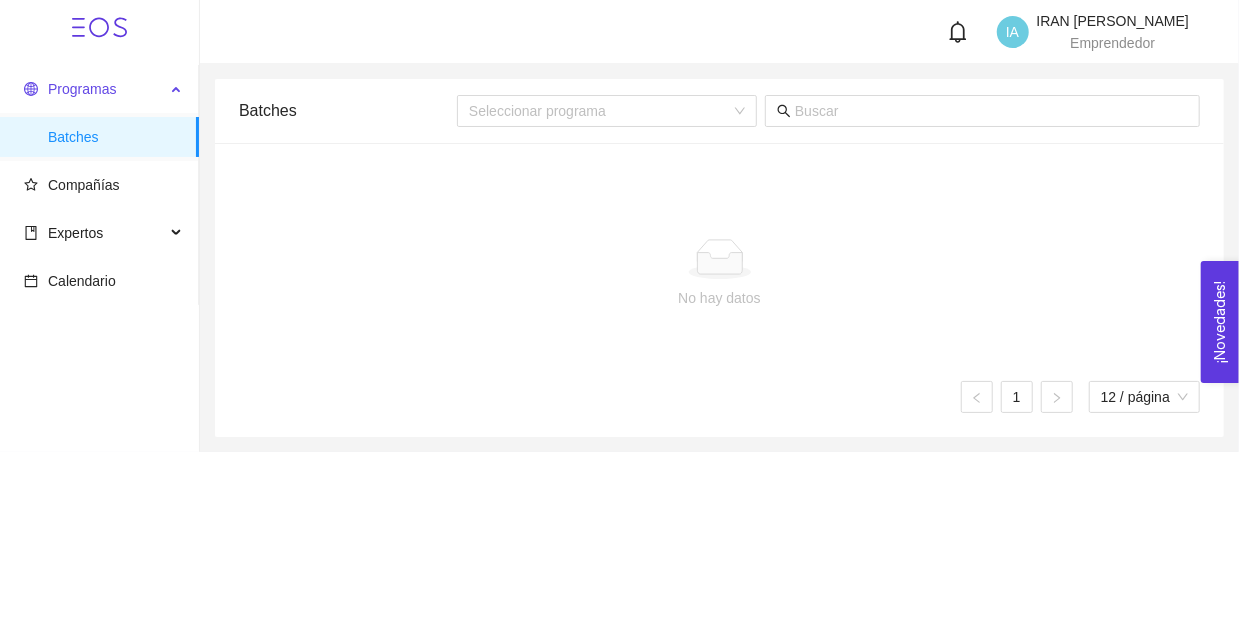 click on "Programas" at bounding box center (94, 89) 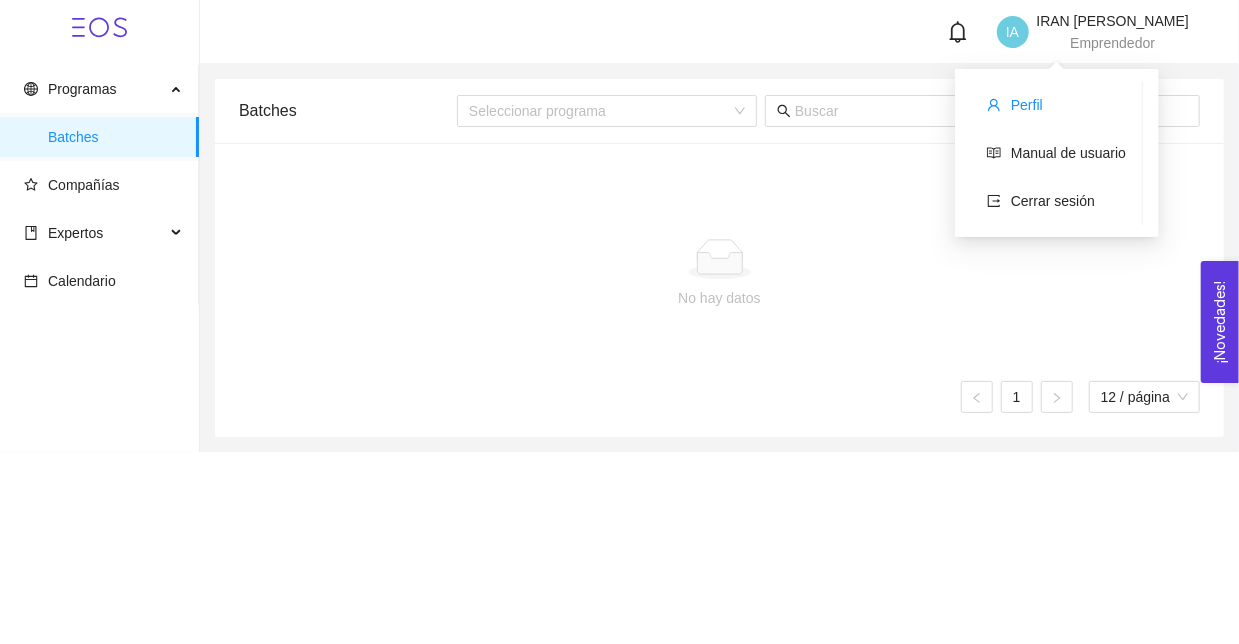 click on "Perfil" at bounding box center (1056, 105) 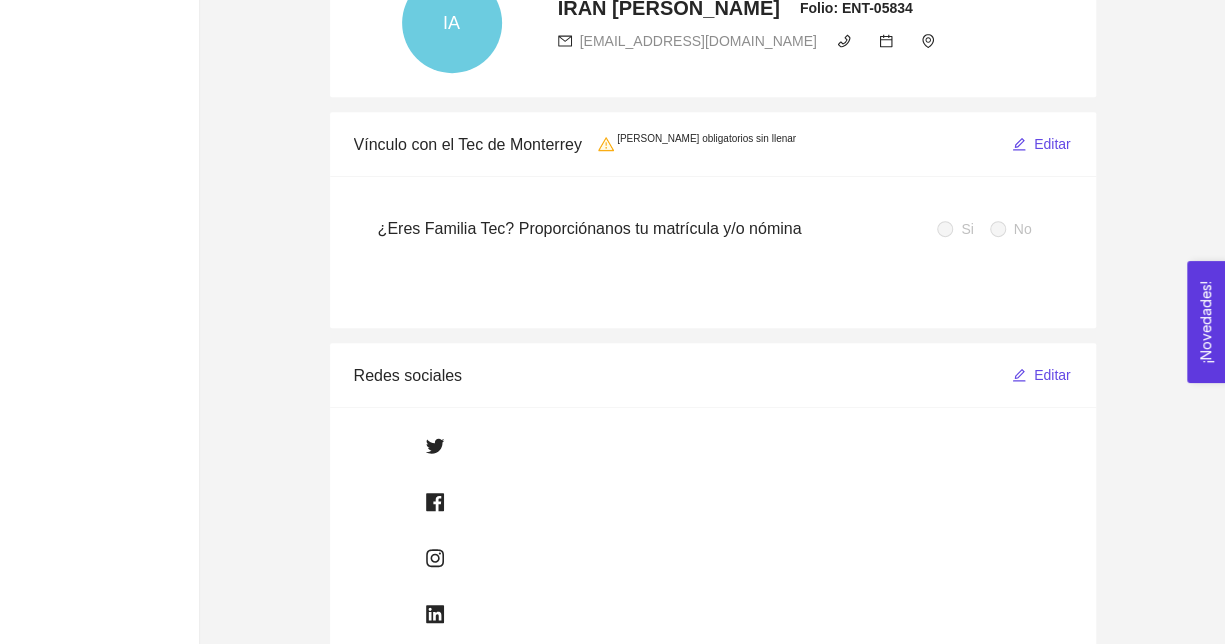 scroll, scrollTop: 400, scrollLeft: 0, axis: vertical 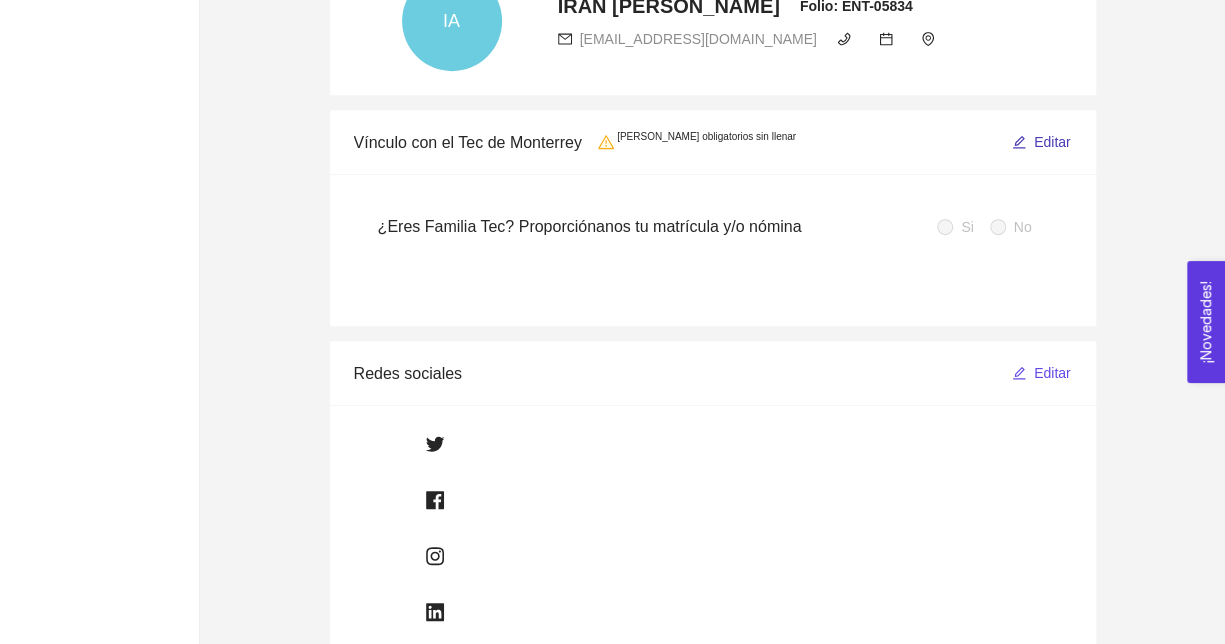 click on "Editar" at bounding box center [1052, 142] 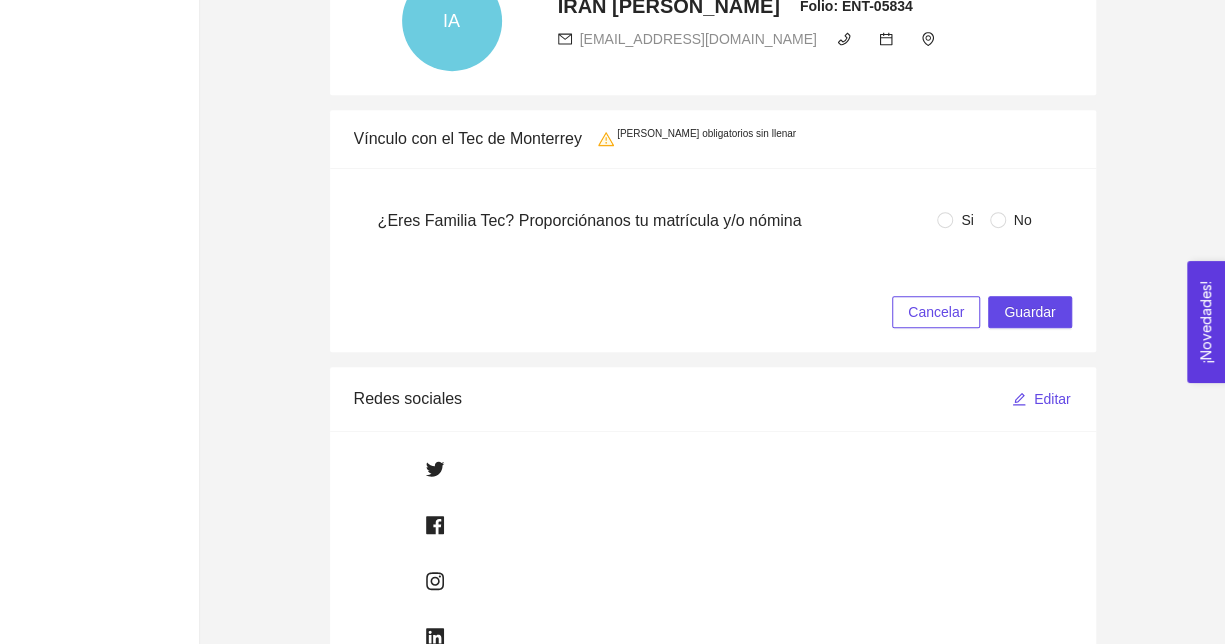 click on "No" at bounding box center (1023, 220) 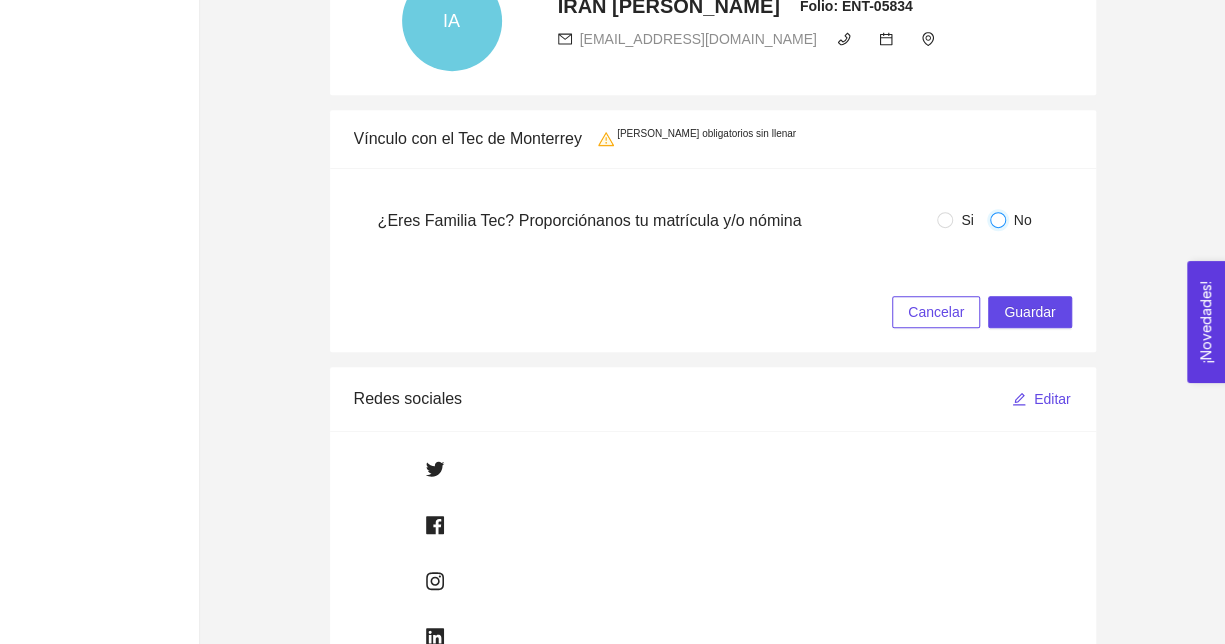 radio on "true" 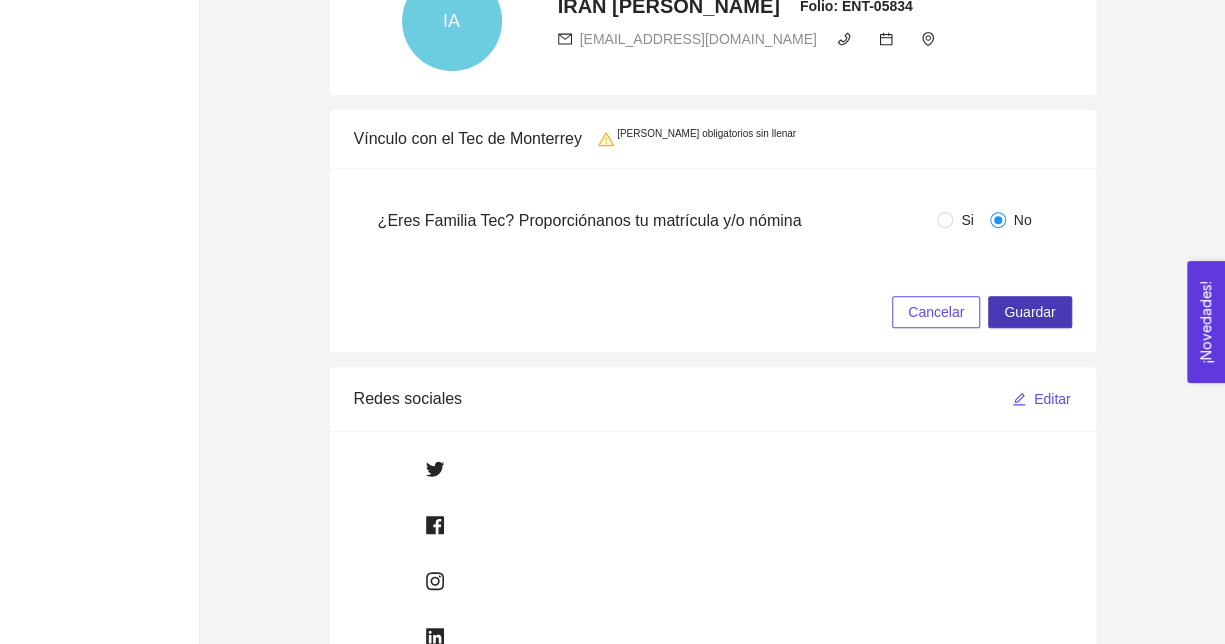click on "Guardar" at bounding box center (1029, 312) 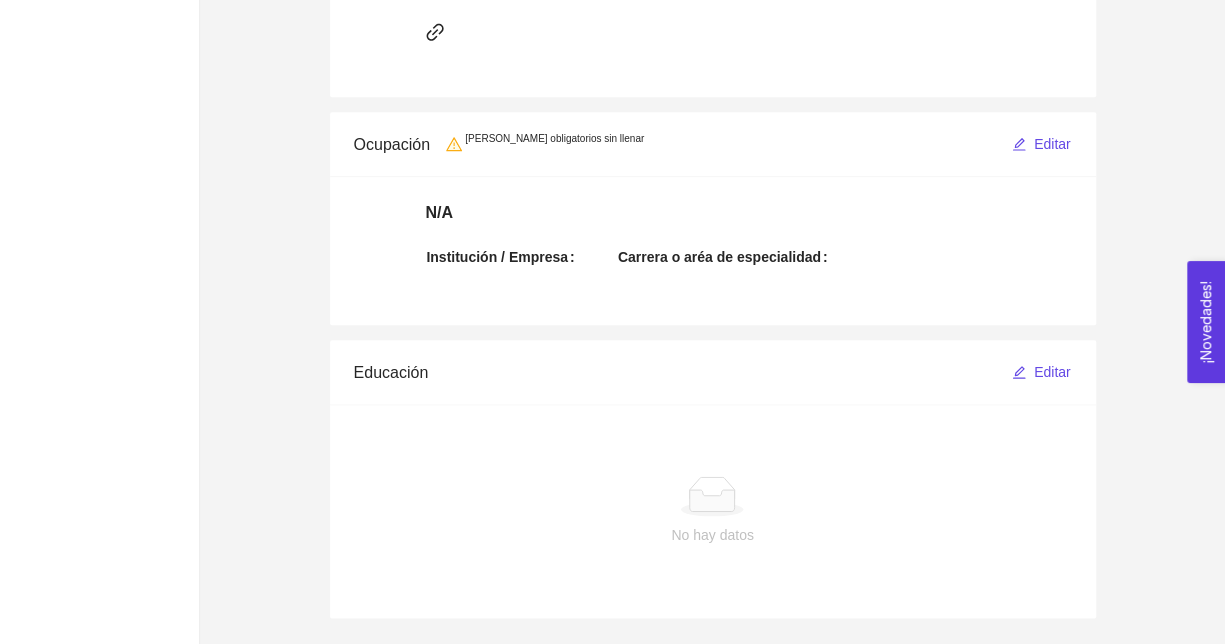 scroll, scrollTop: 1038, scrollLeft: 0, axis: vertical 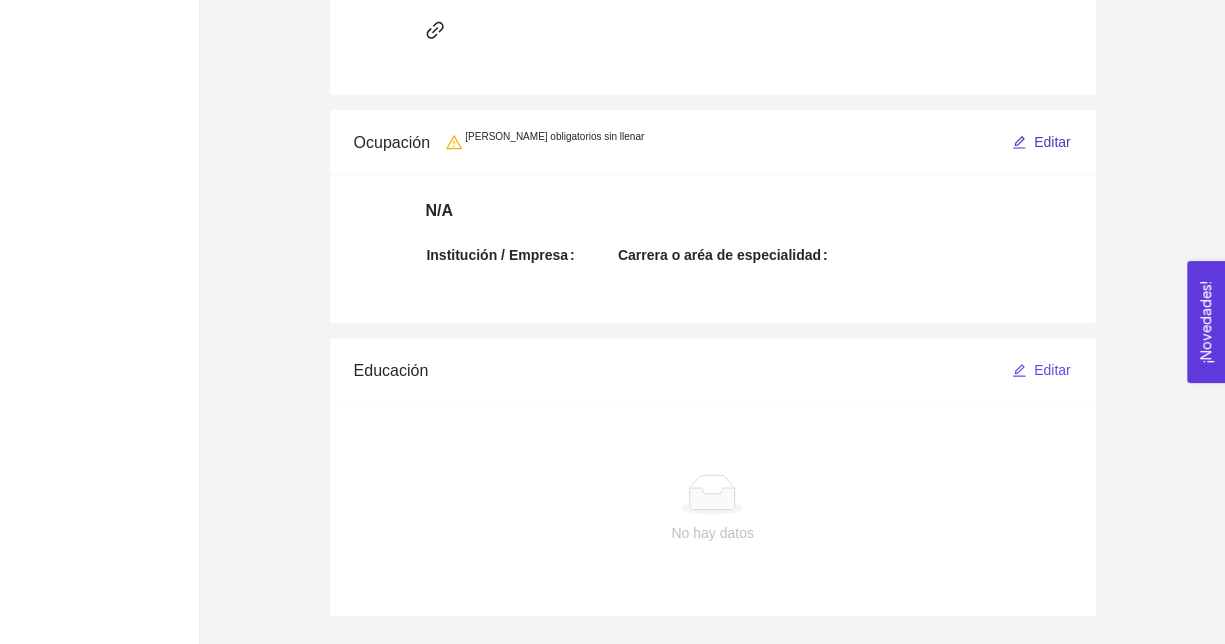 click on "Editar" at bounding box center [1052, 142] 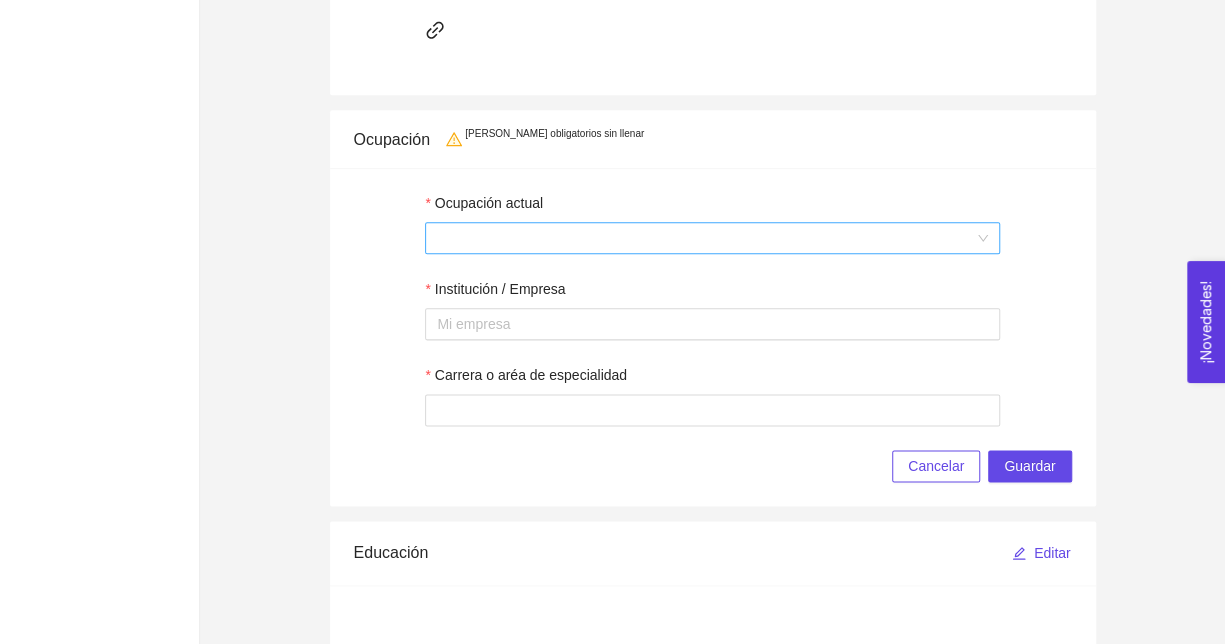 click at bounding box center (712, 238) 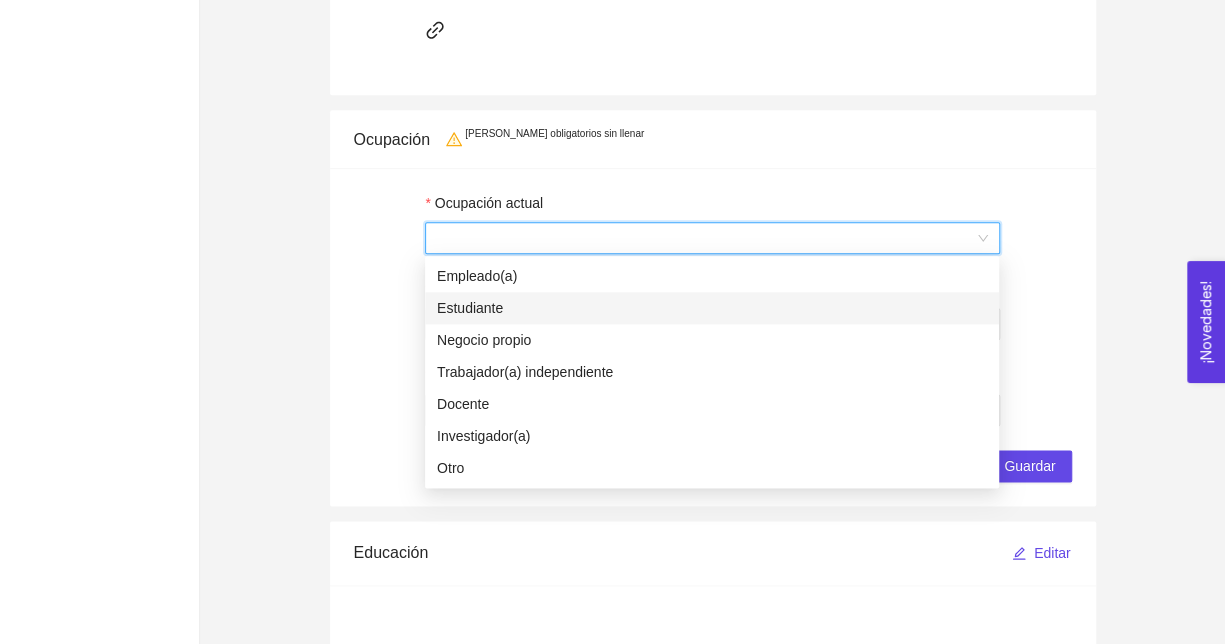 click on "Estudiante" at bounding box center (712, 308) 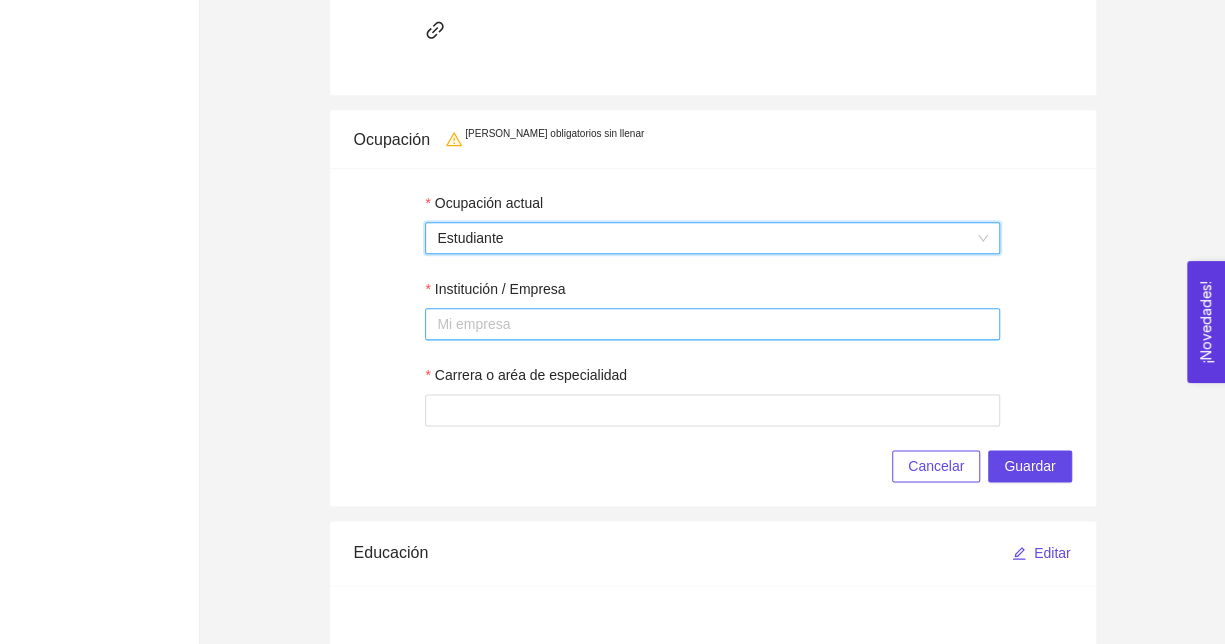 click at bounding box center (712, 324) 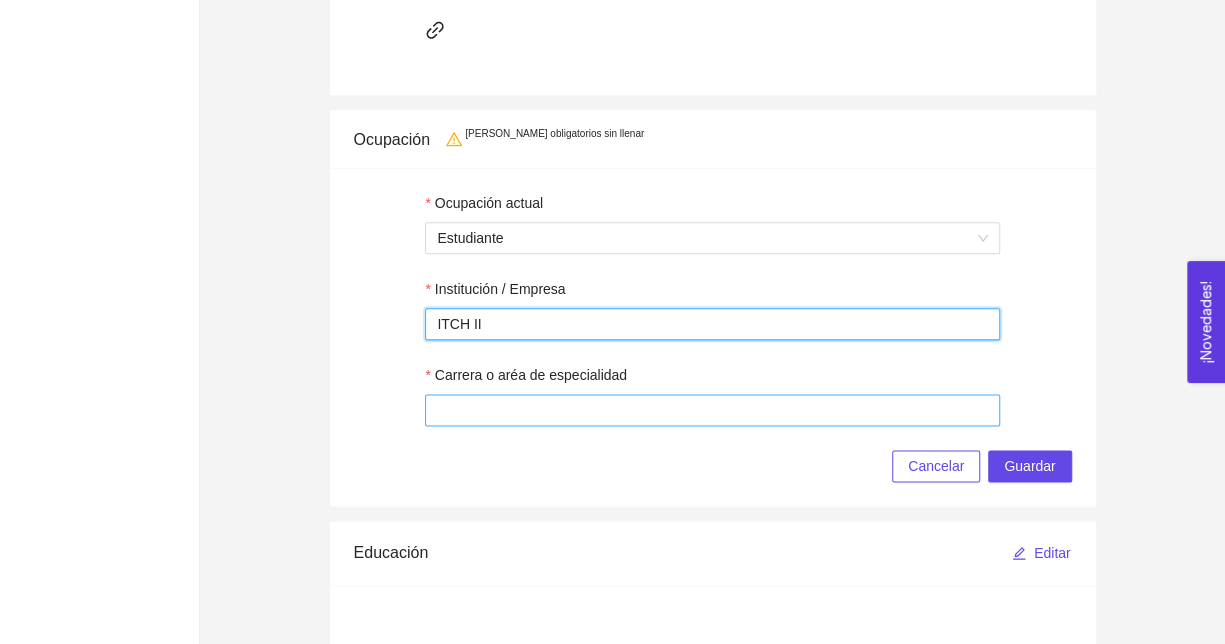 type on "ITCH II" 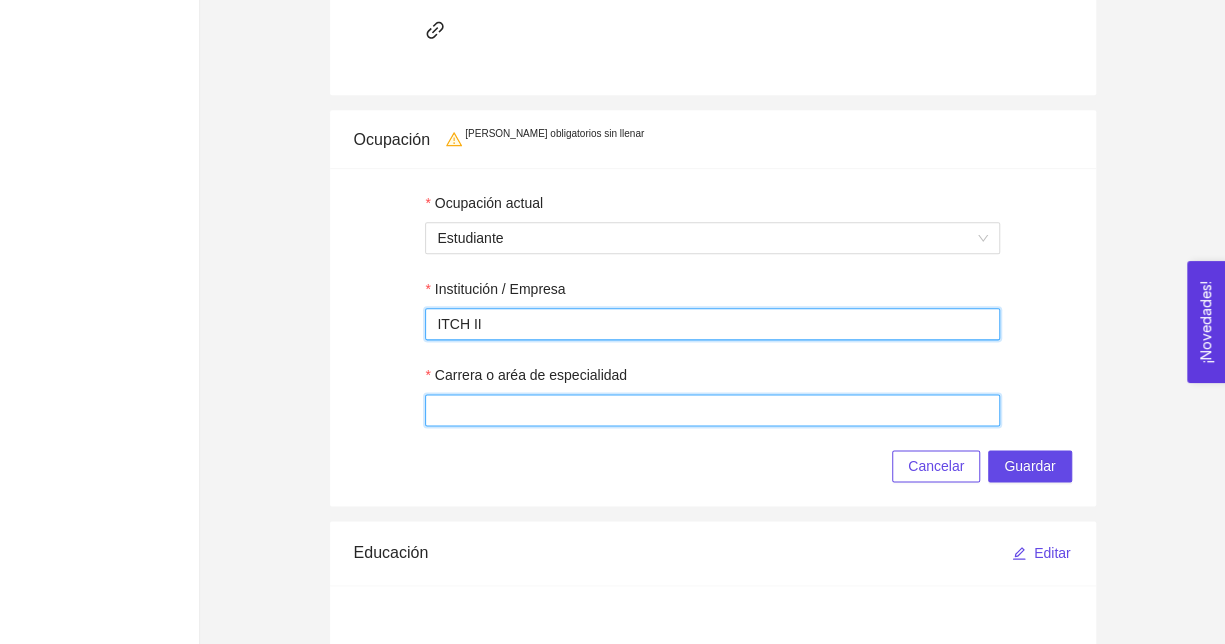 type 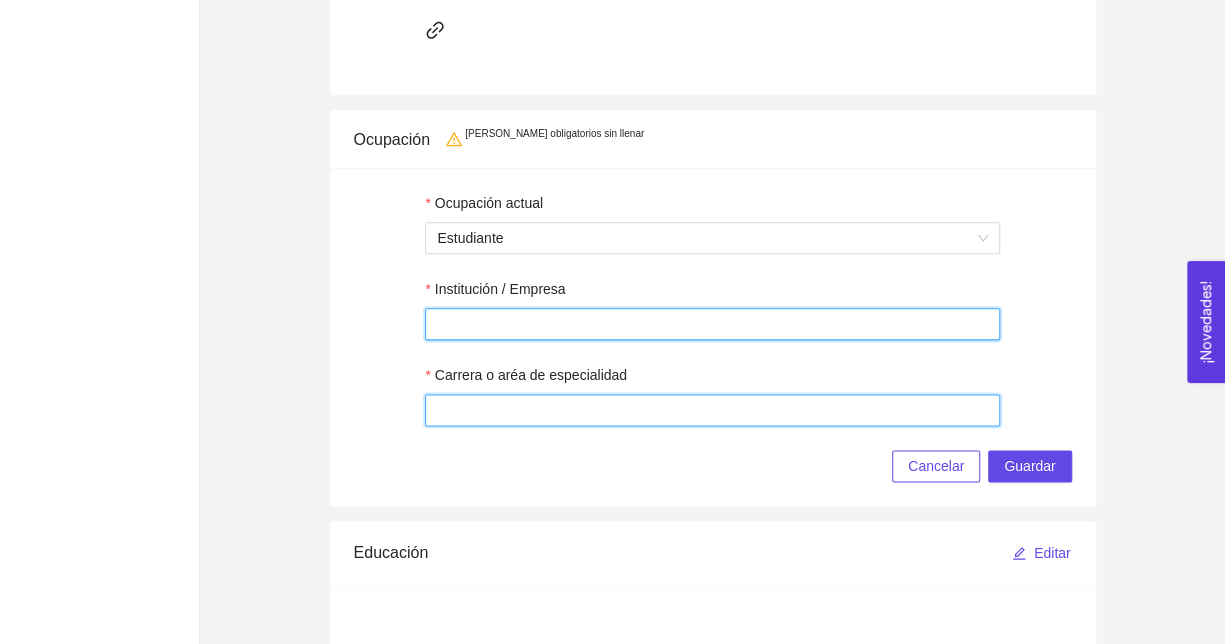 click on "Carrera o aréa de especialidad" at bounding box center [712, 410] 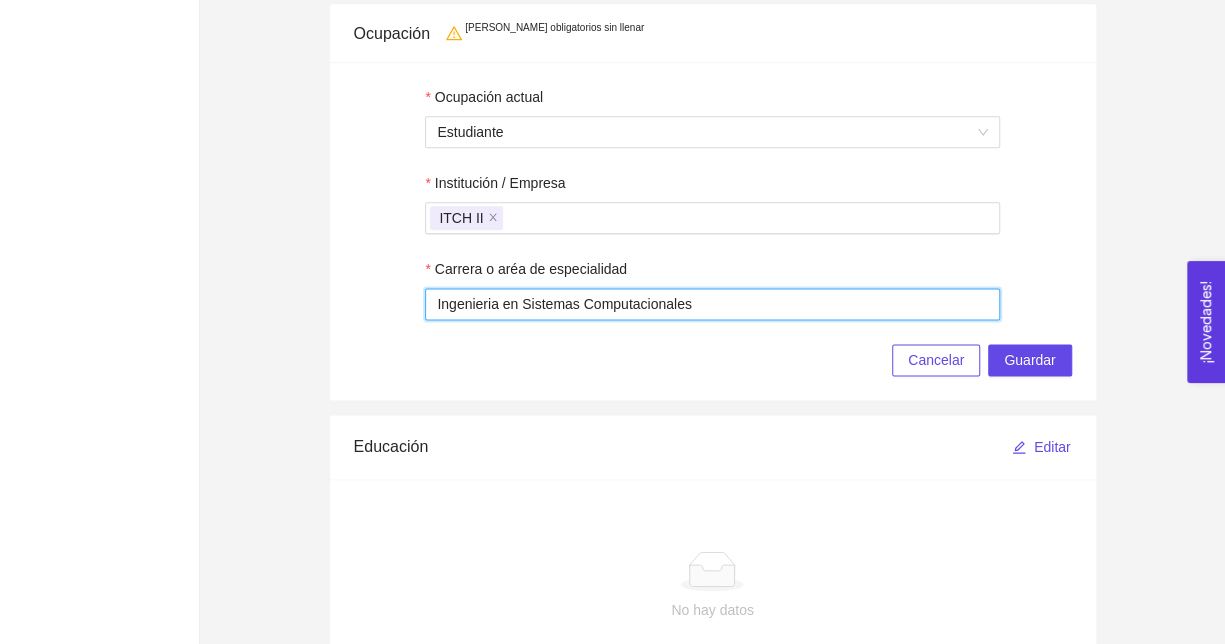 scroll, scrollTop: 1222, scrollLeft: 0, axis: vertical 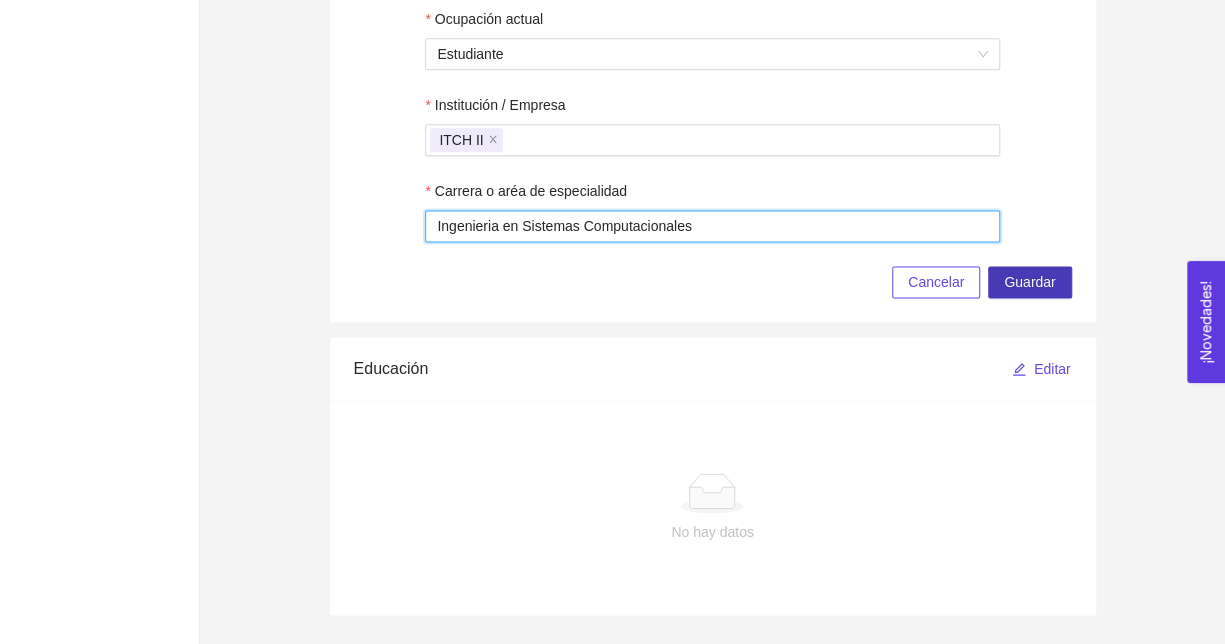 type on "Ingenieria en Sistemas Computacionales" 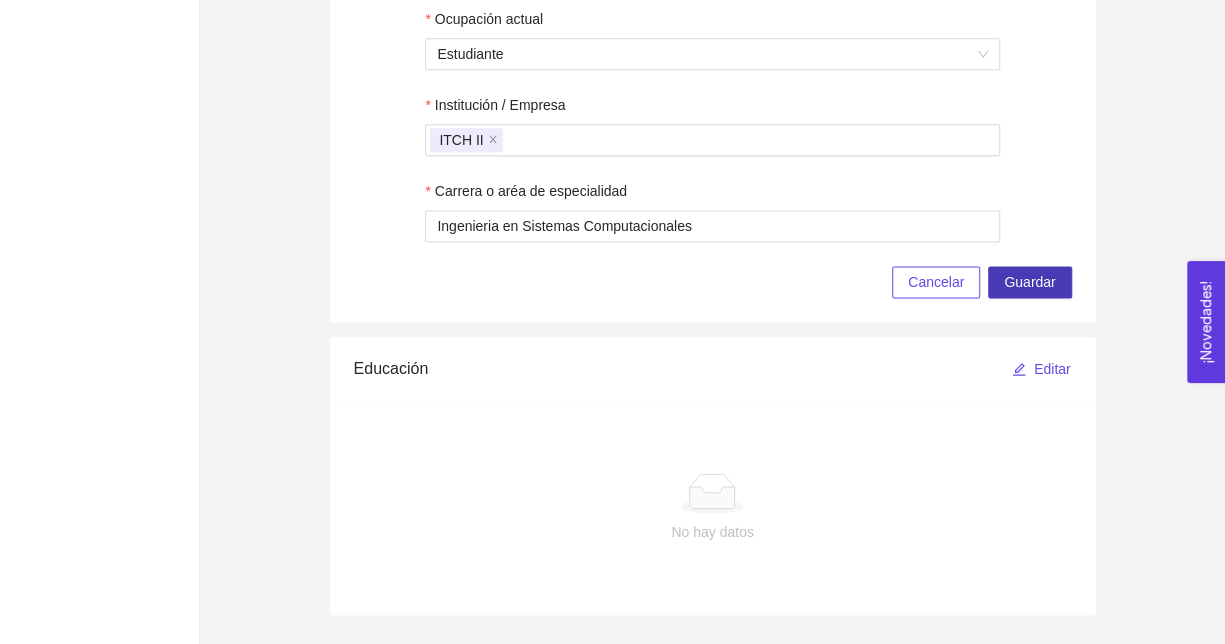 click on "Guardar" at bounding box center [1029, 282] 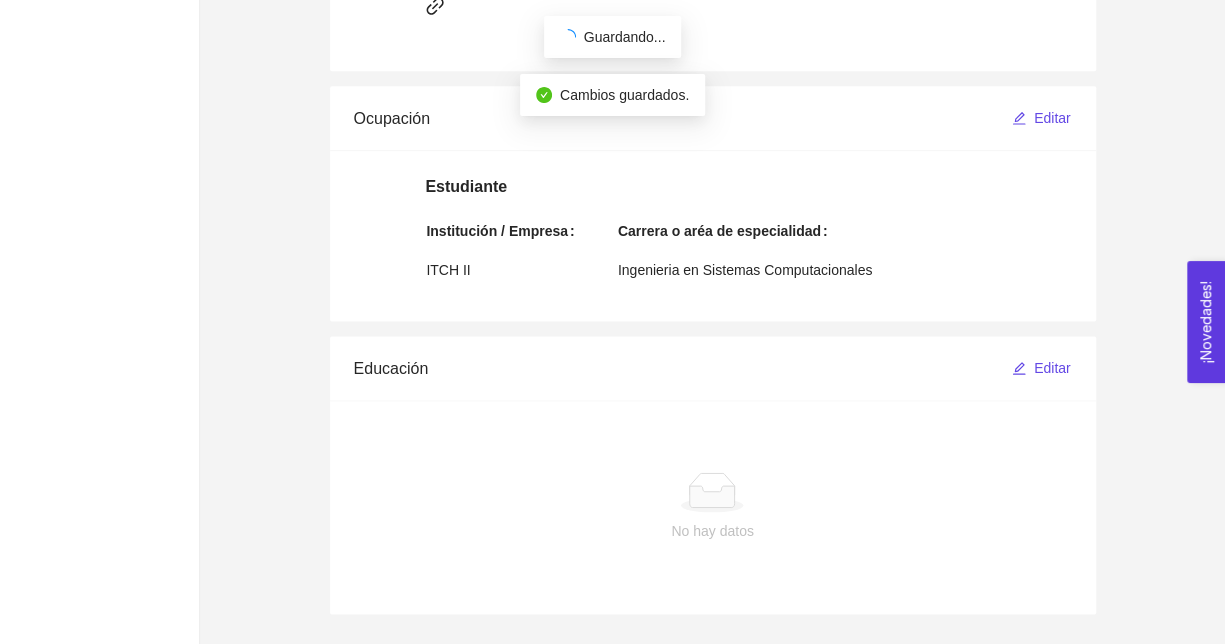 scroll, scrollTop: 1060, scrollLeft: 0, axis: vertical 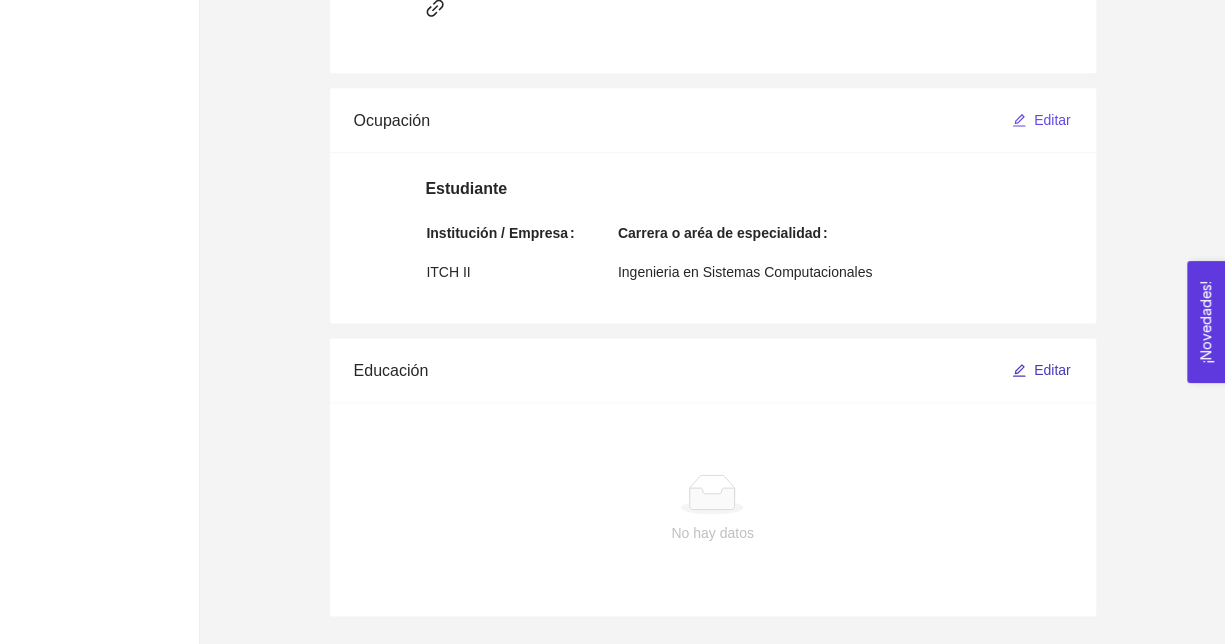 click 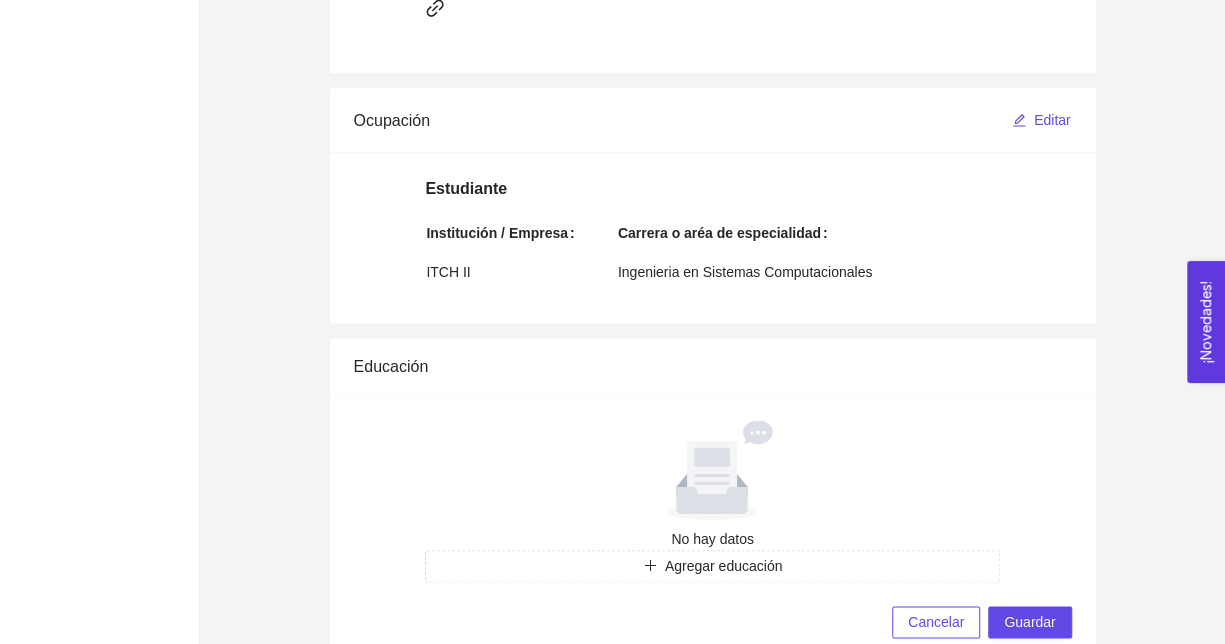 scroll, scrollTop: 1104, scrollLeft: 0, axis: vertical 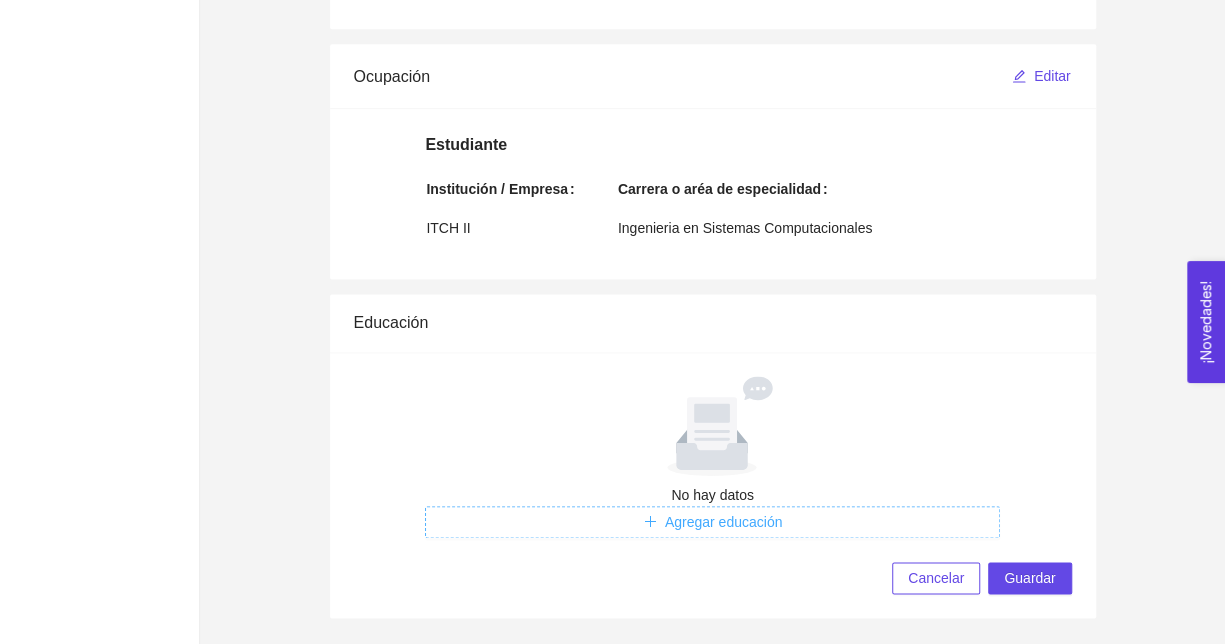 click on "Agregar educación" at bounding box center (724, 522) 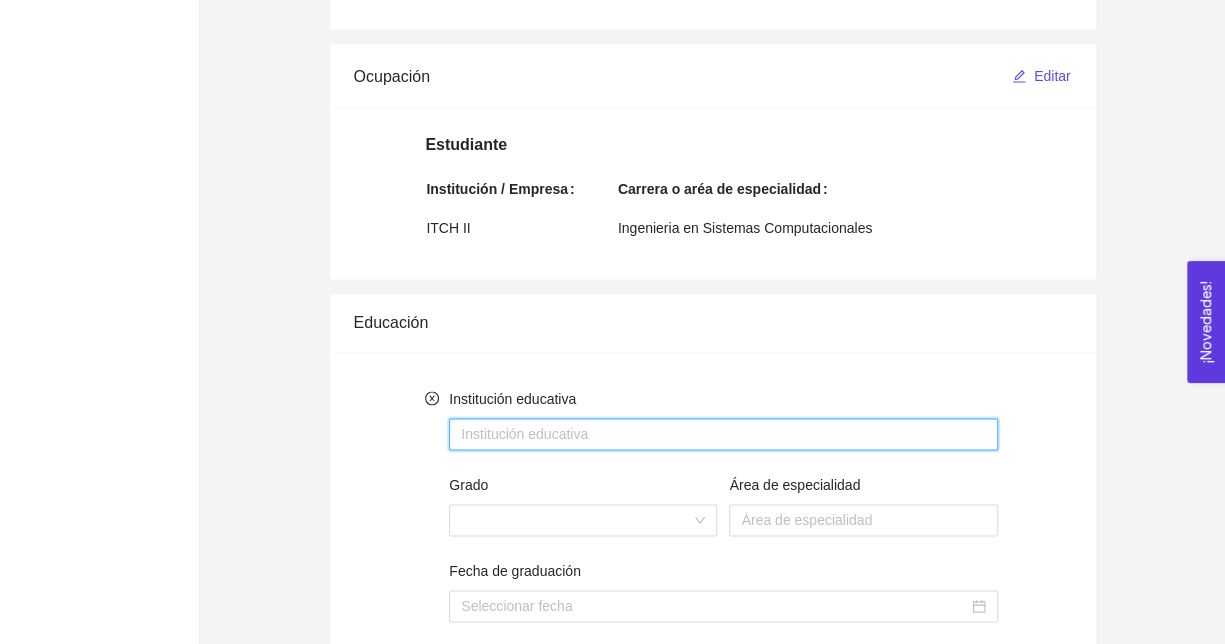 click on "Institución educativa" at bounding box center (723, 434) 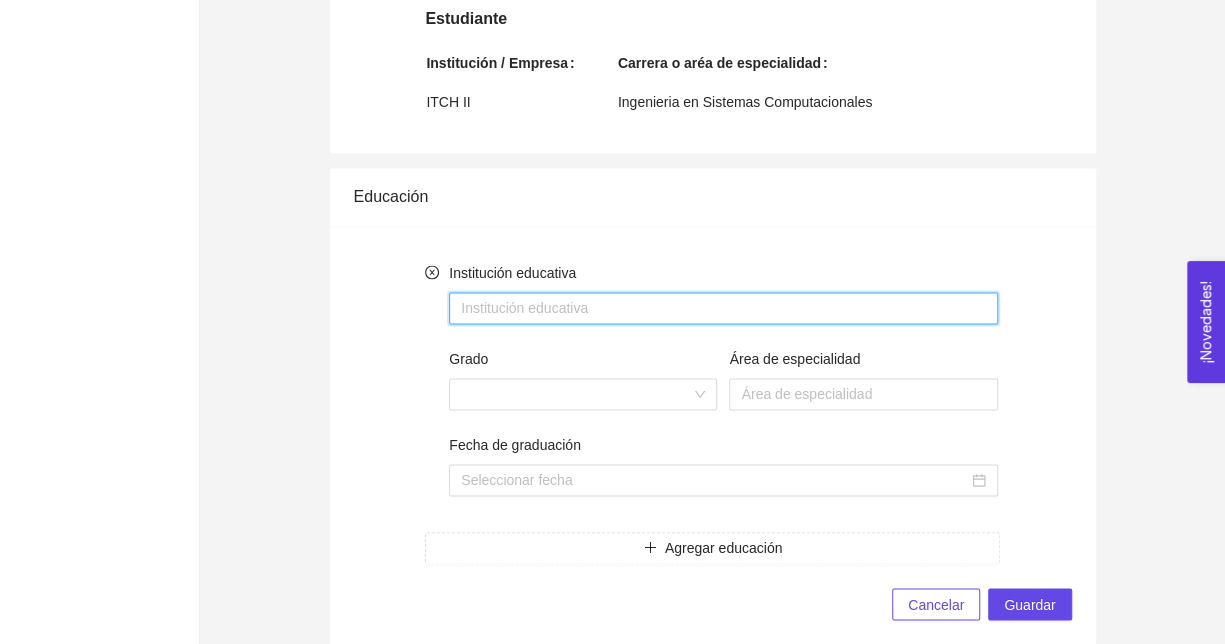 scroll, scrollTop: 1256, scrollLeft: 0, axis: vertical 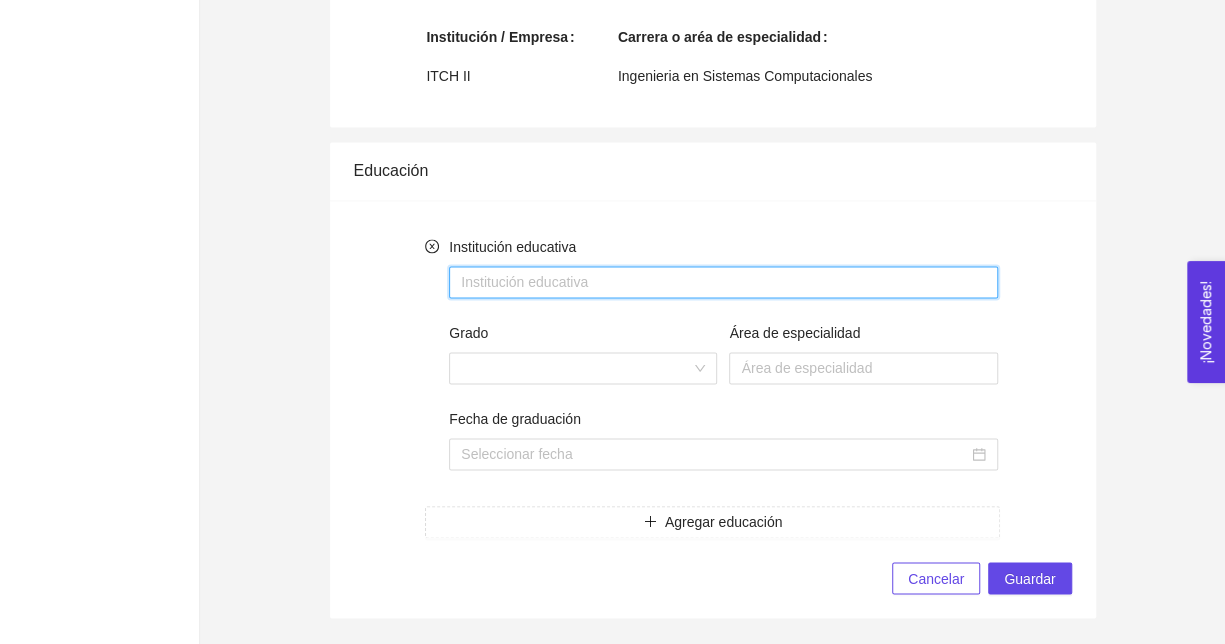 click on "Institución educativa" at bounding box center [723, 282] 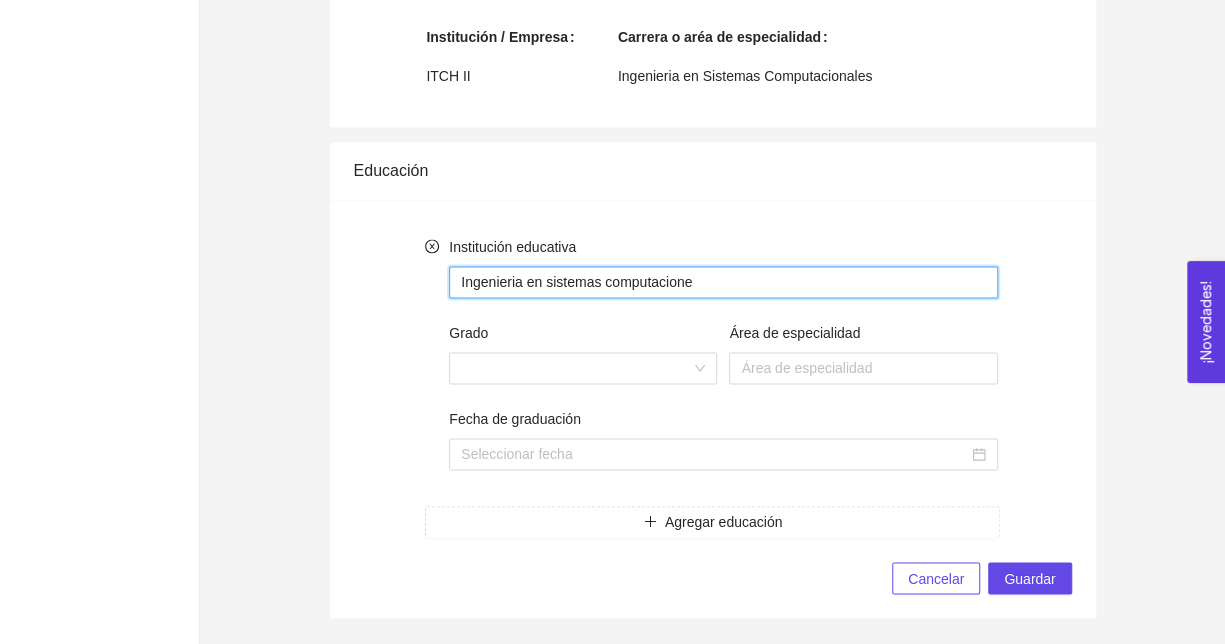 type on "Ingenieria en sistemas computaciones" 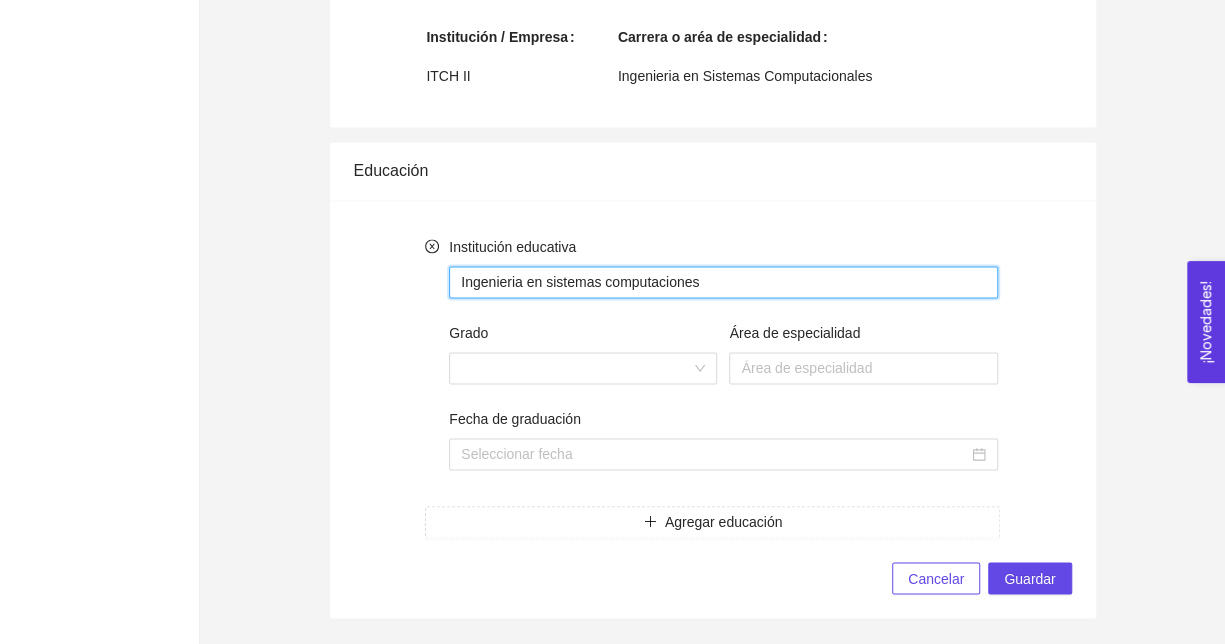 drag, startPoint x: 813, startPoint y: 280, endPoint x: -41, endPoint y: 268, distance: 854.0843 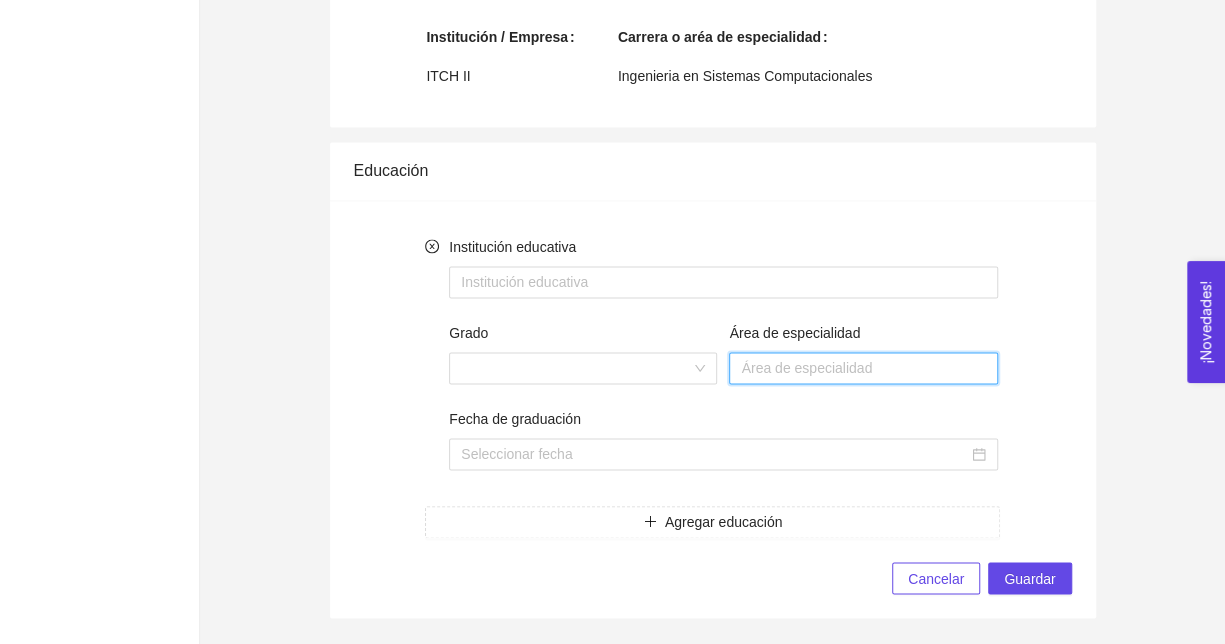 click on "Área de especialidad" at bounding box center [863, 368] 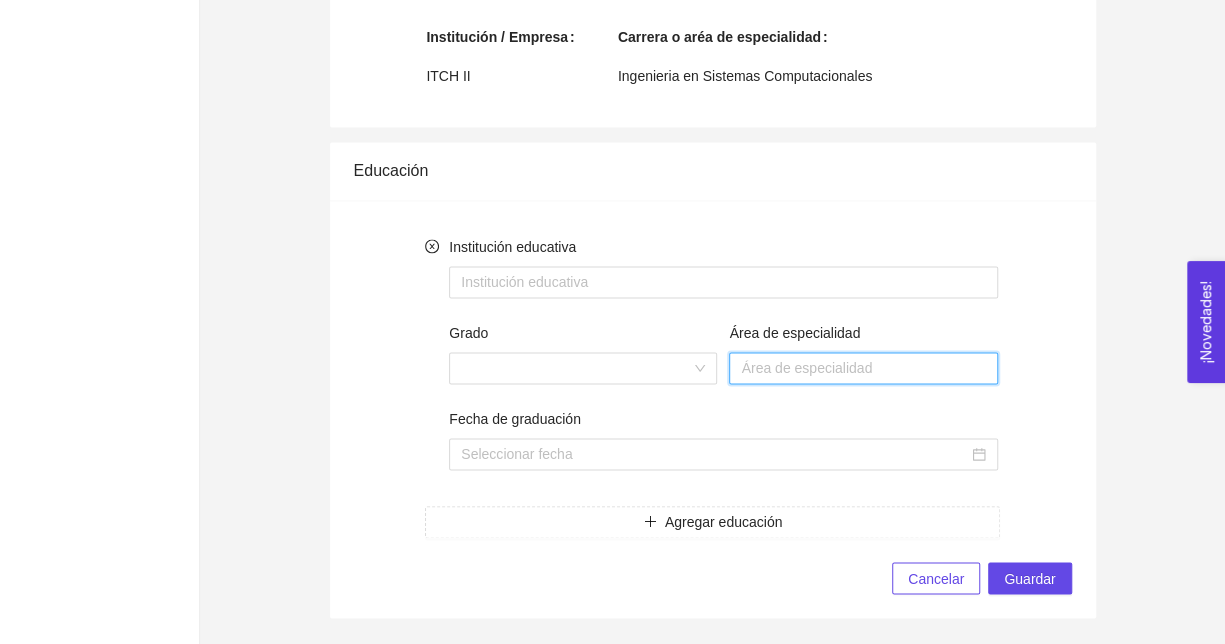 paste on "Ingenieria en sistemas computaciones" 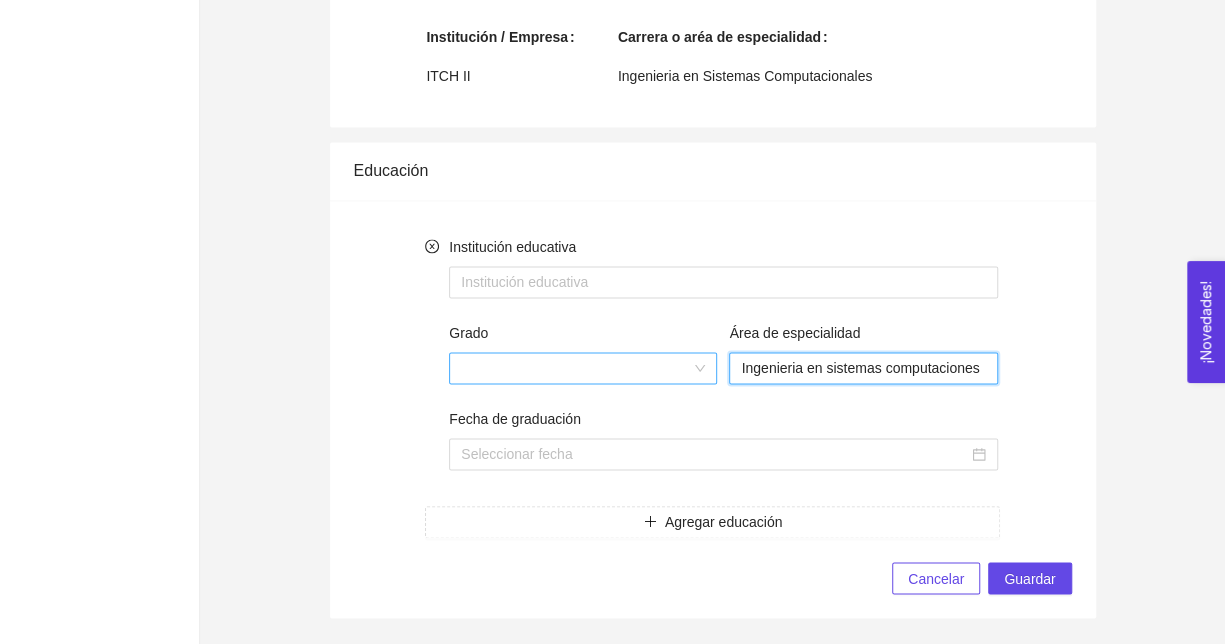 click at bounding box center (583, 368) 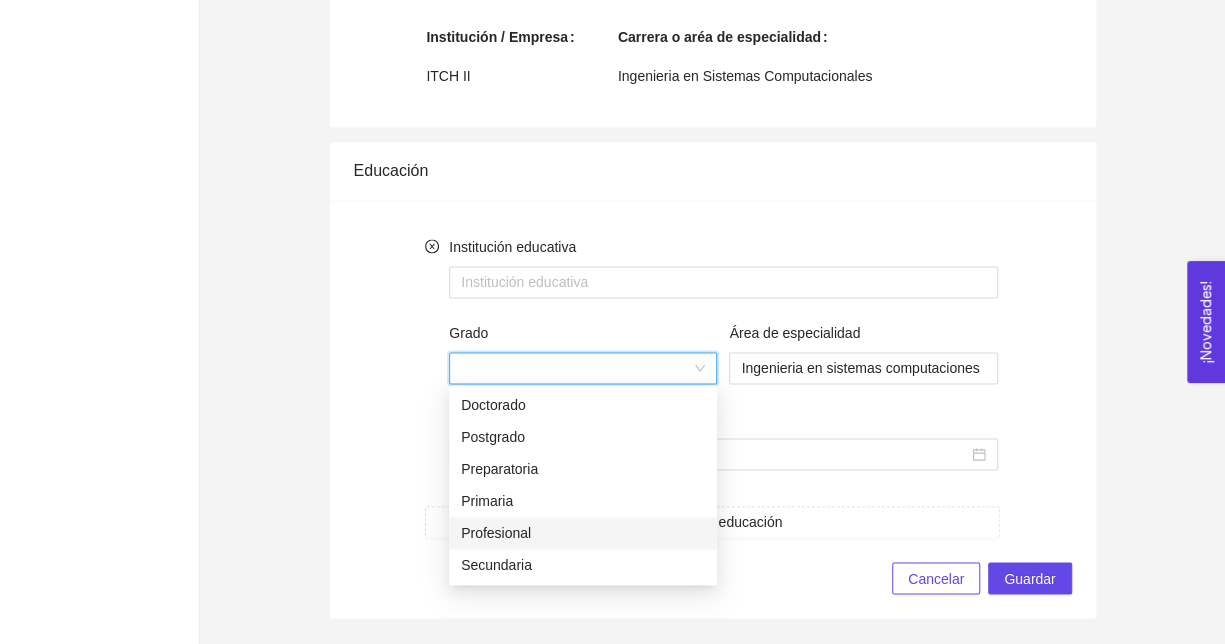 click on "Profesional" at bounding box center [583, 533] 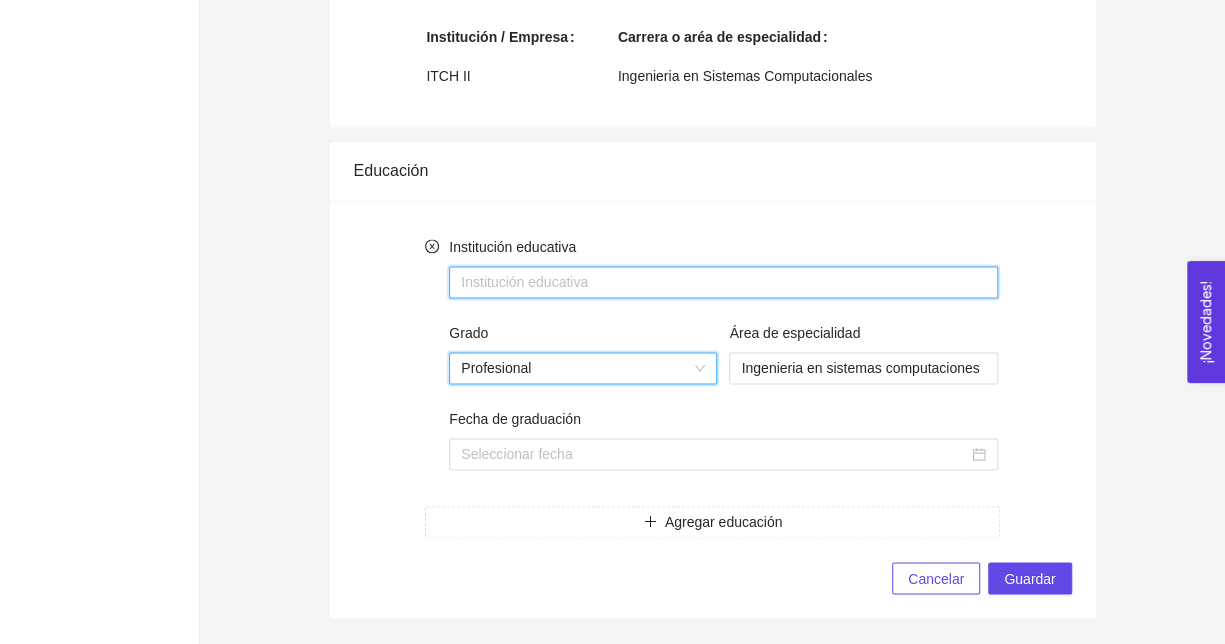 click on "Institución educativa" at bounding box center (723, 282) 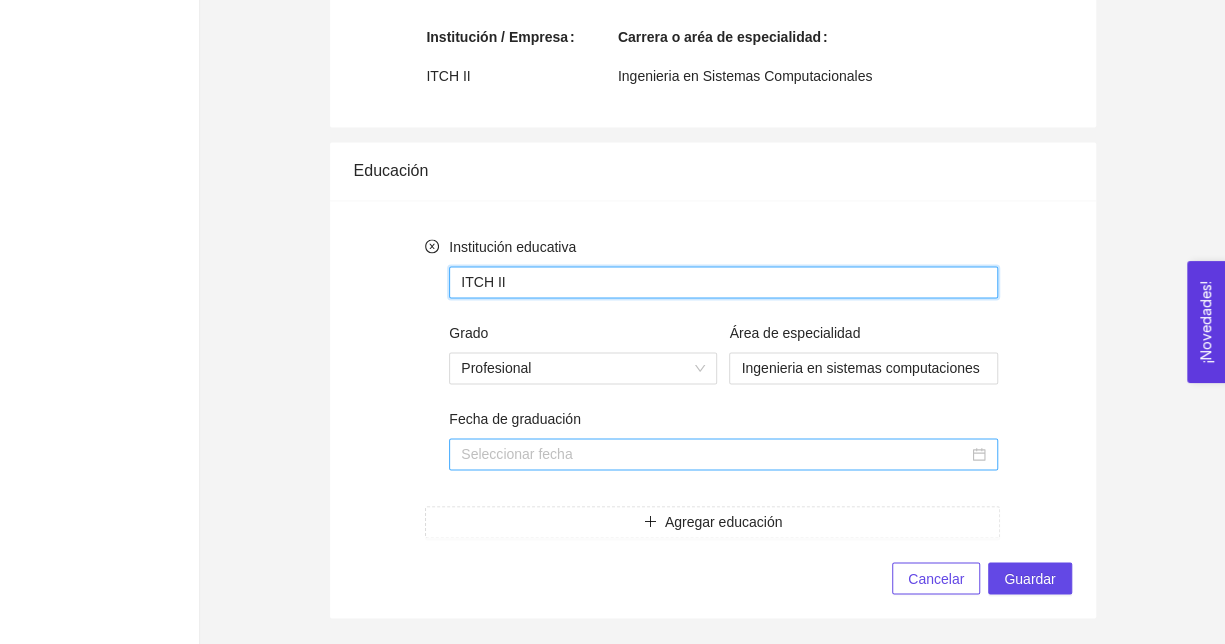 type on "ITCH II" 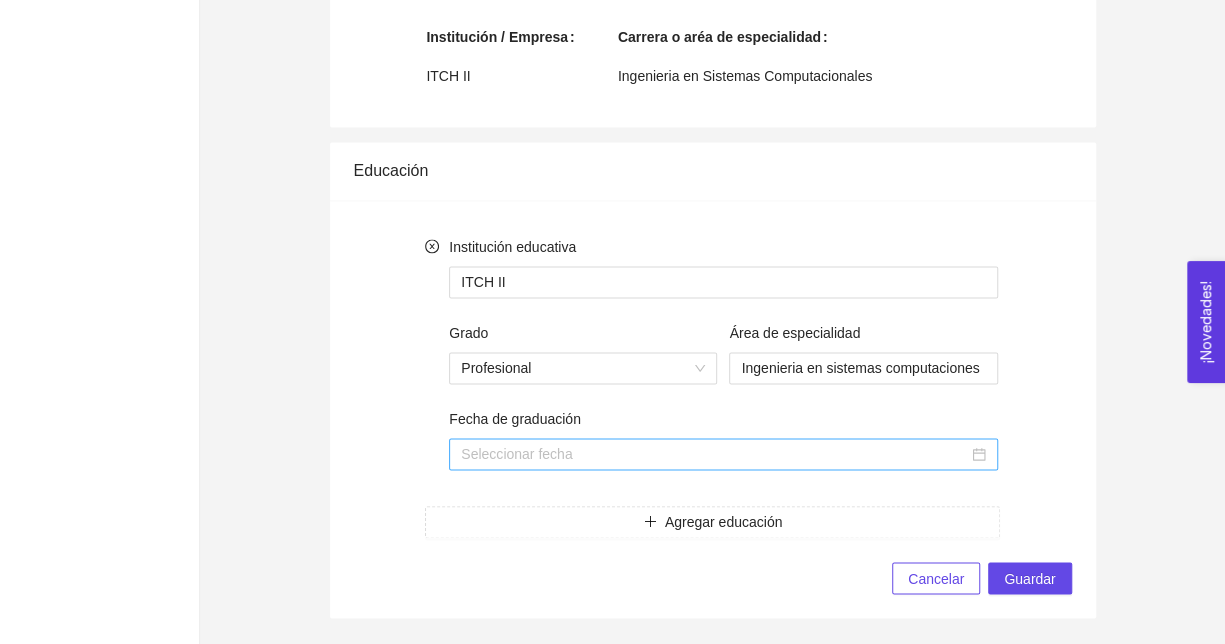 drag, startPoint x: 623, startPoint y: 444, endPoint x: 705, endPoint y: 442, distance: 82.02438 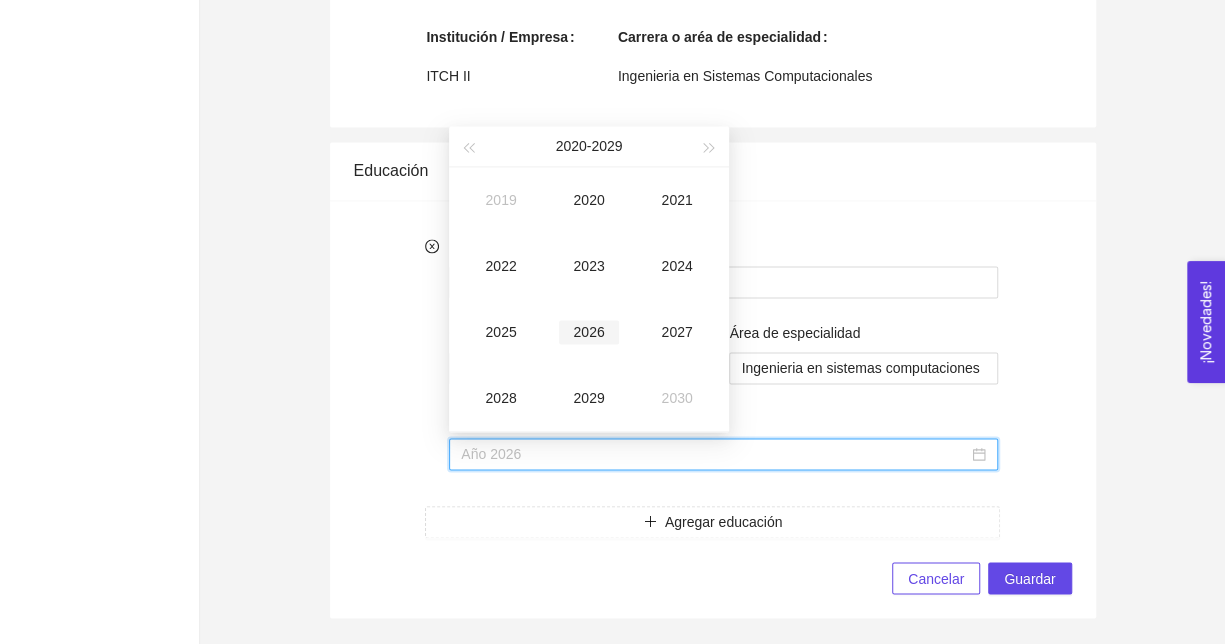 click on "2026" at bounding box center (589, 332) 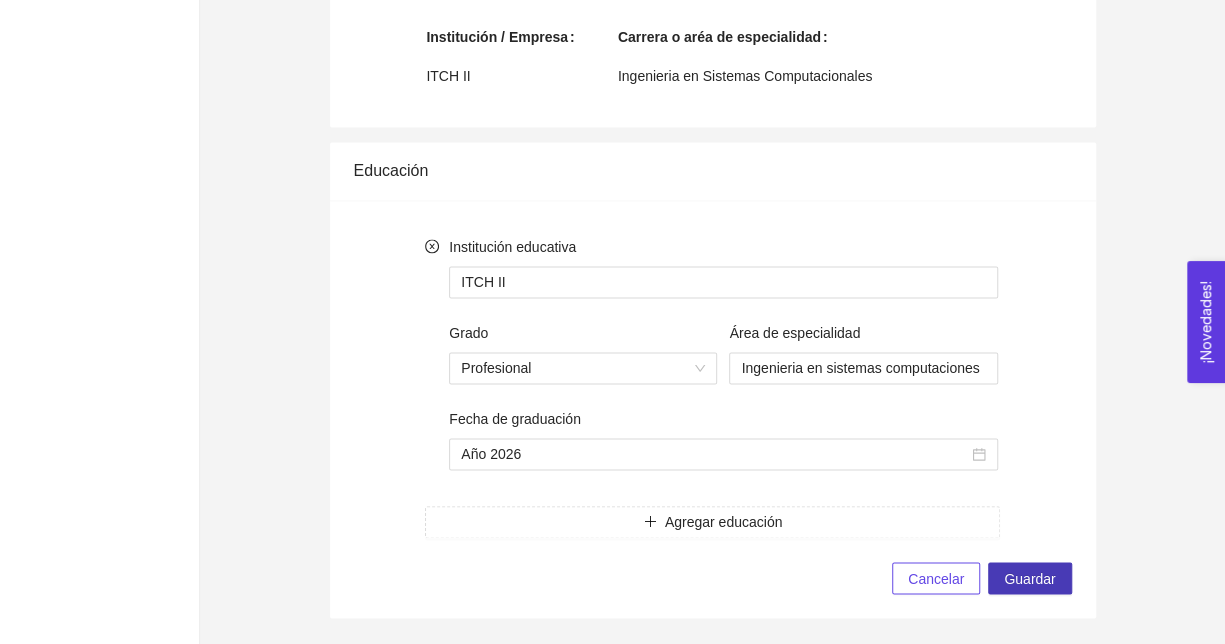 click on "Guardar" at bounding box center (1029, 578) 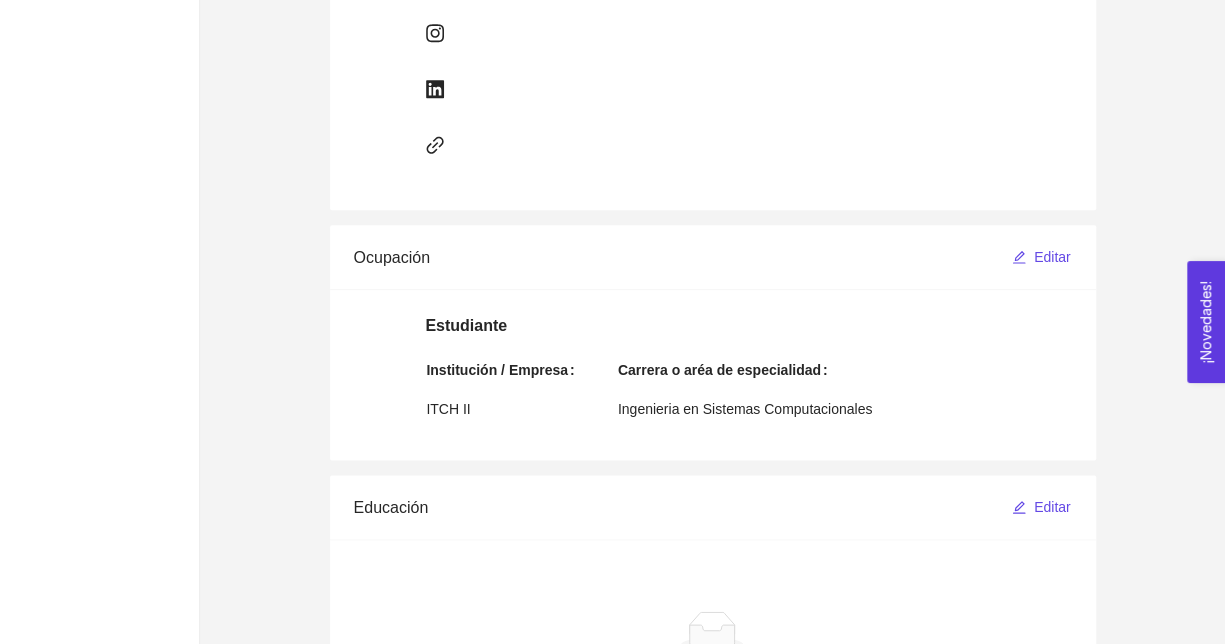 scroll, scrollTop: 1060, scrollLeft: 0, axis: vertical 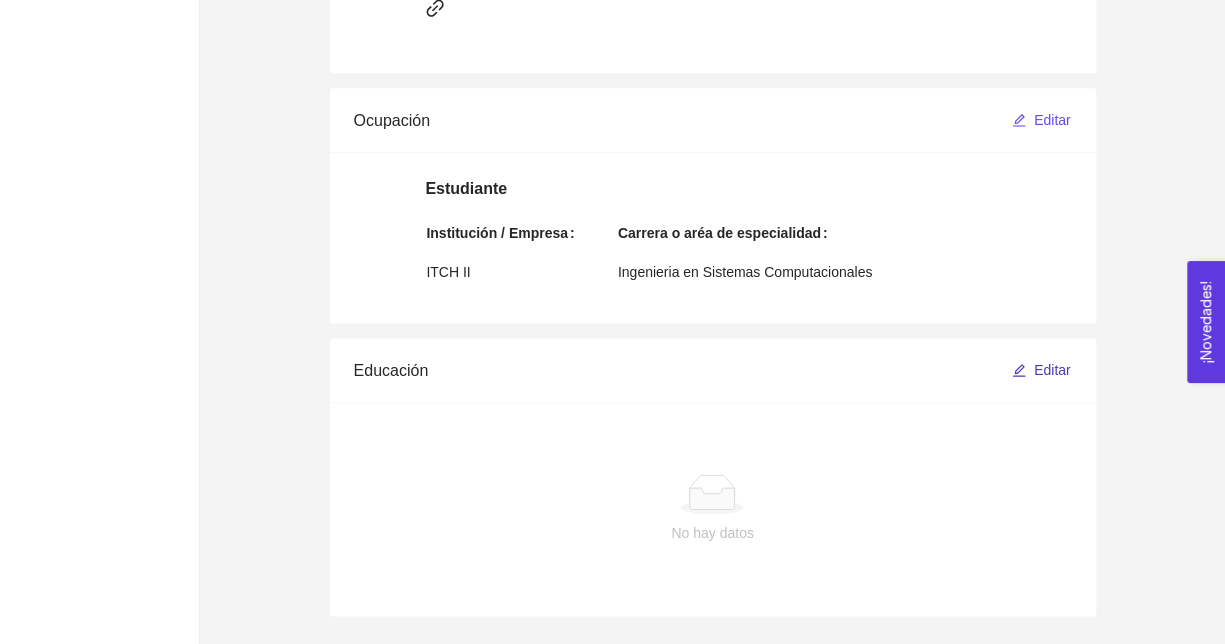 click on "Editar" at bounding box center (1041, 370) 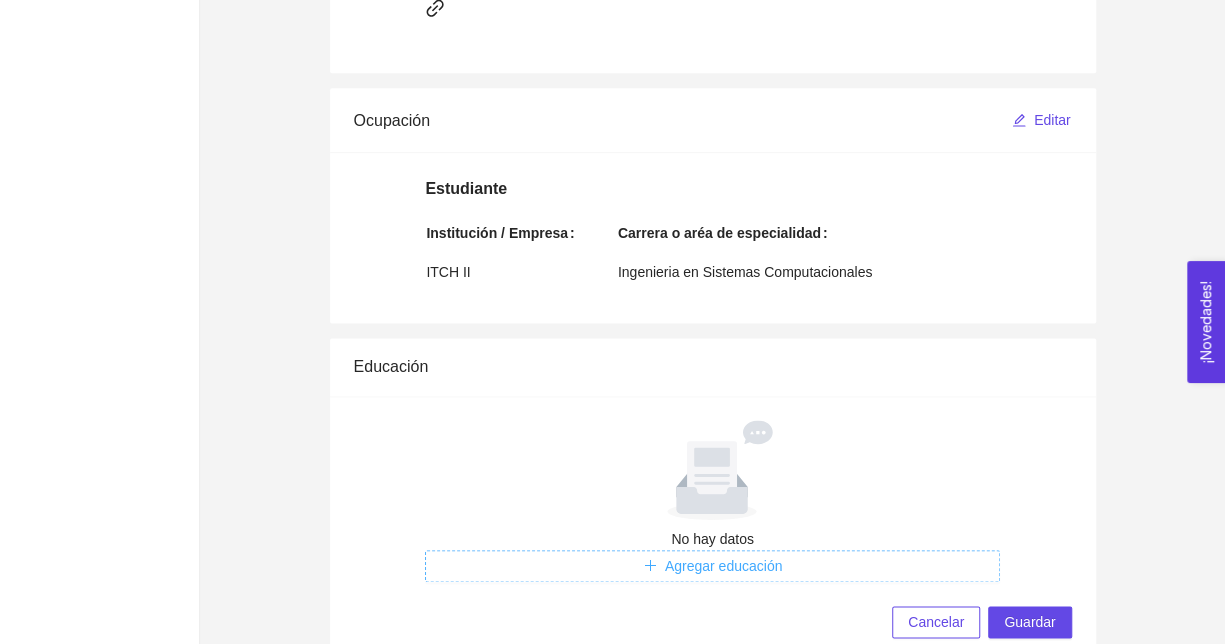 click on "Agregar educación" at bounding box center (724, 566) 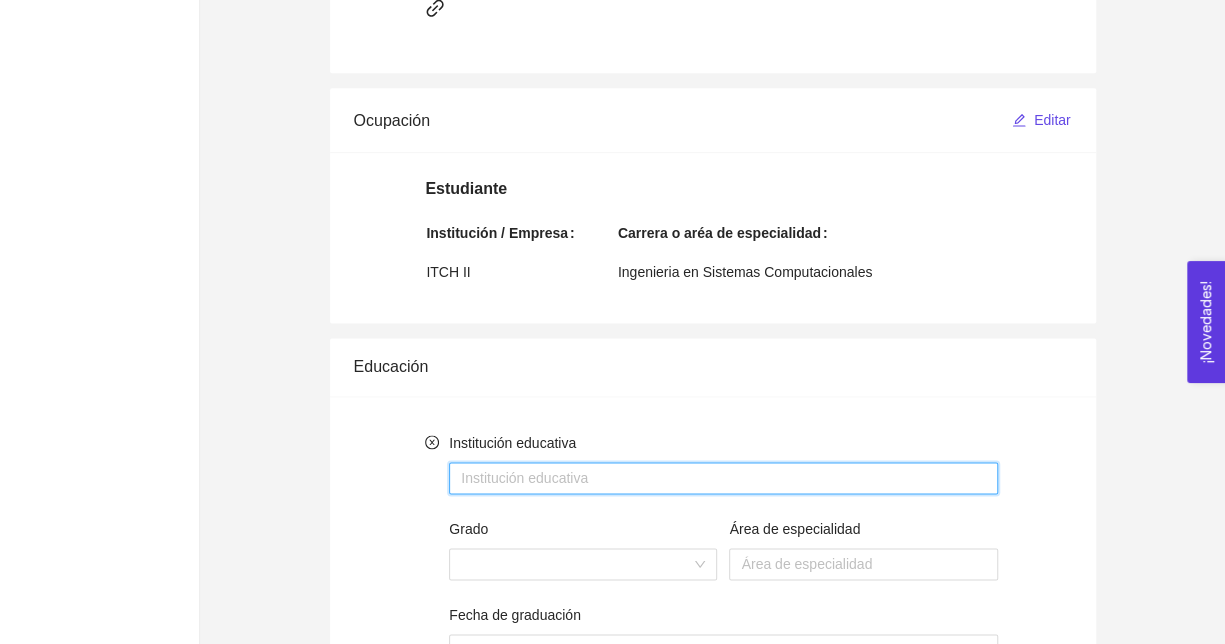 click on "Institución educativa" at bounding box center [723, 478] 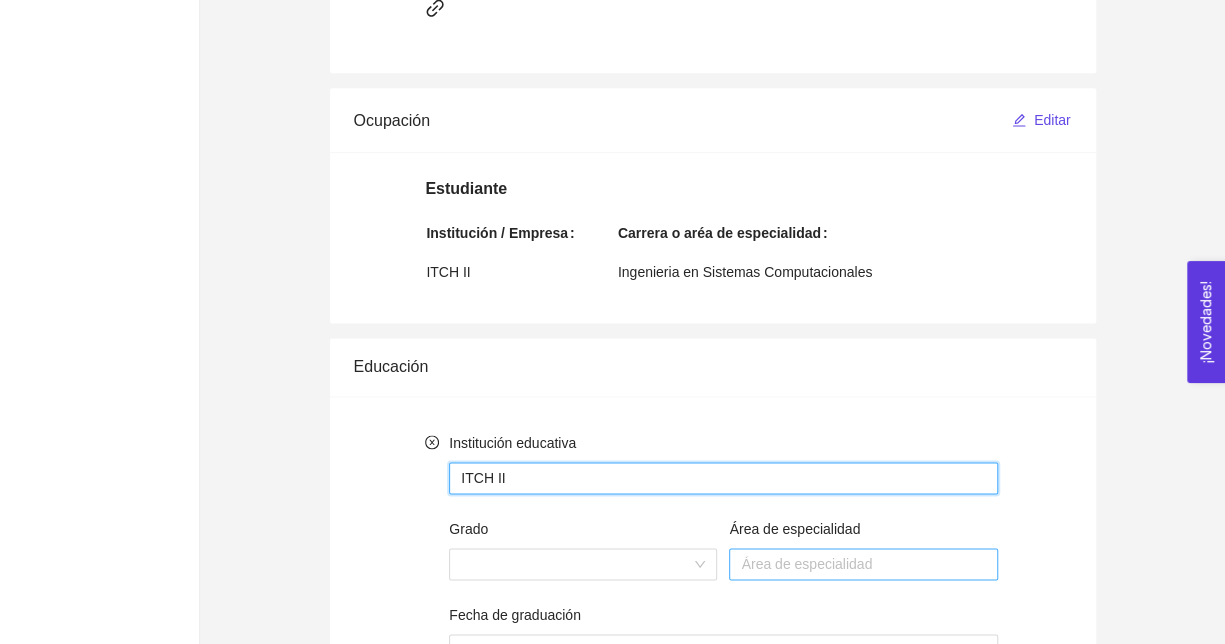 type on "ITCH II" 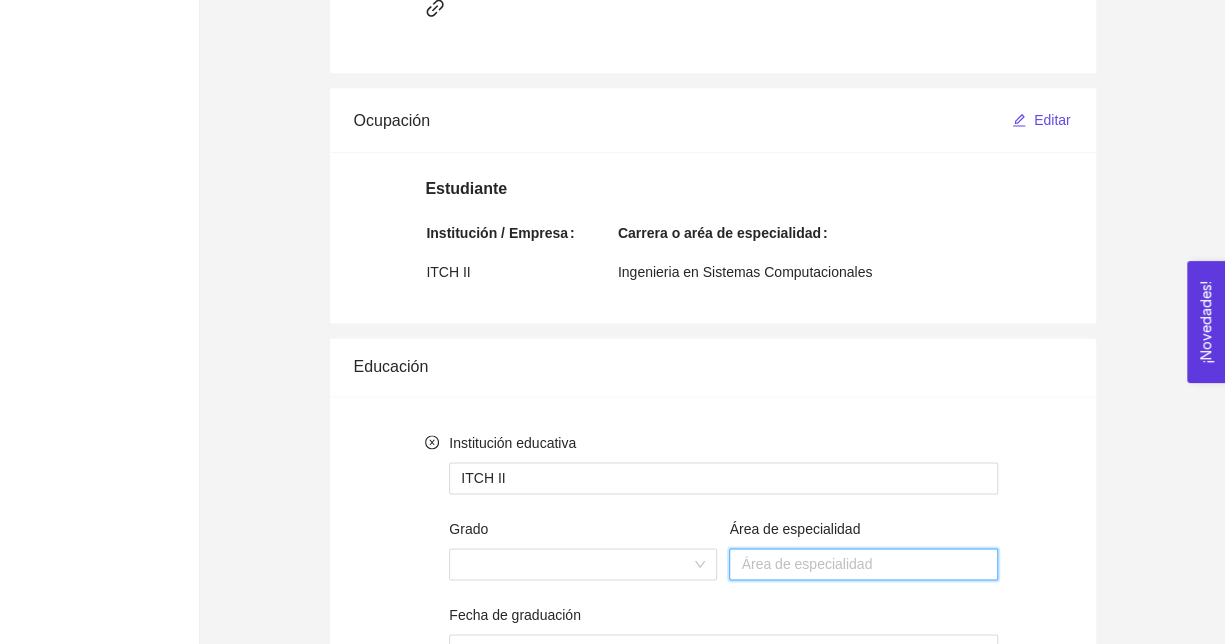 click on "Área de especialidad" at bounding box center [863, 564] 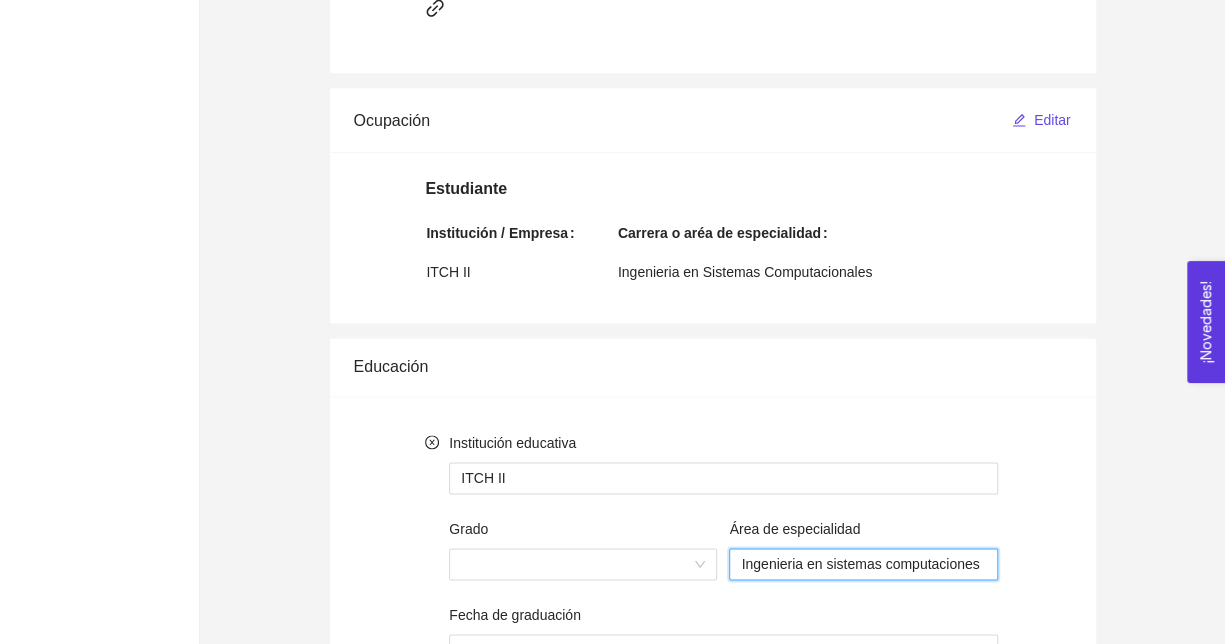 click on "Ingenieria en sistemas computaciones" at bounding box center (863, 564) 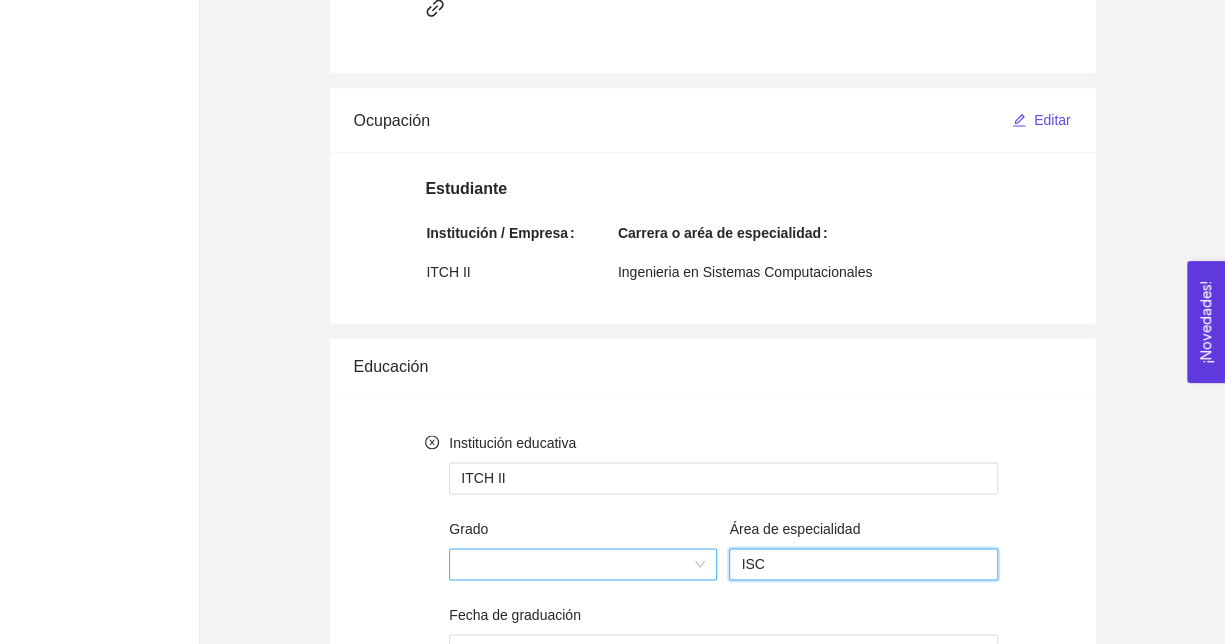 click at bounding box center (583, 564) 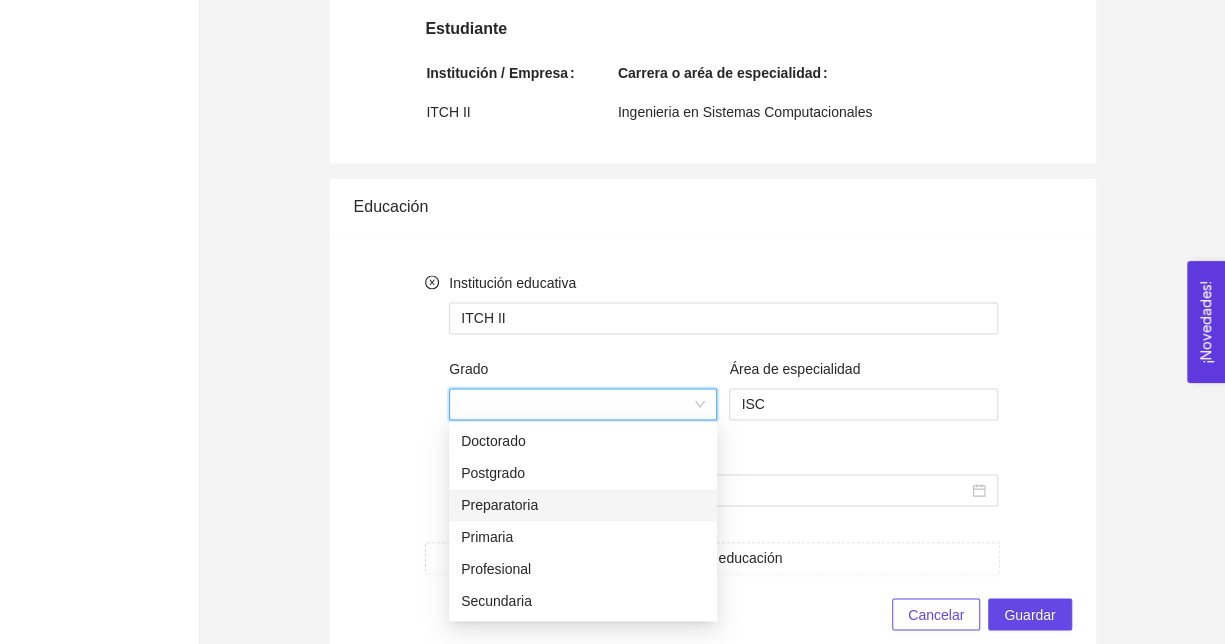 scroll, scrollTop: 1256, scrollLeft: 0, axis: vertical 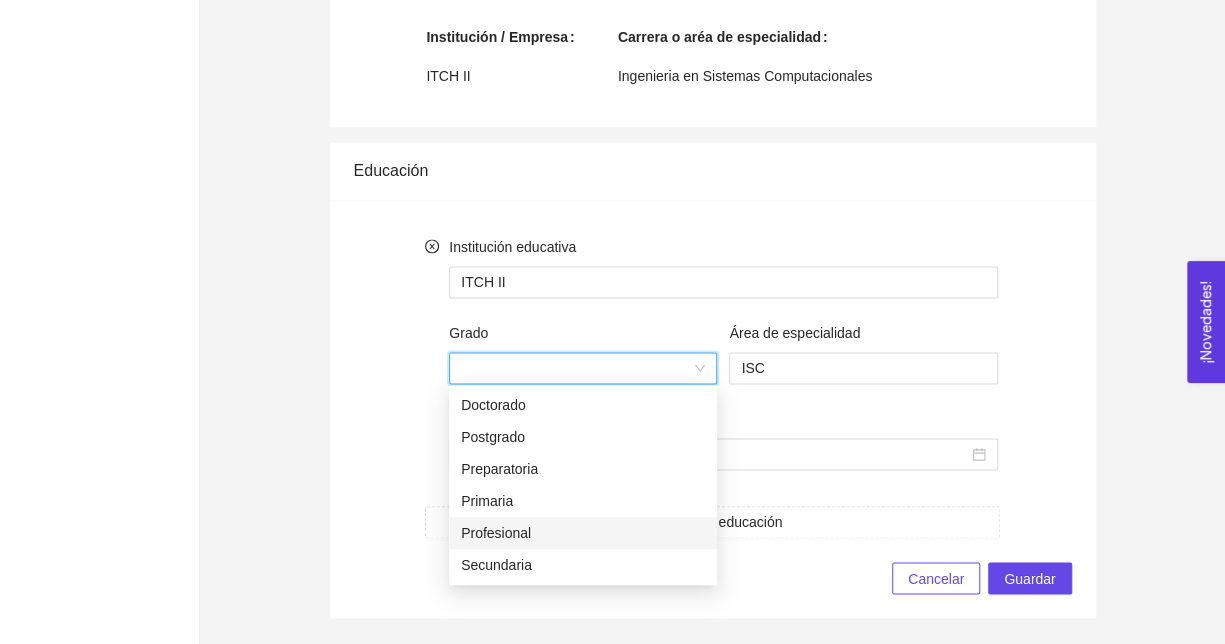 click on "Profesional" at bounding box center [583, 533] 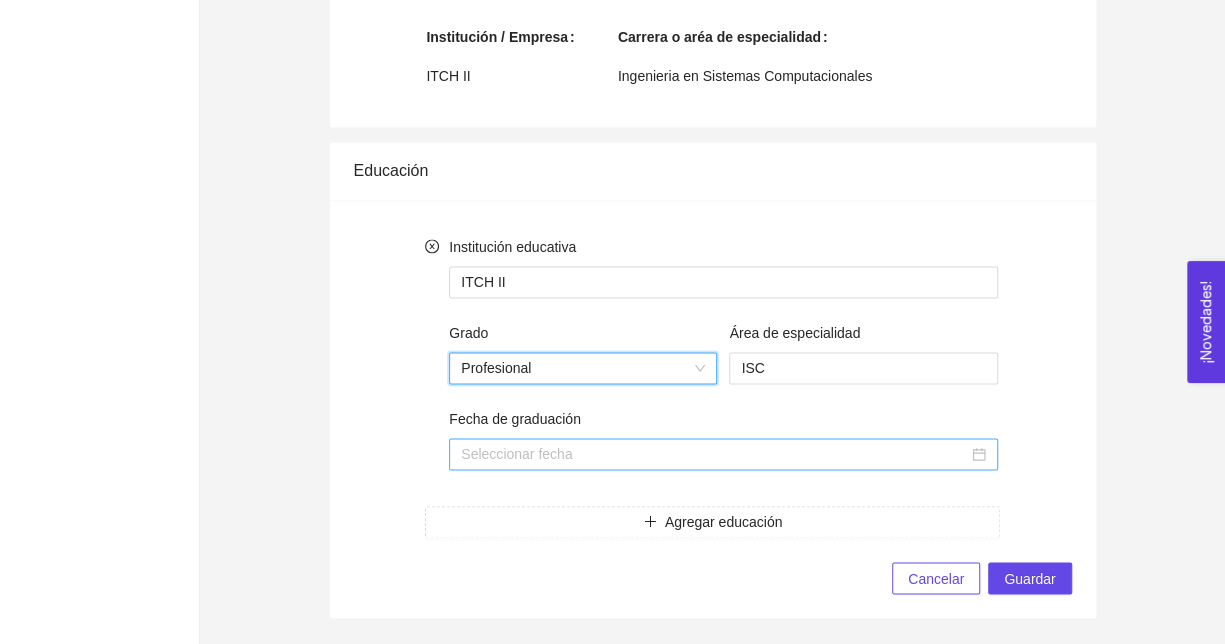 click on "Fecha de graduación" at bounding box center [714, 454] 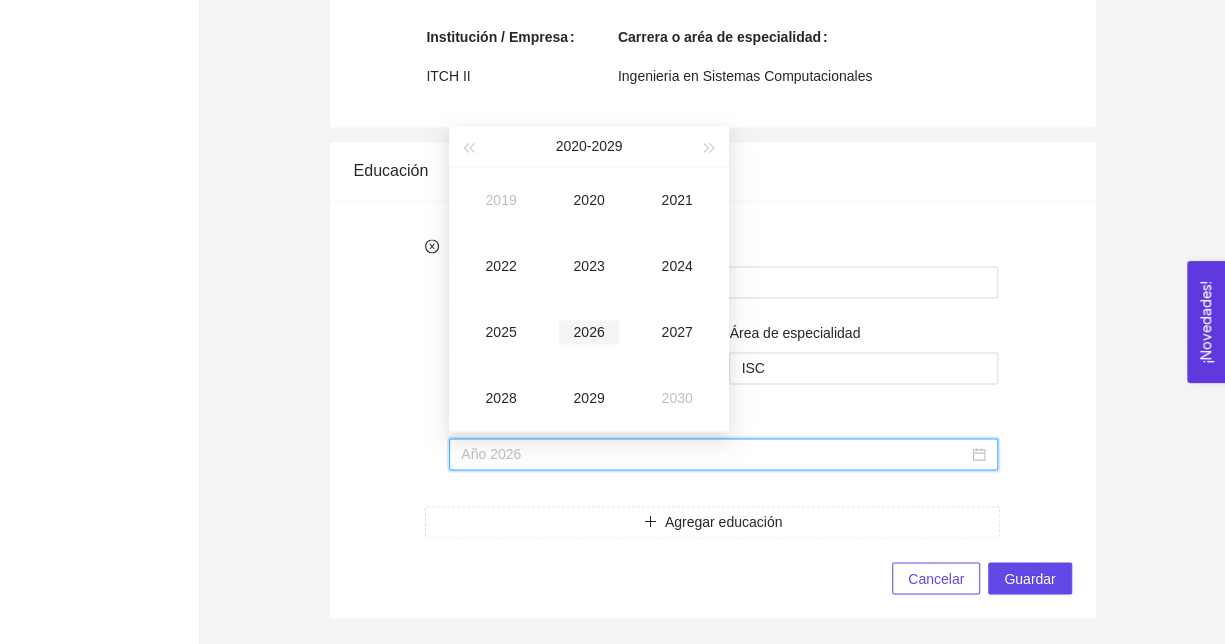 click on "2026" at bounding box center (589, 332) 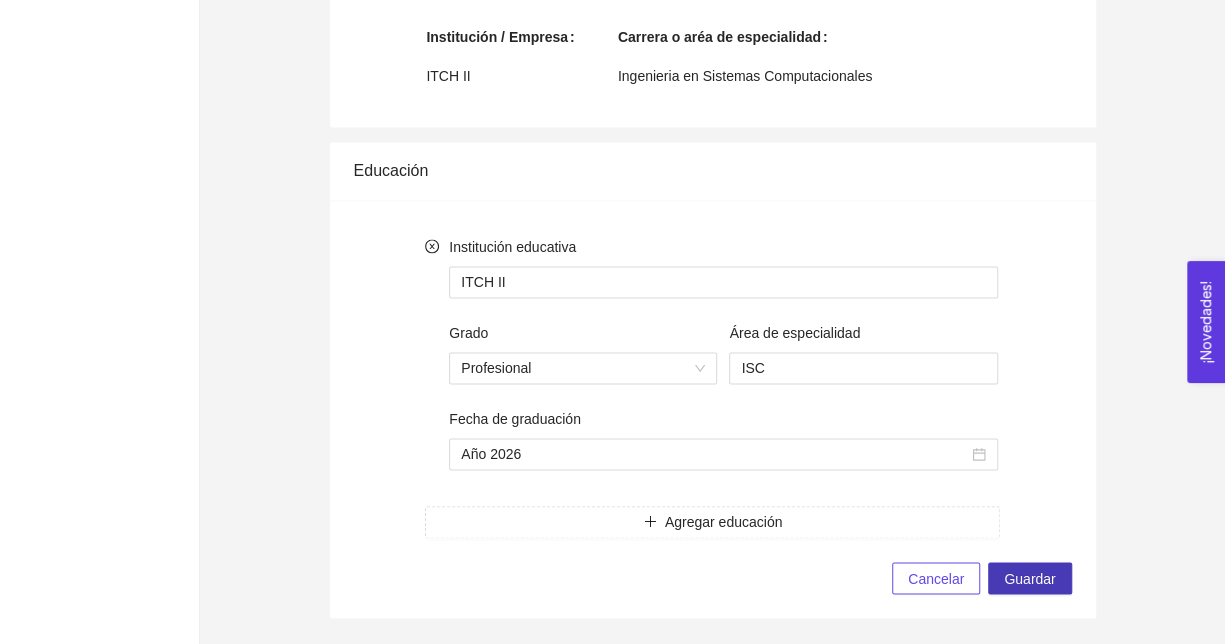 click on "Guardar" at bounding box center [1029, 578] 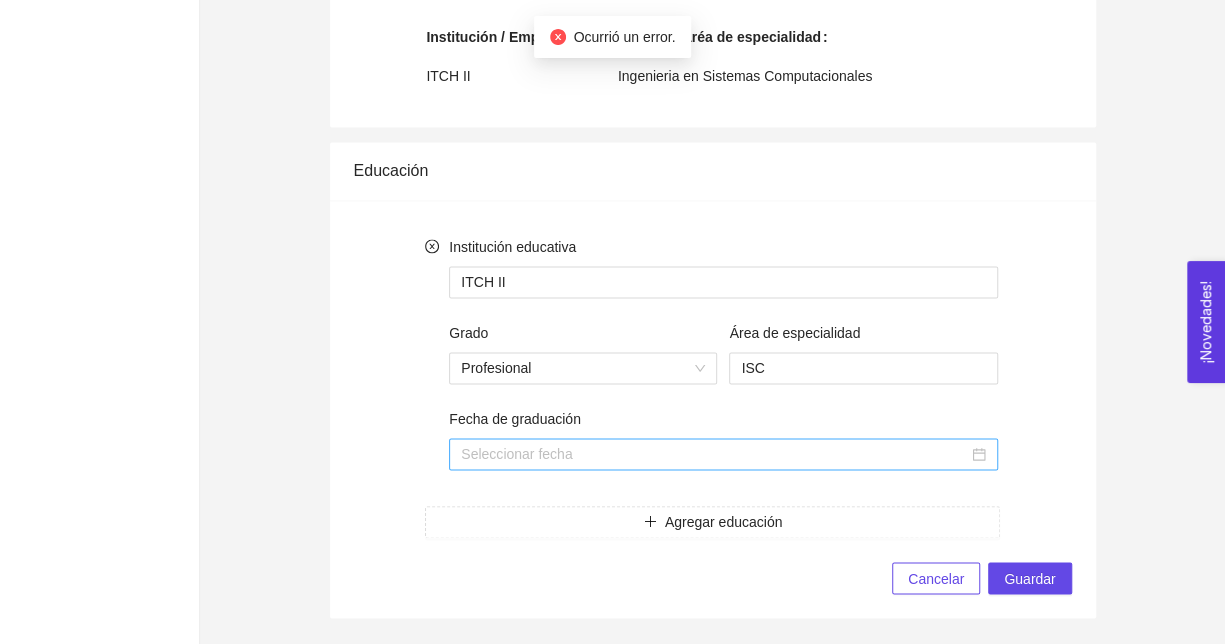 click at bounding box center (723, 454) 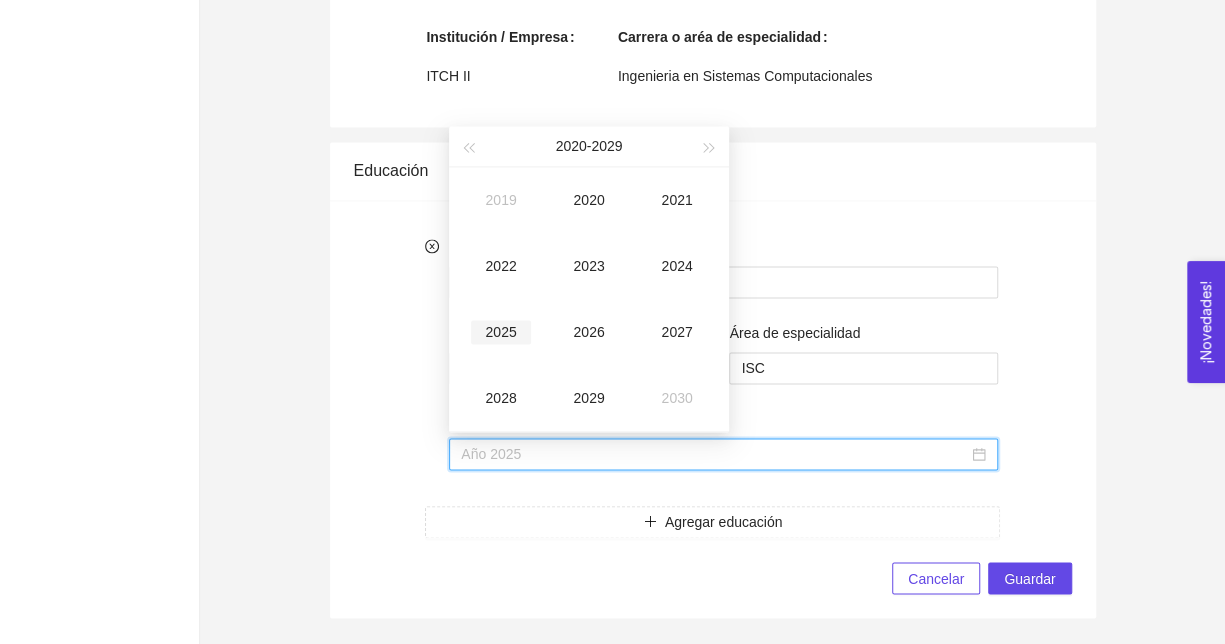 click on "2025" at bounding box center [501, 332] 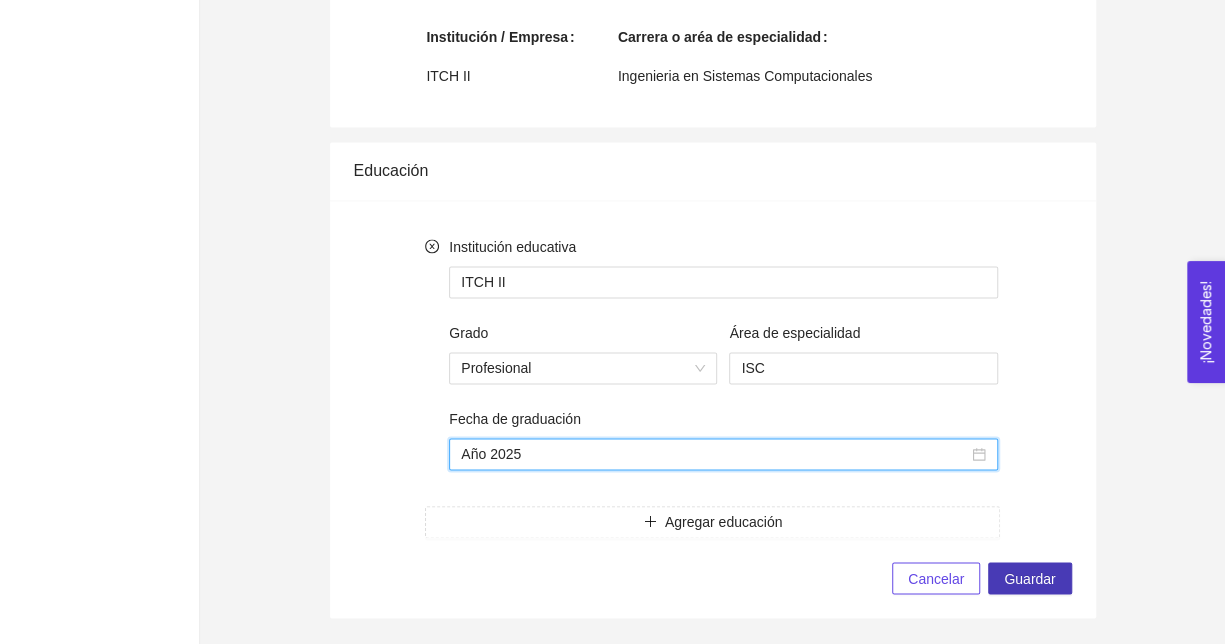 click on "Guardar" at bounding box center (1029, 578) 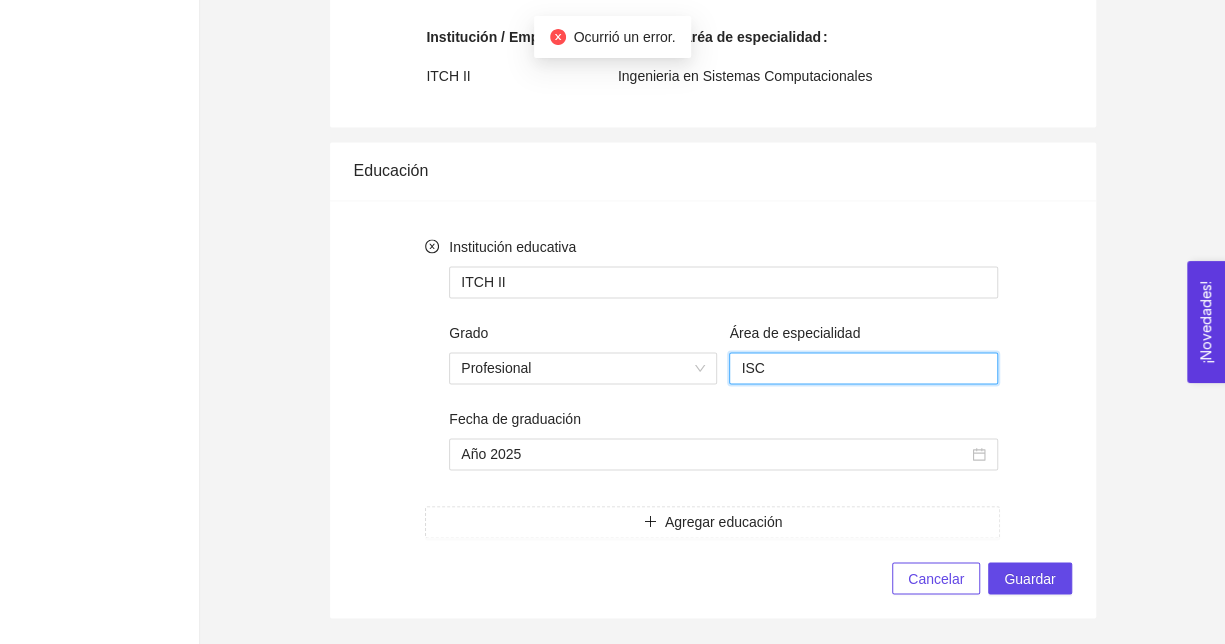 click on "ISC" at bounding box center (863, 368) 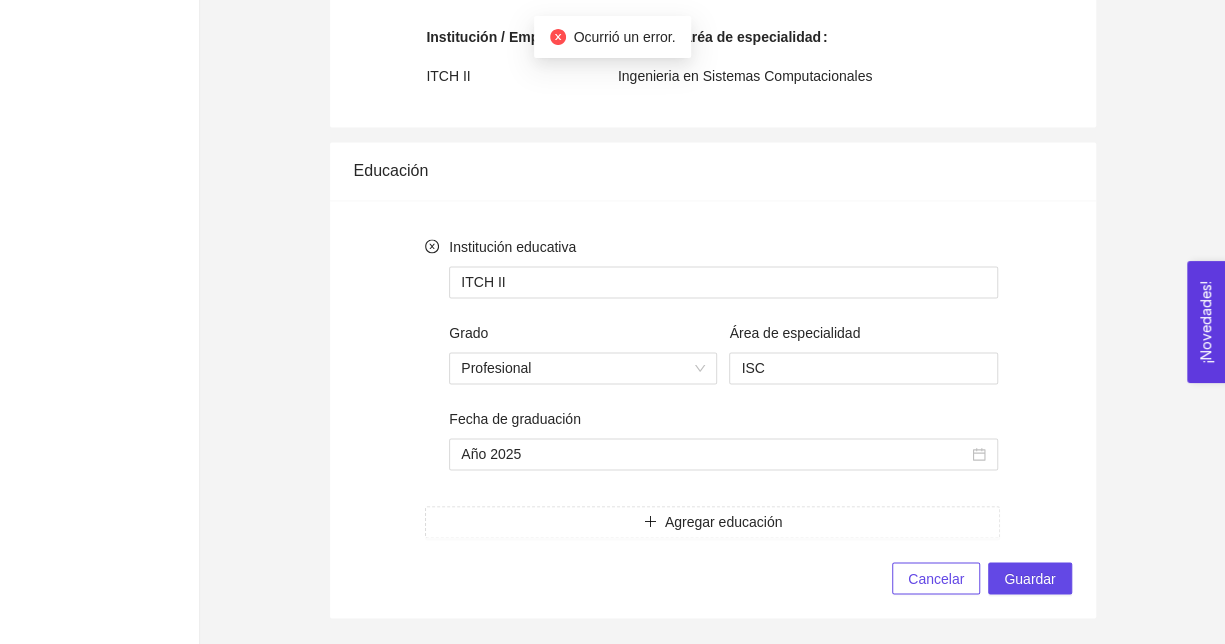 click 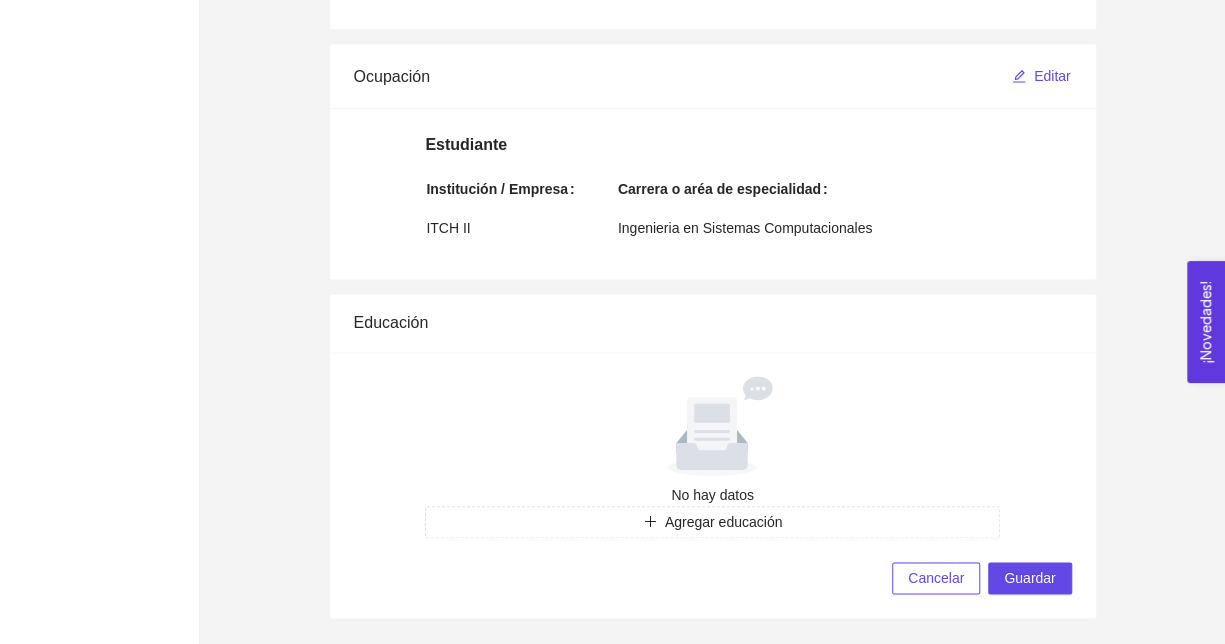 click on "Termina tu registro Para seguir navegando por favor  completa la información de tu perfil. Información personal Hay campos obligatorios sin llenar Editar IA IRAN AMERICA CHAVARRIA MONGE Folio: ENT-05834 ame449023@gmail.com Vínculo con el Tec de Monterrey Editar ¿Eres Familia Tec? Proporciónanos tu matrícula y/o nómina Si No Redes sociales Editar Ocupación Editar Estudiante Institución / Empresa Carrera o aréa de especialidad ITCH II Ingenieria en Sistemas Computacionales Educación No hay datos Agregar educación Cancelar Guardar" at bounding box center [712, -158] 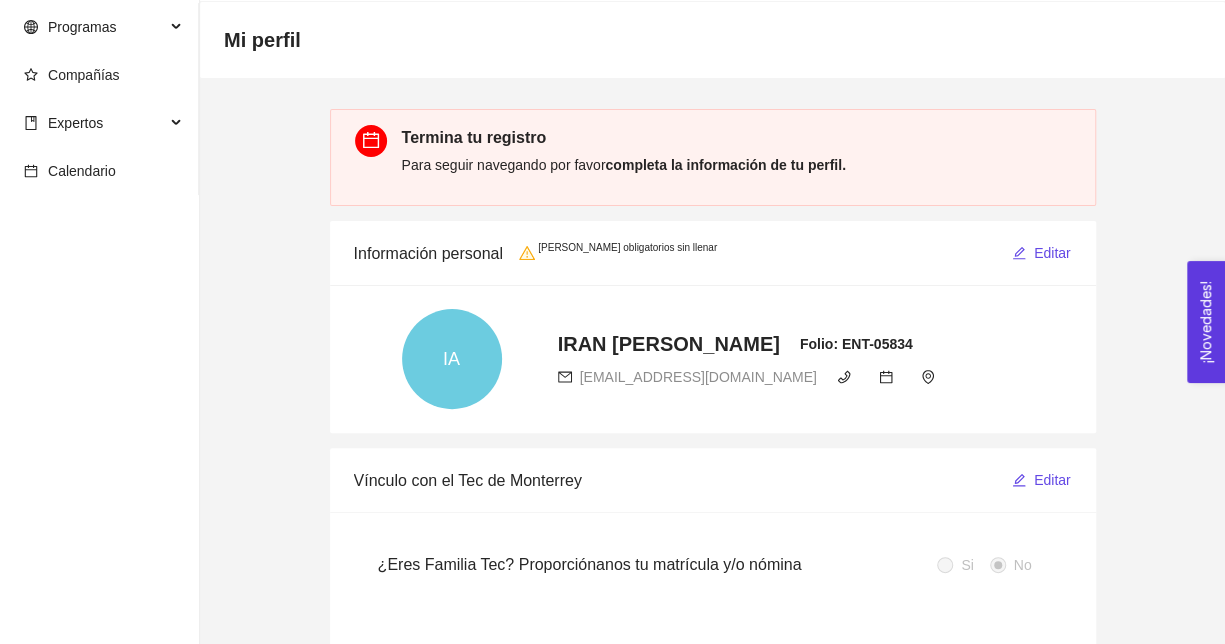 scroll, scrollTop: 45, scrollLeft: 0, axis: vertical 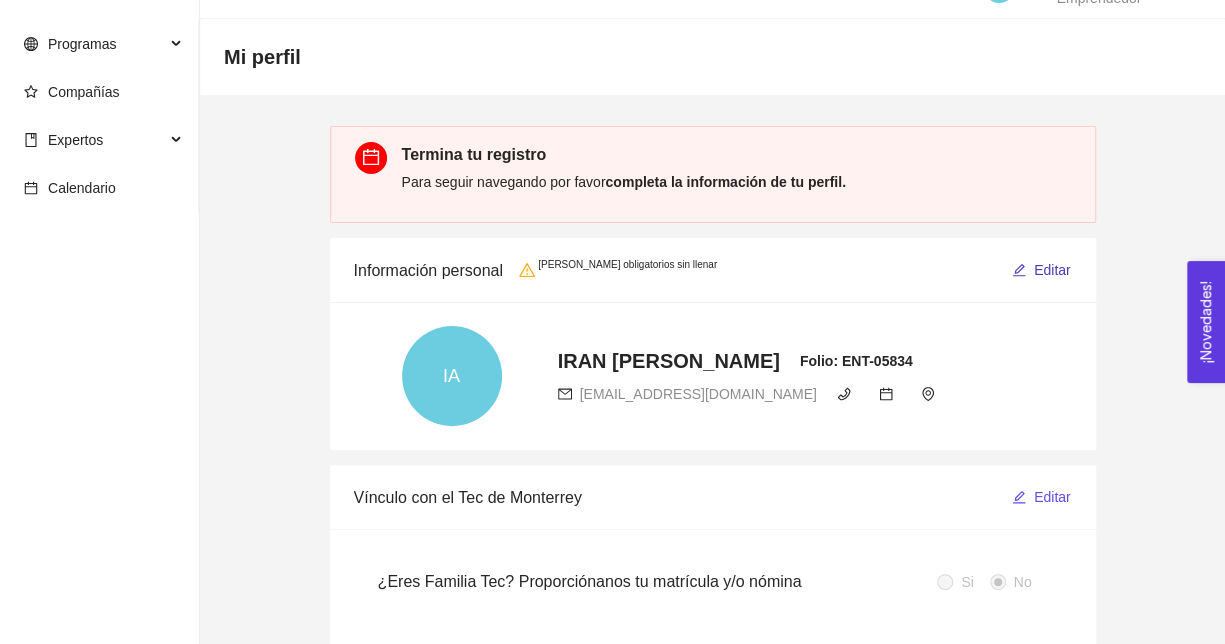 click on "Editar" at bounding box center (1041, 270) 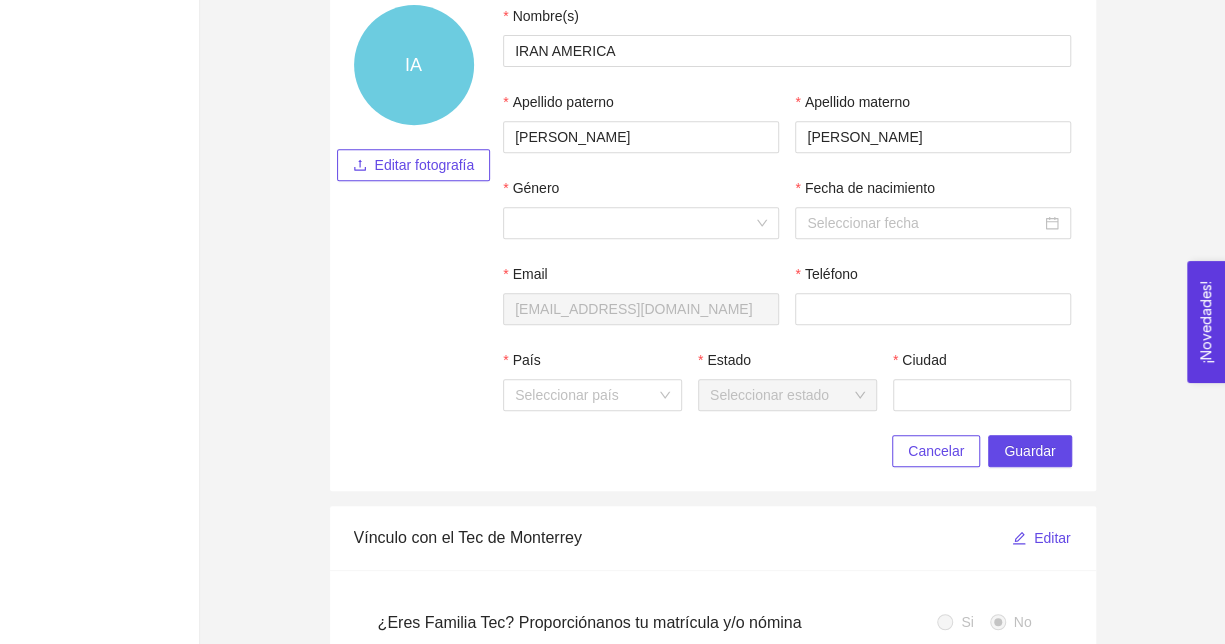 scroll, scrollTop: 367, scrollLeft: 0, axis: vertical 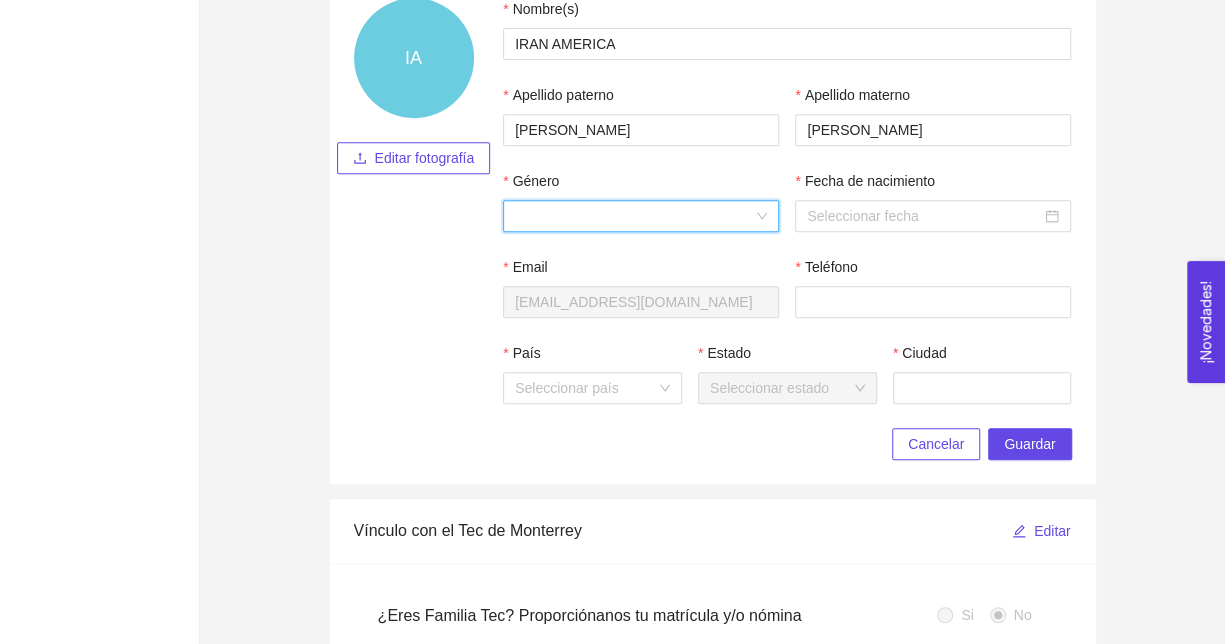 click on "Género" at bounding box center [634, 216] 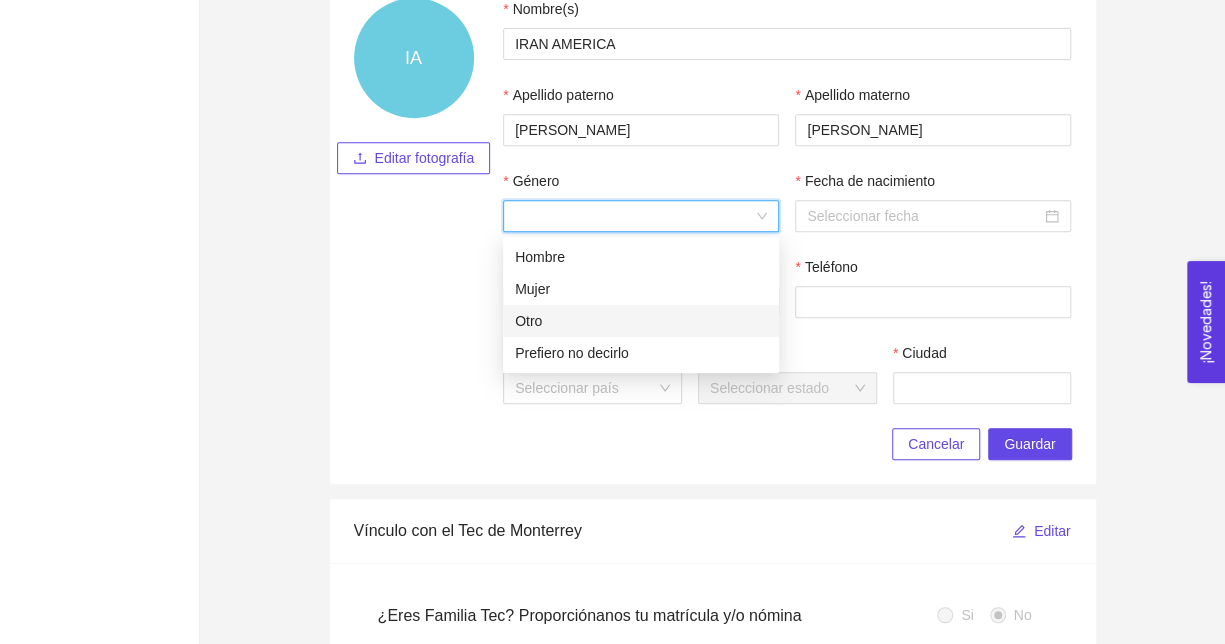click on "Otro" at bounding box center (641, 321) 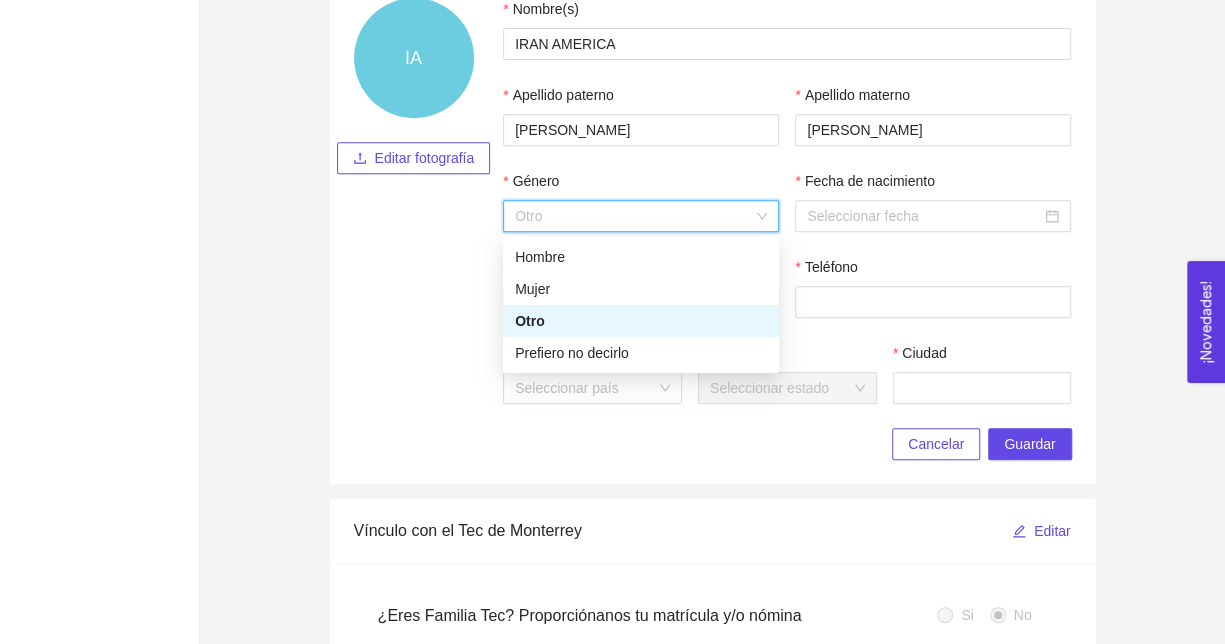 click on "Otro" at bounding box center [641, 216] 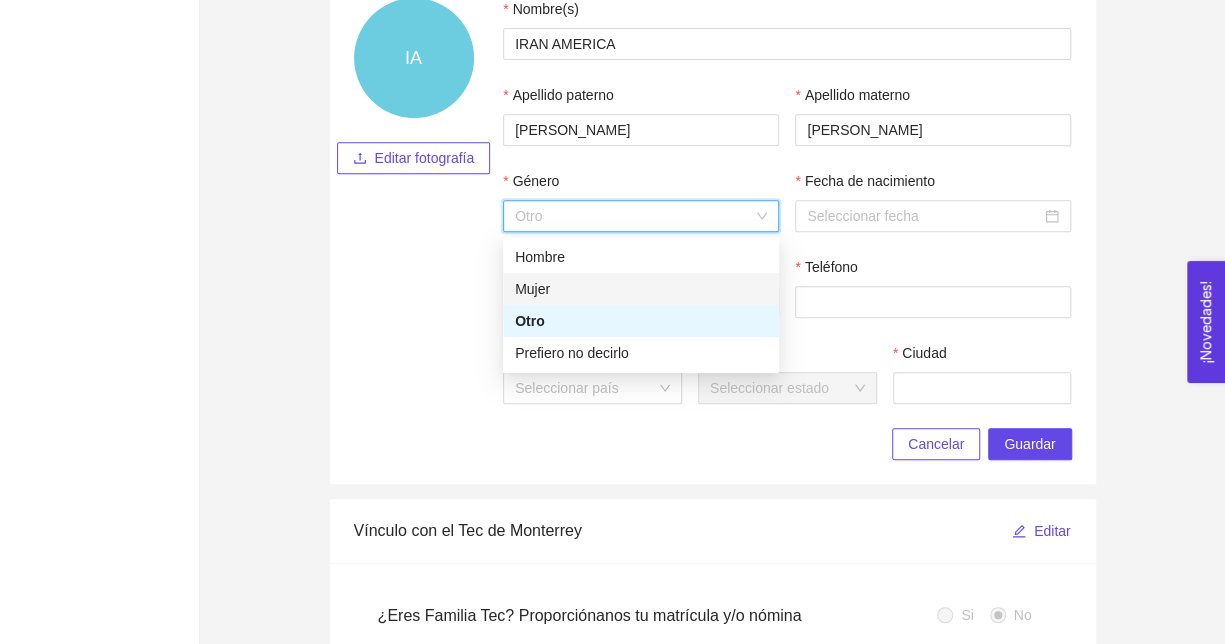 click on "Mujer" at bounding box center (641, 289) 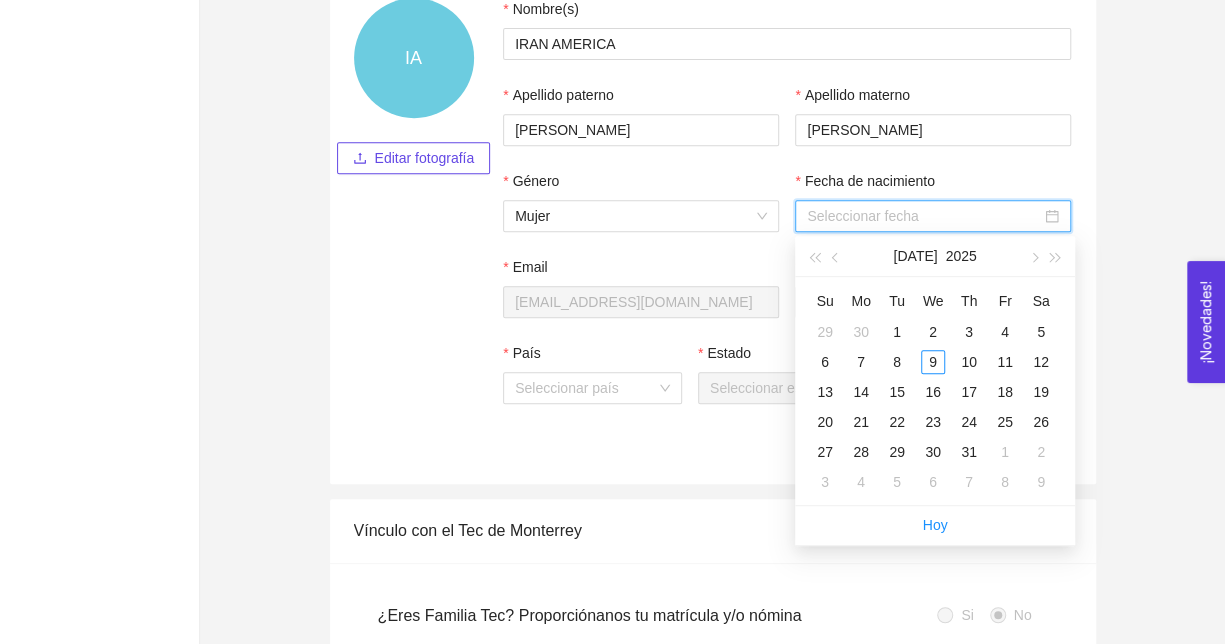 click on "Fecha de nacimiento" at bounding box center [924, 216] 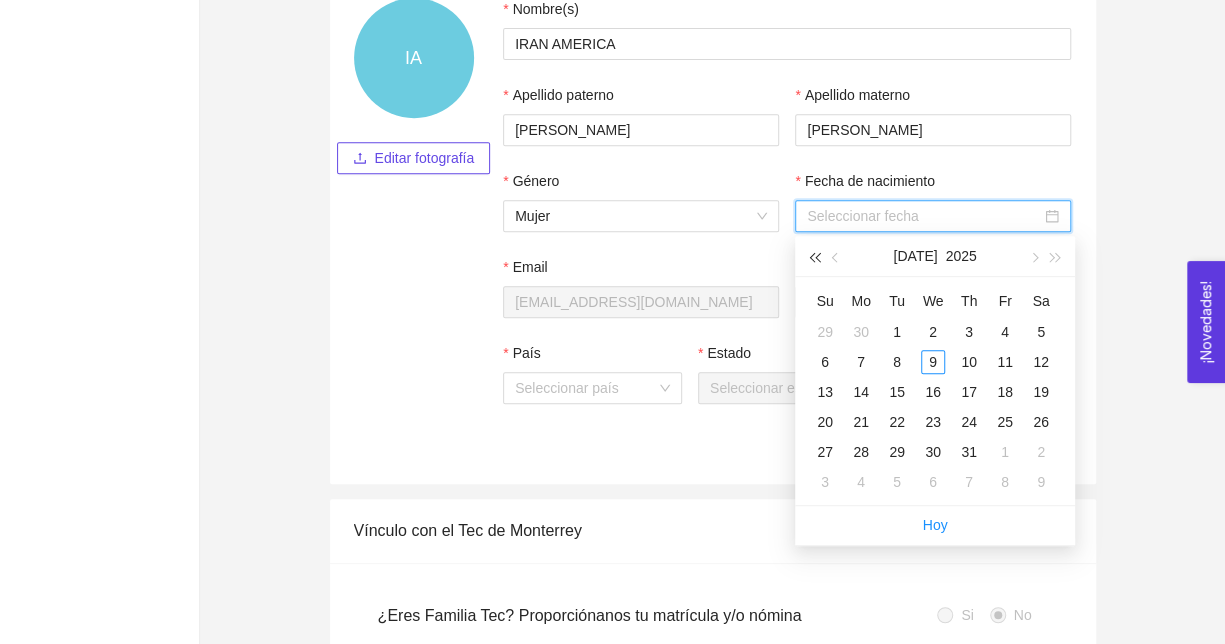 click at bounding box center [814, 258] 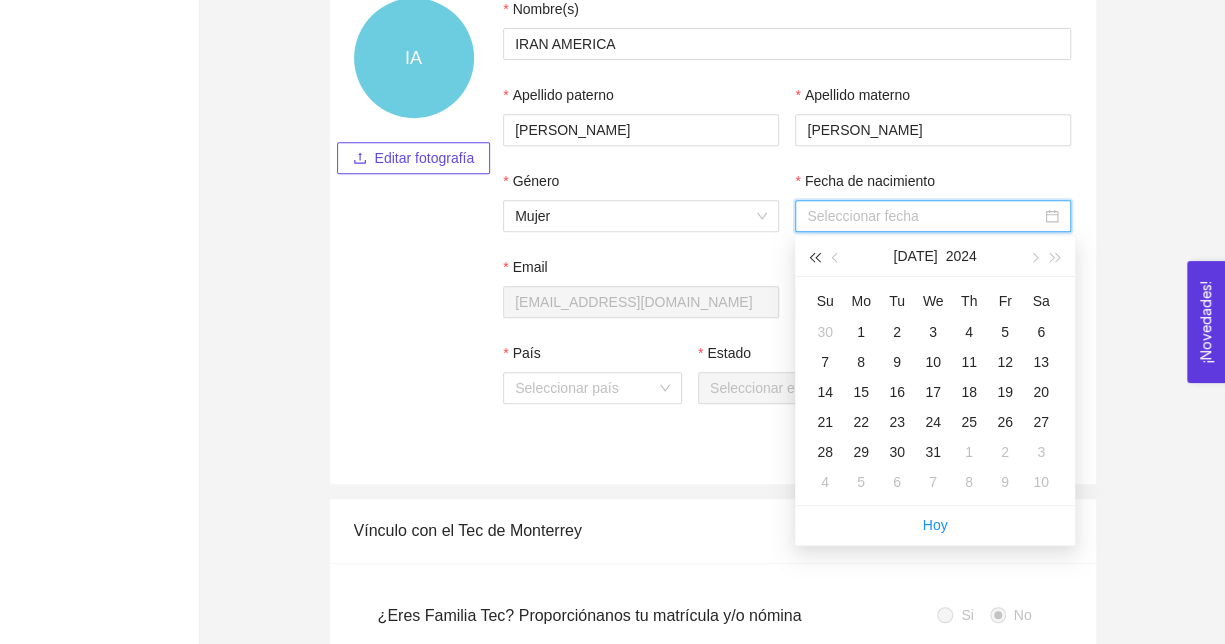 click at bounding box center (814, 258) 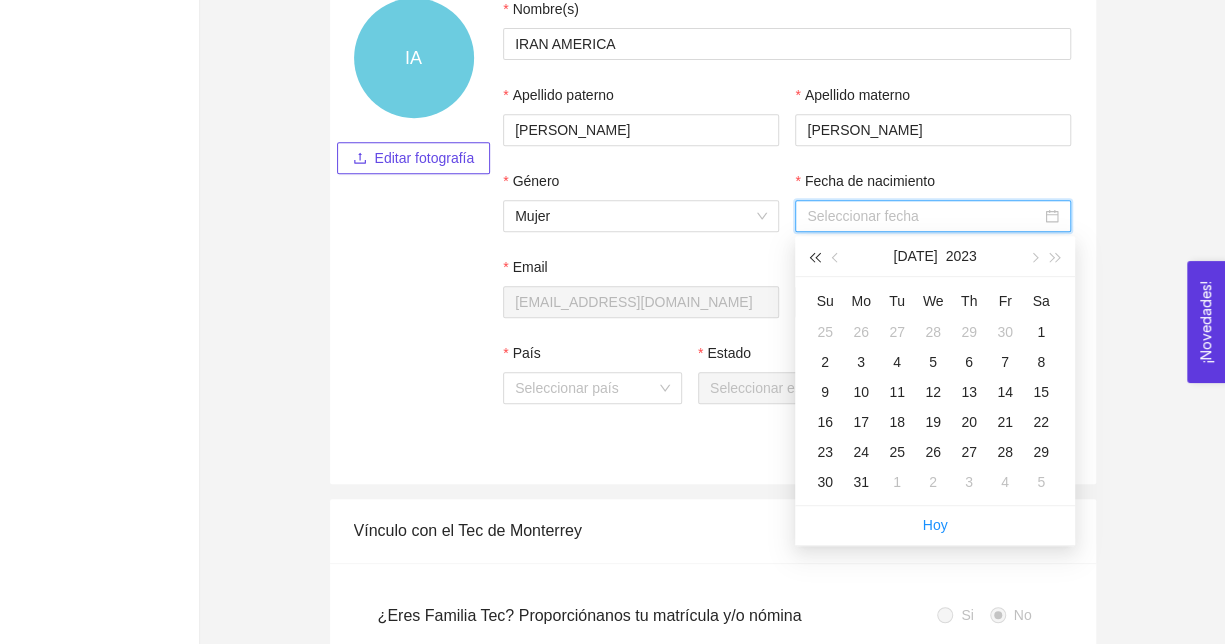 click at bounding box center [814, 258] 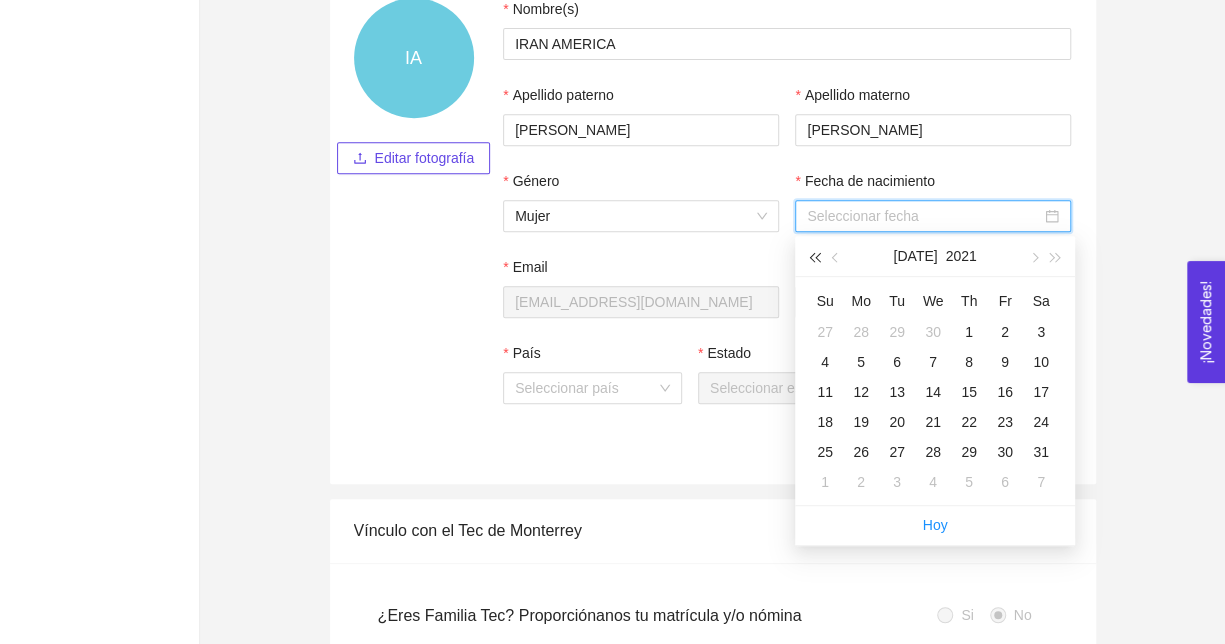 click at bounding box center [814, 258] 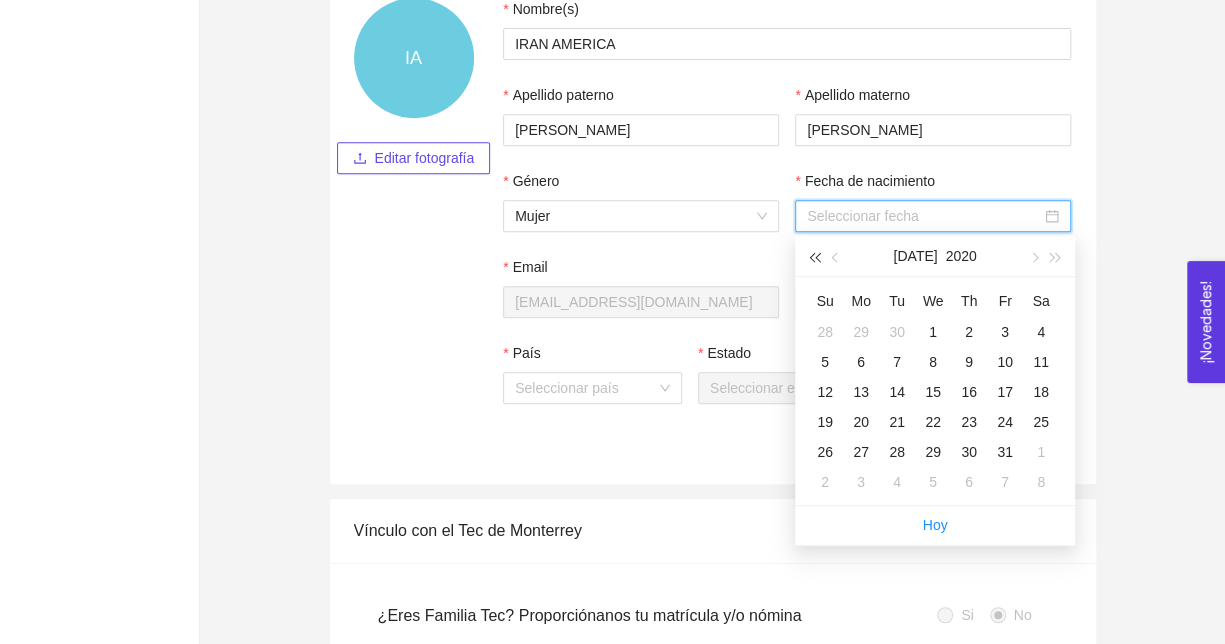 click at bounding box center [814, 258] 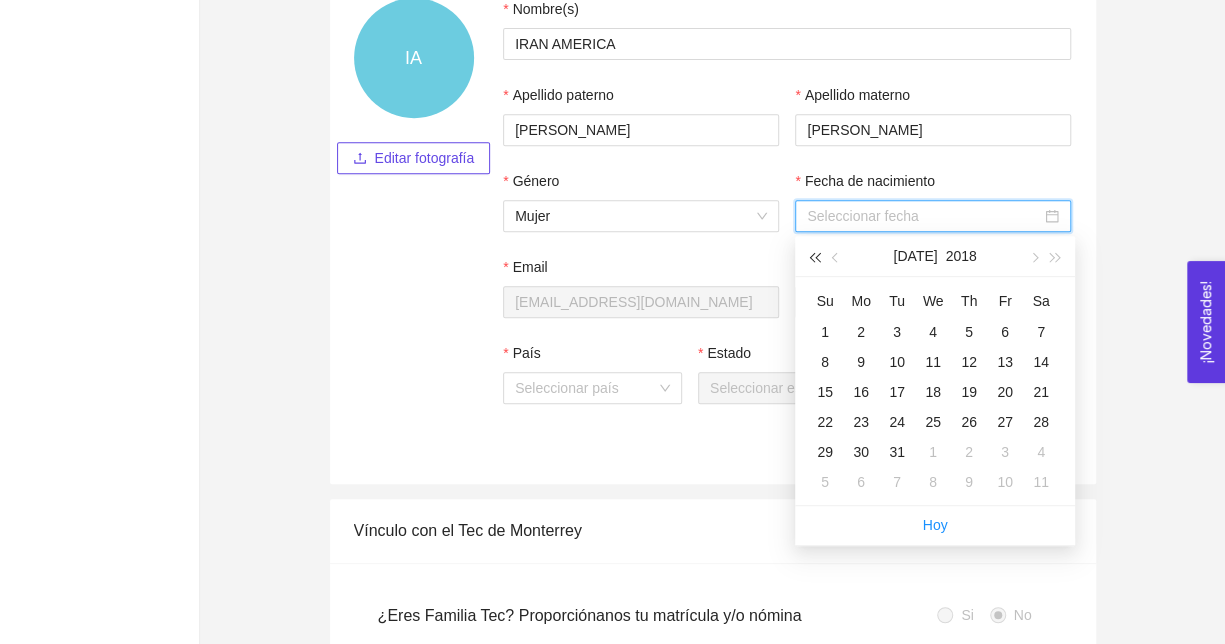 click at bounding box center [814, 258] 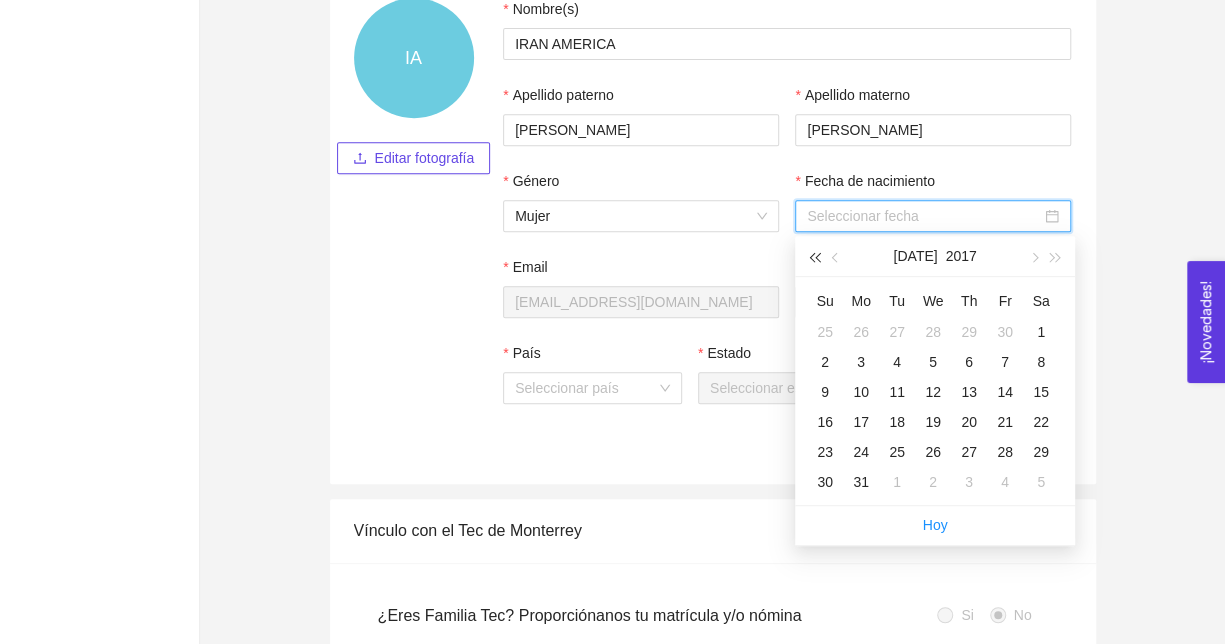 click at bounding box center (814, 258) 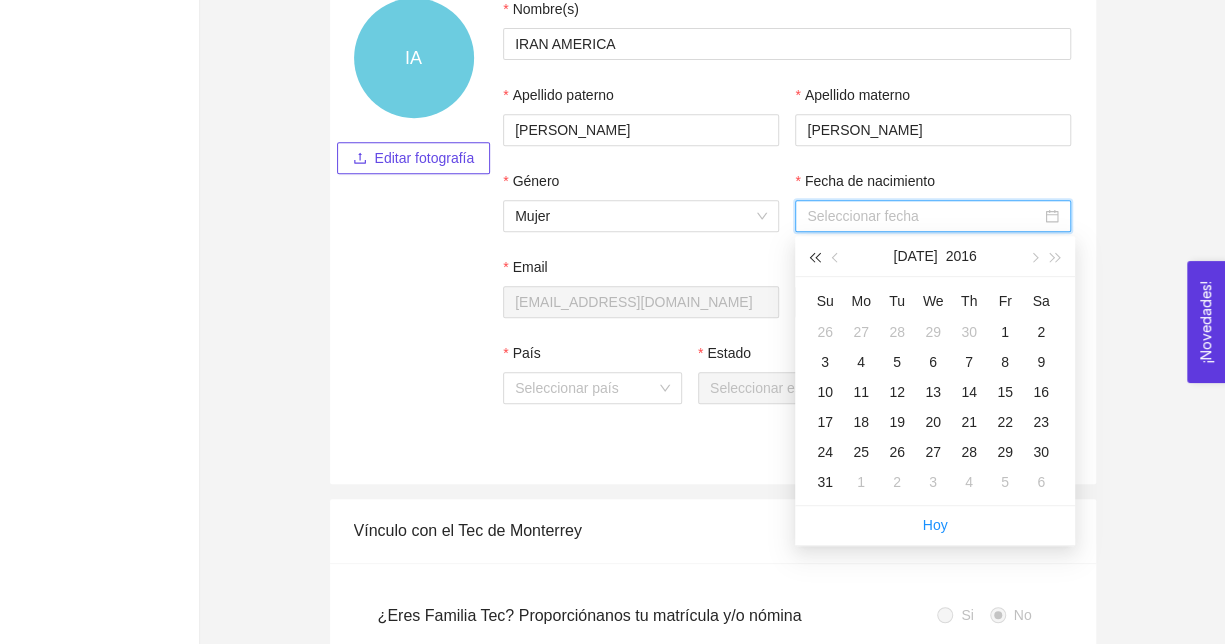 click at bounding box center (814, 258) 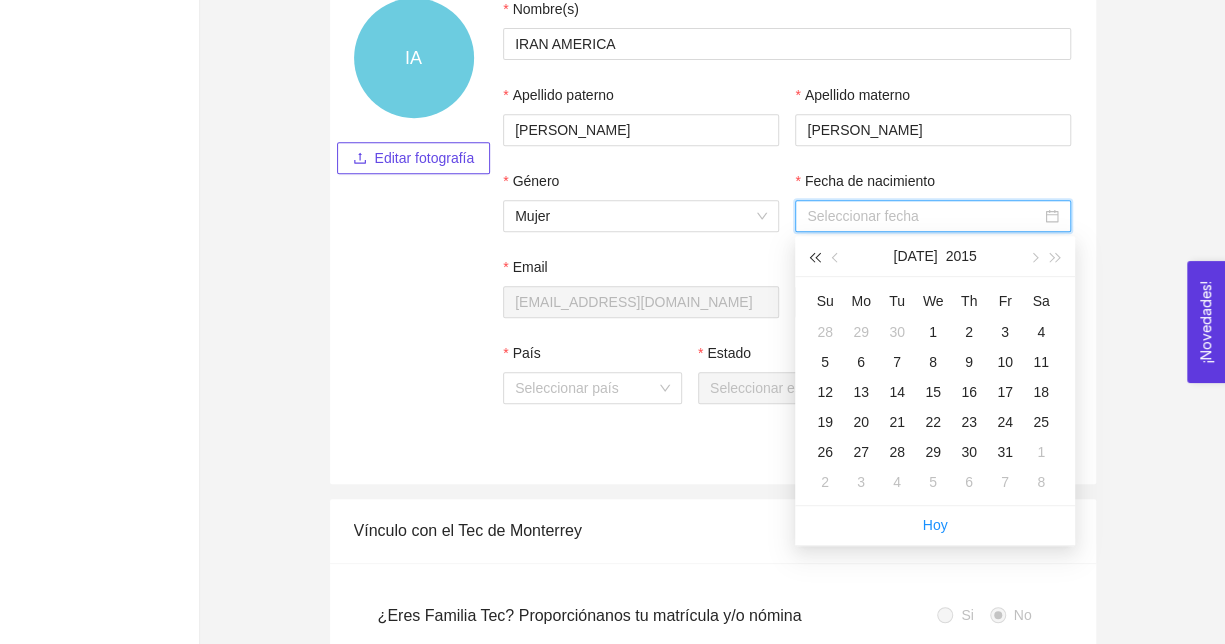 click at bounding box center (814, 258) 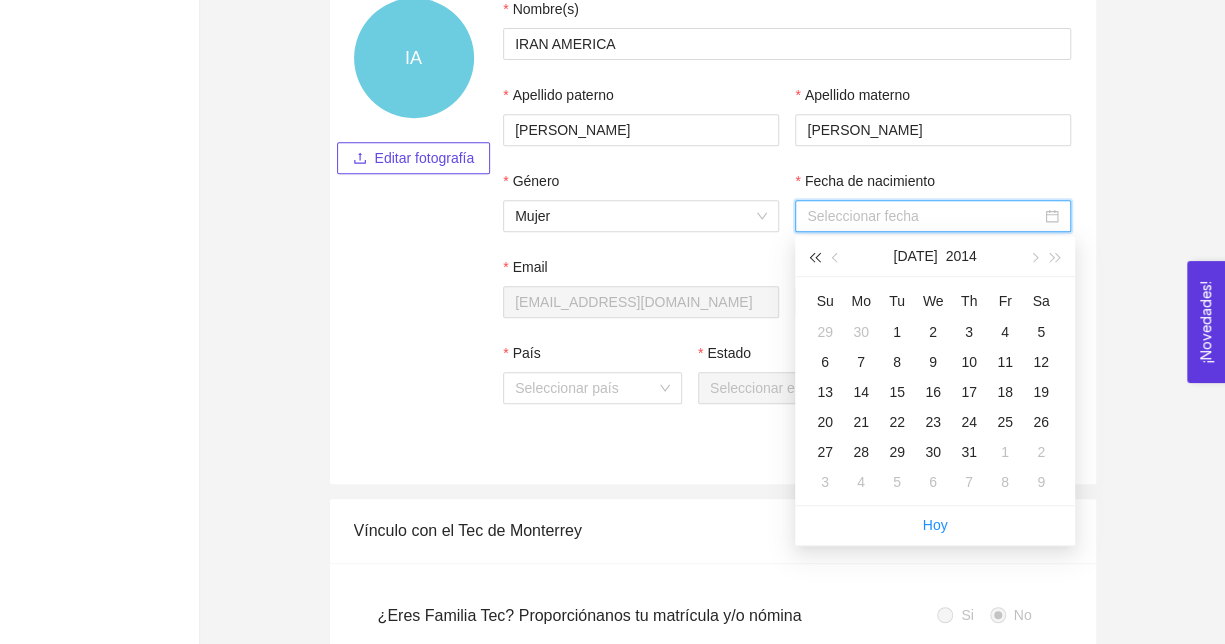 click at bounding box center [814, 258] 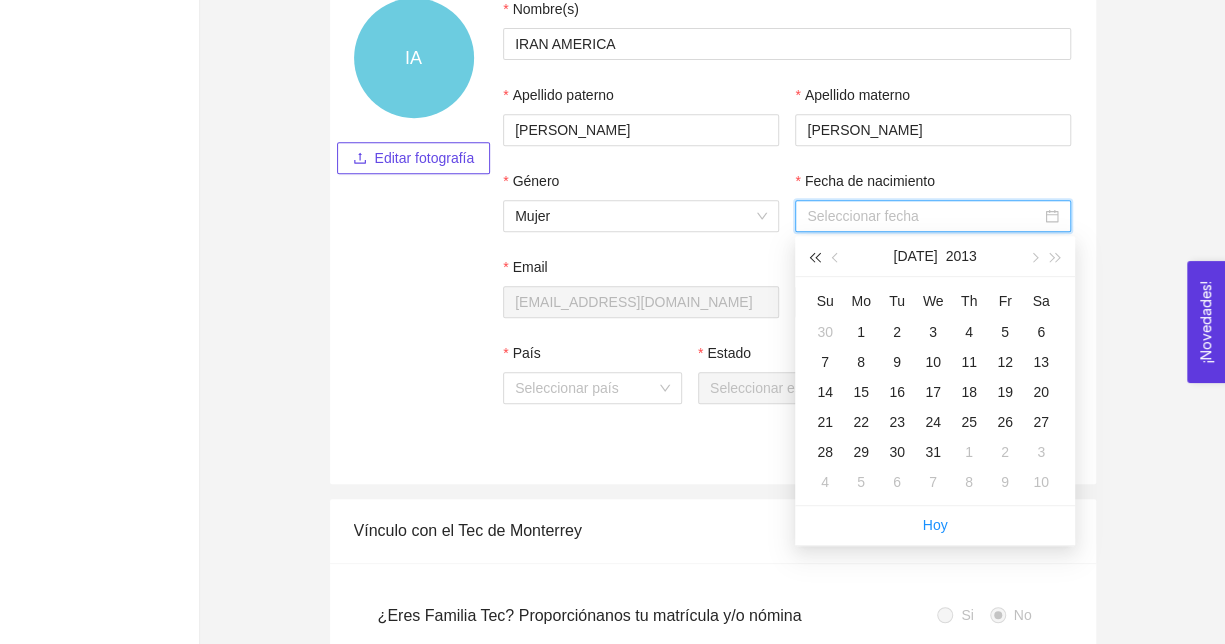 click at bounding box center (814, 258) 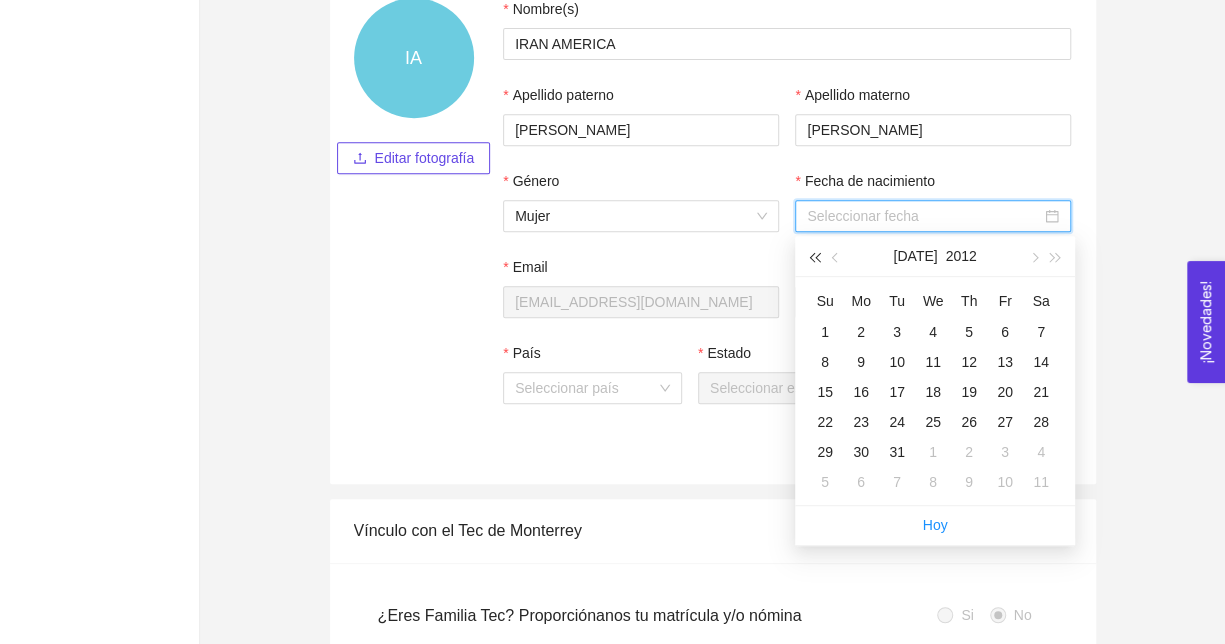 click at bounding box center [814, 258] 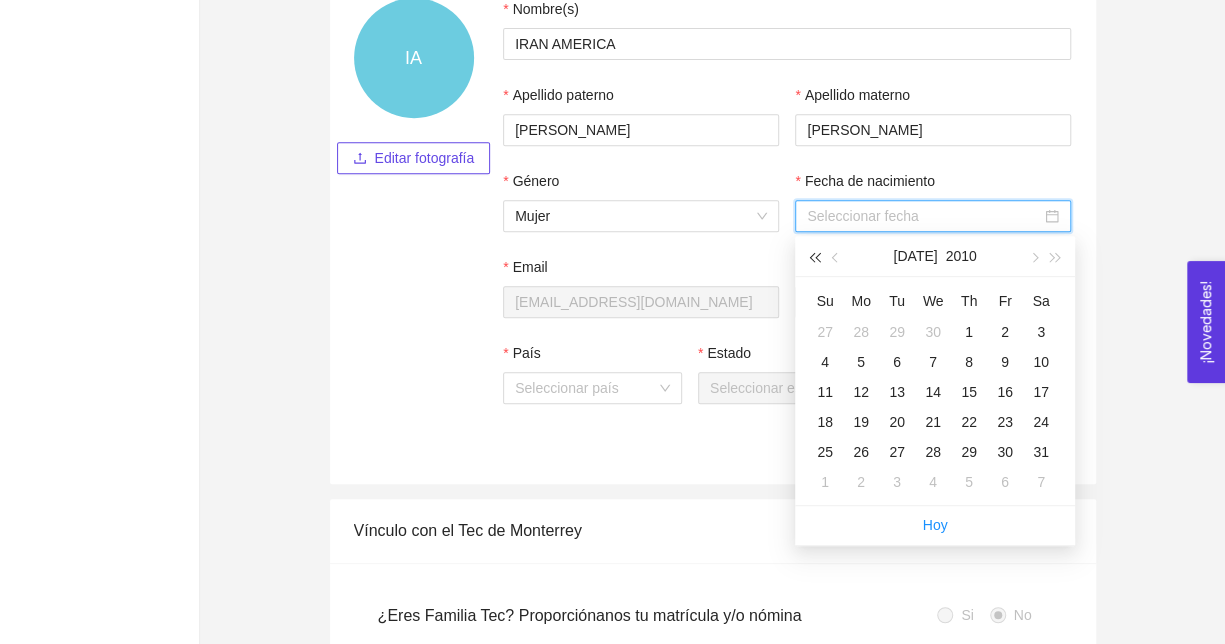click at bounding box center [814, 258] 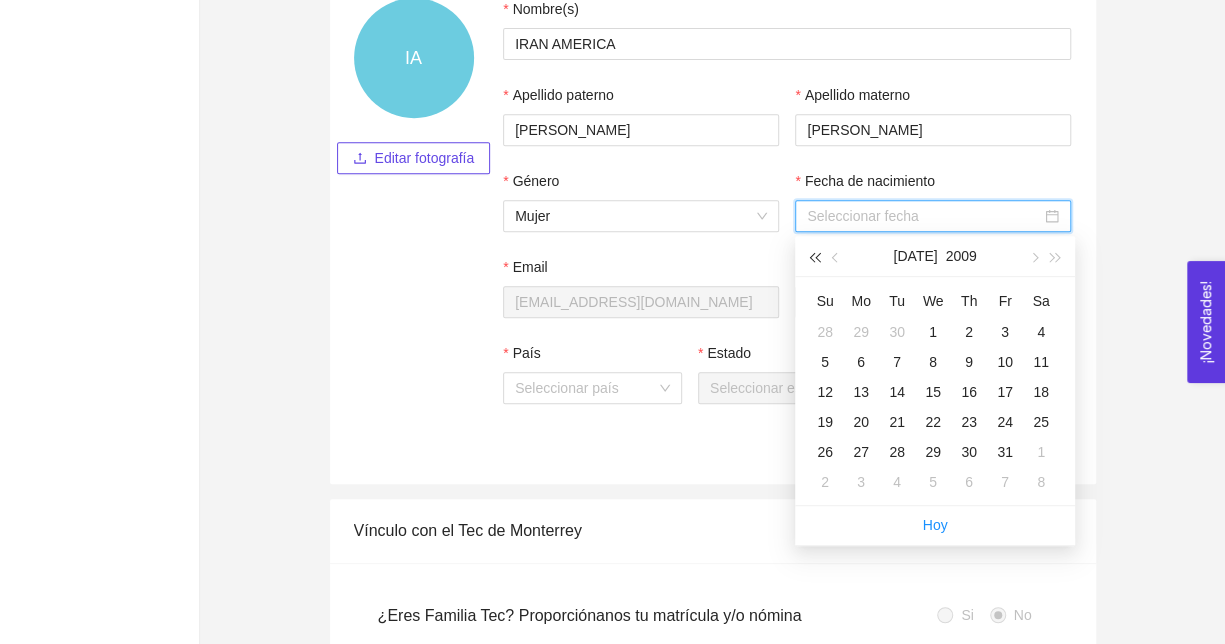 click at bounding box center [814, 258] 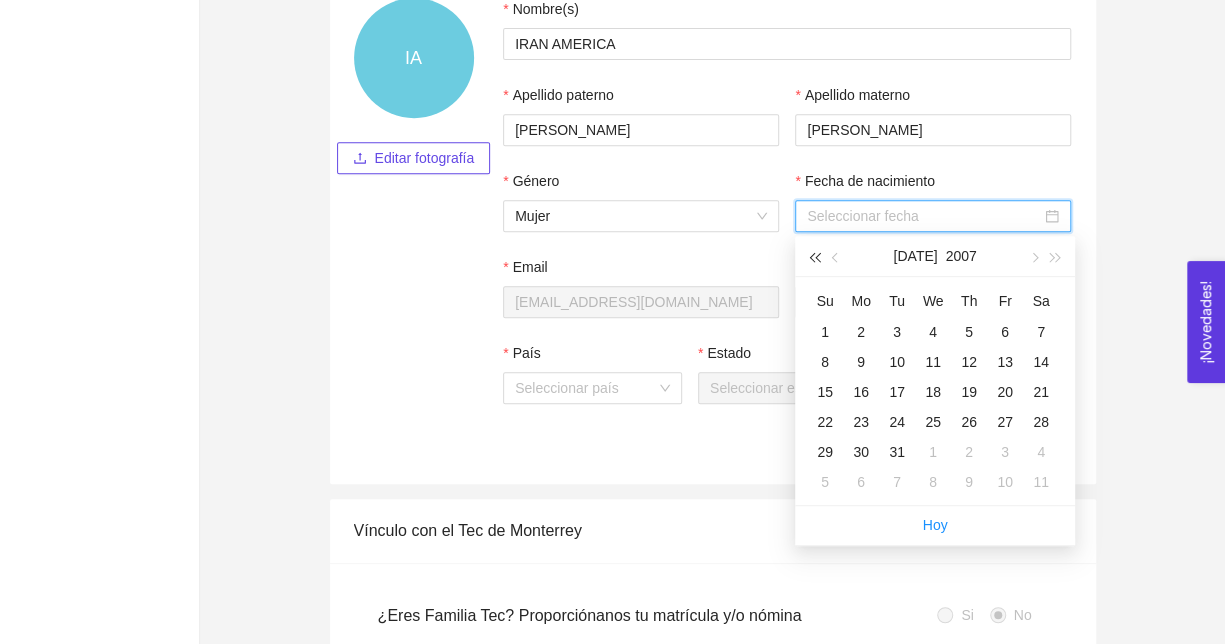 click at bounding box center [814, 258] 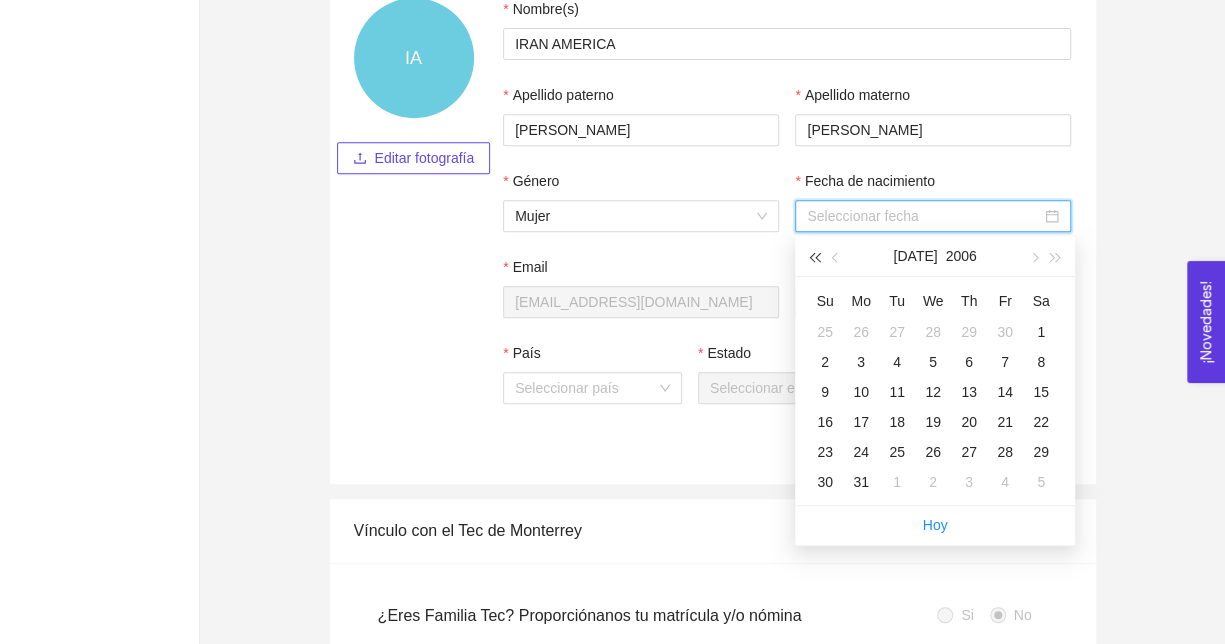 click at bounding box center (814, 258) 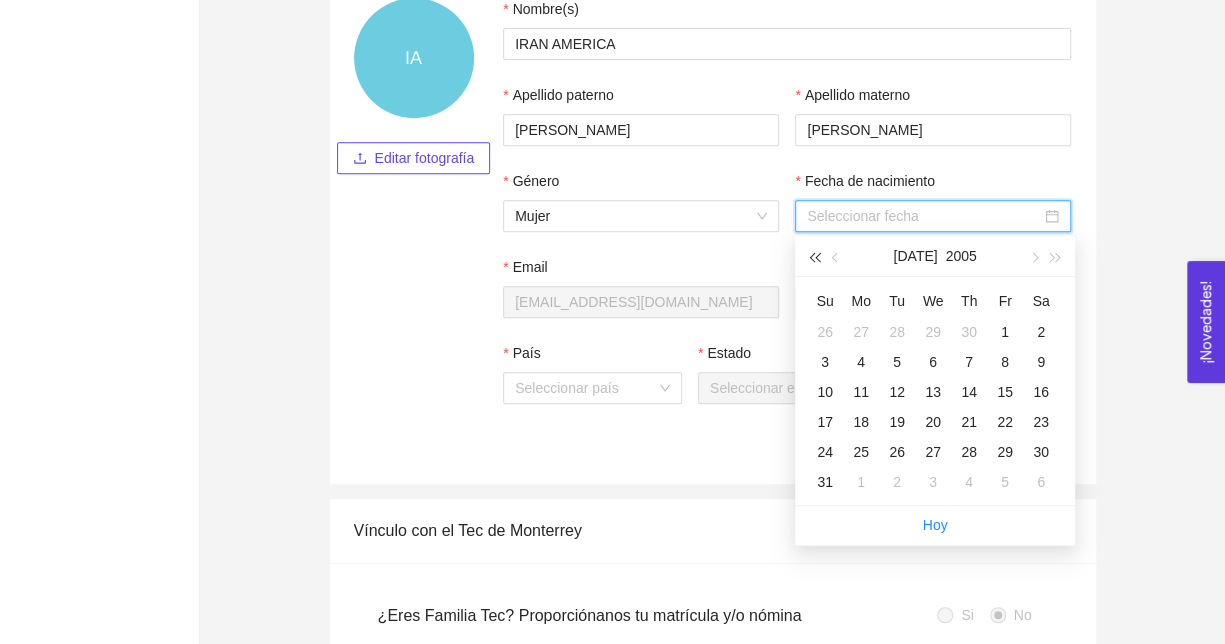 click at bounding box center (814, 258) 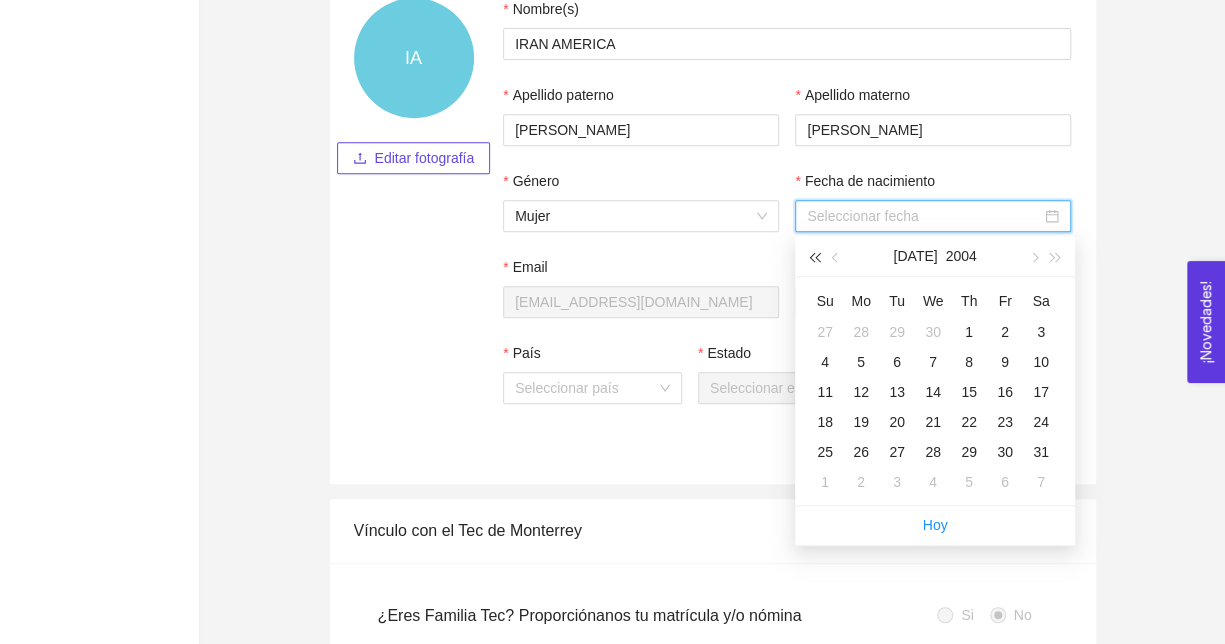 click at bounding box center [814, 258] 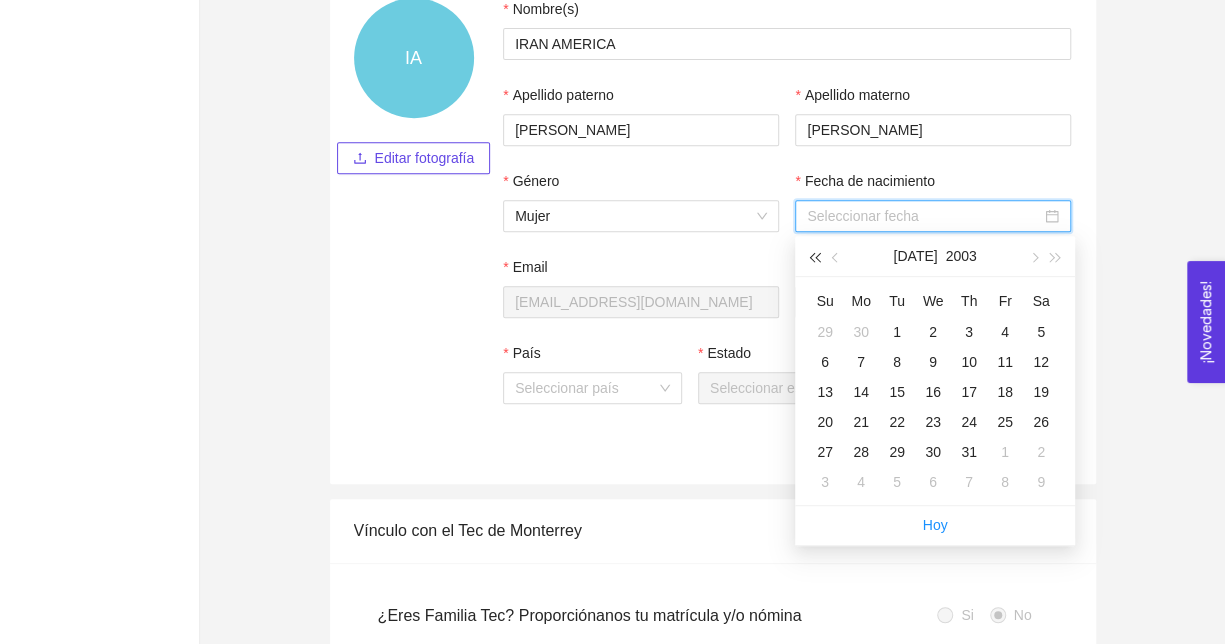 click at bounding box center [814, 258] 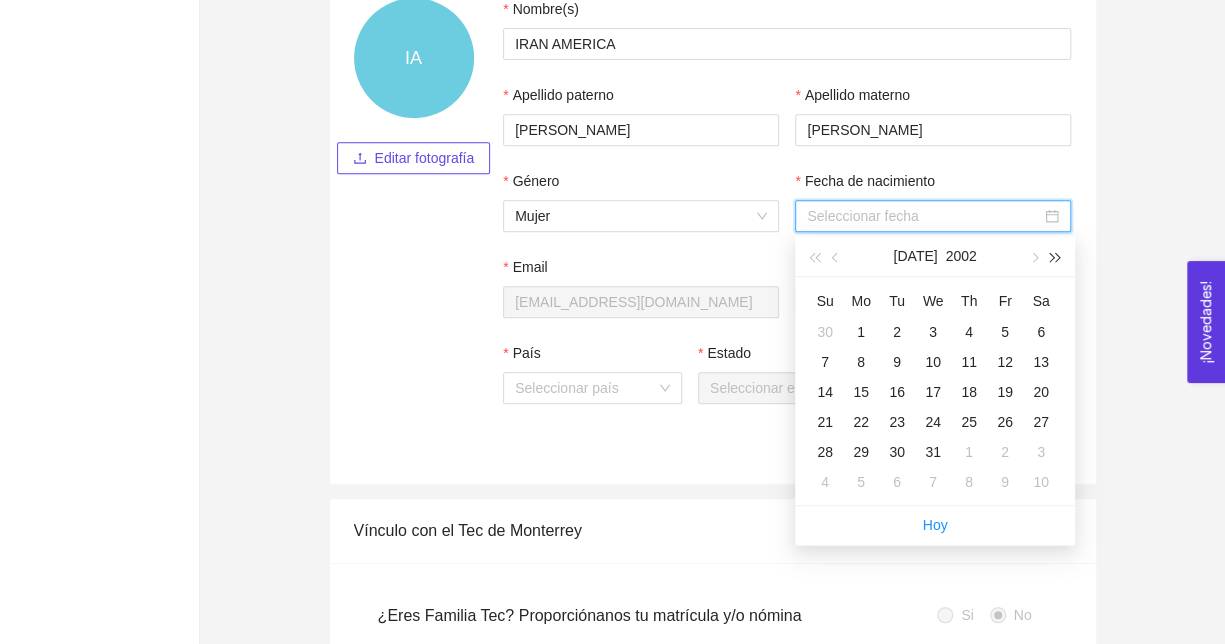 click at bounding box center (1056, 256) 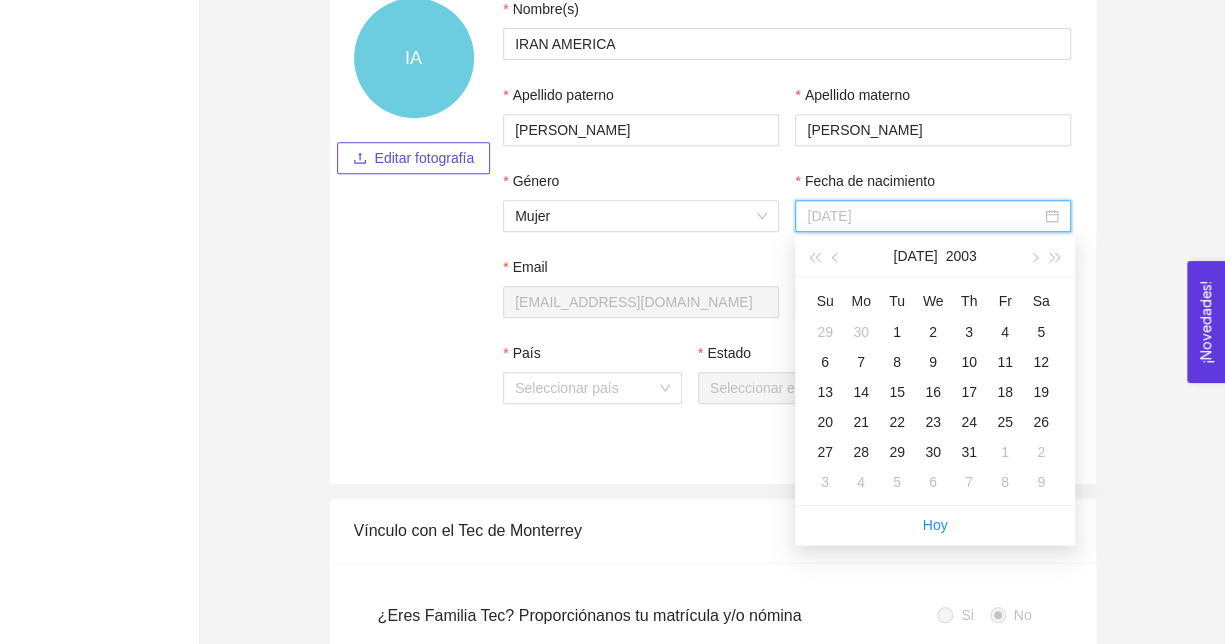 type on "2003-07-03" 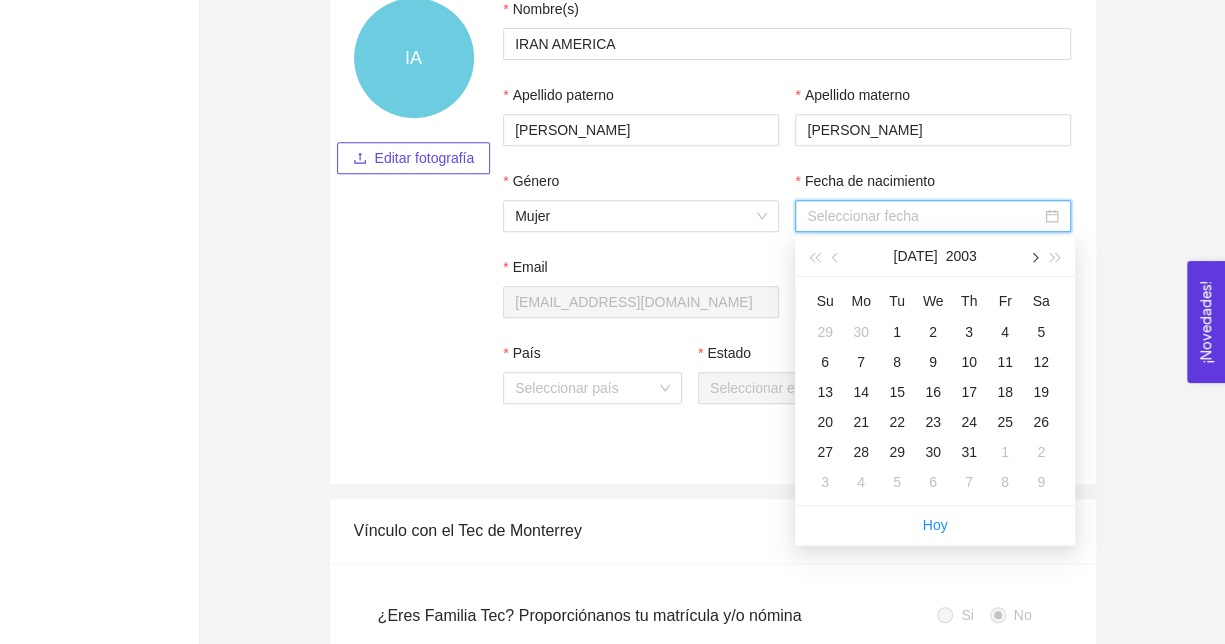 click at bounding box center (1033, 256) 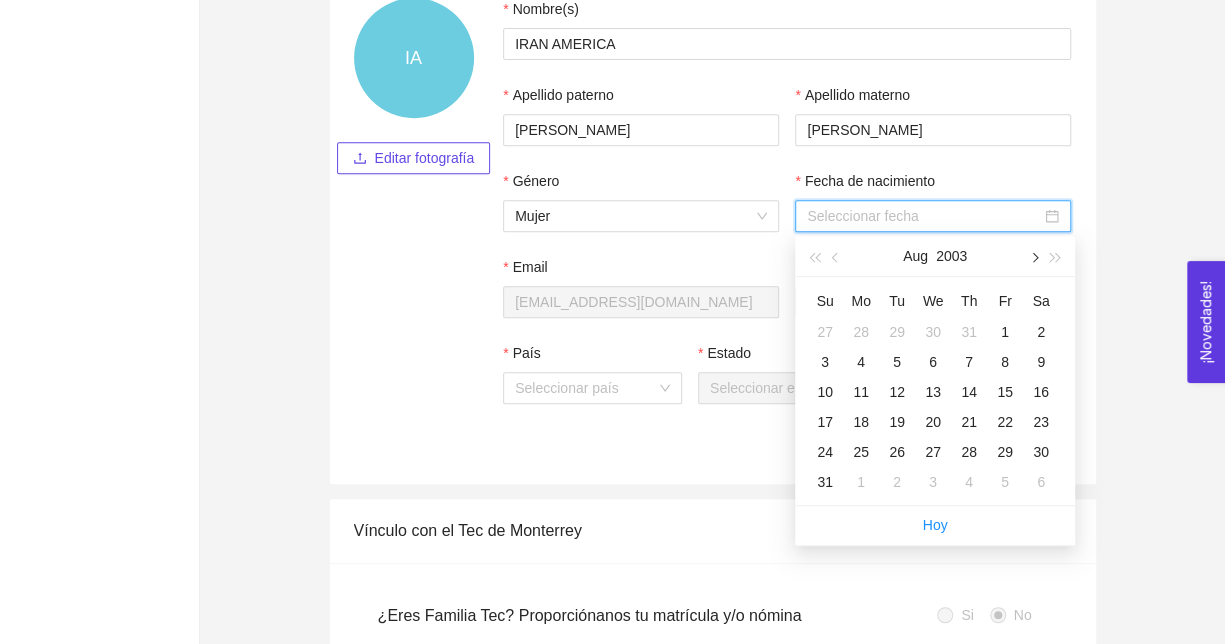 click at bounding box center (1033, 256) 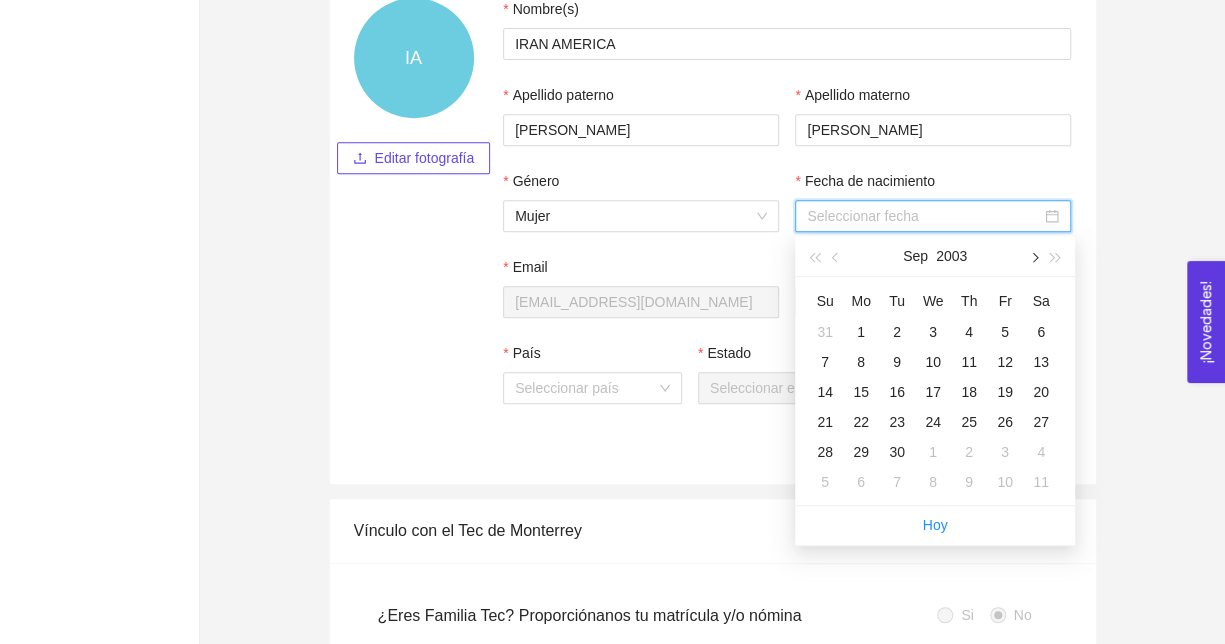 click at bounding box center (1033, 256) 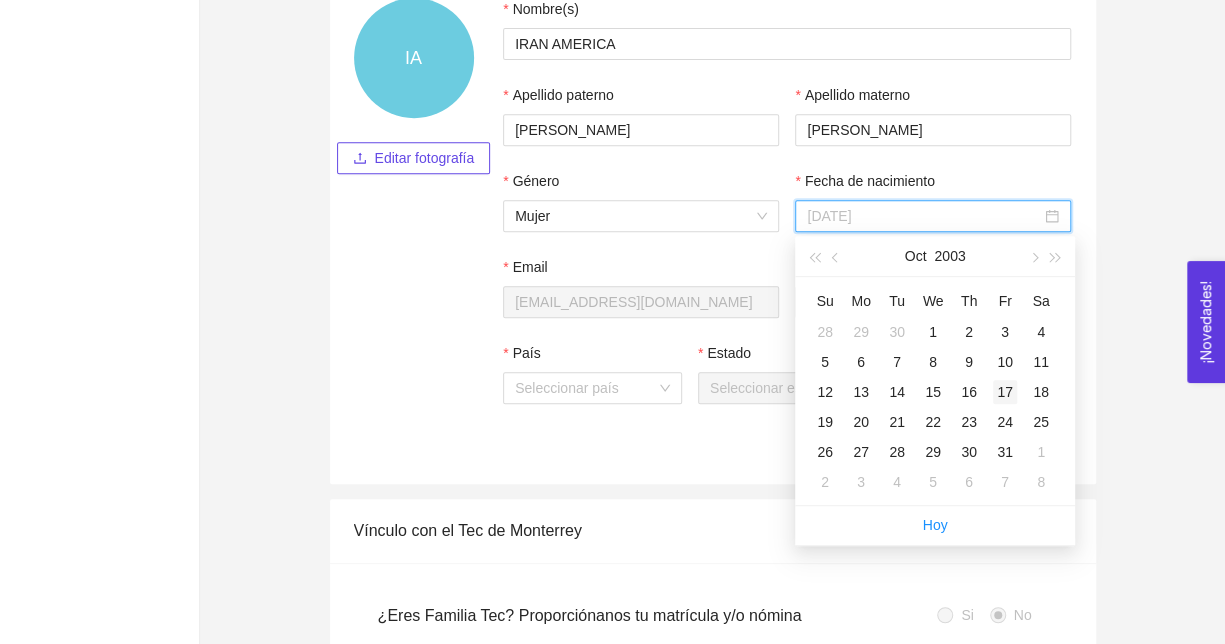 type on "2003-10-17" 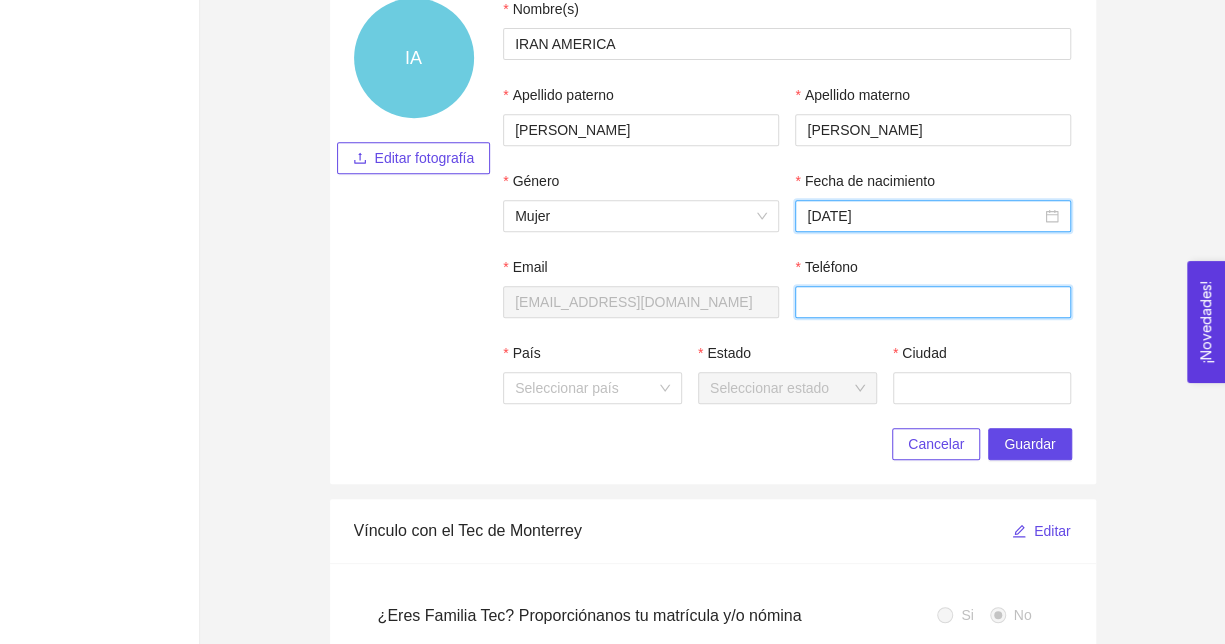 click on "Teléfono" at bounding box center [933, 302] 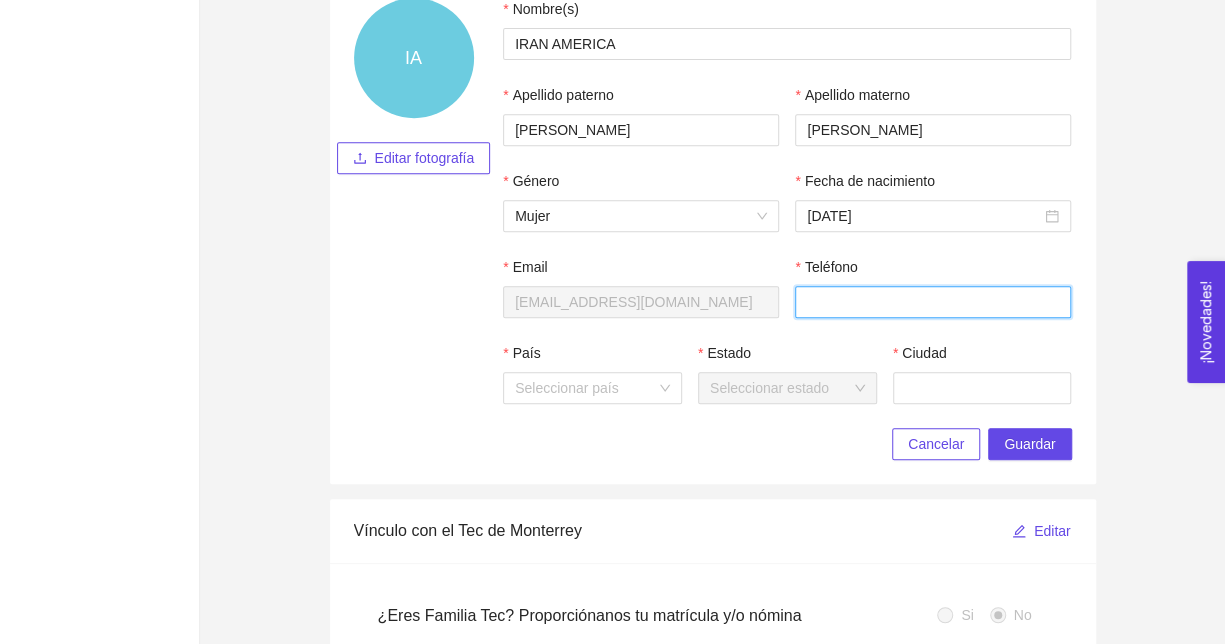 type on "6142717391" 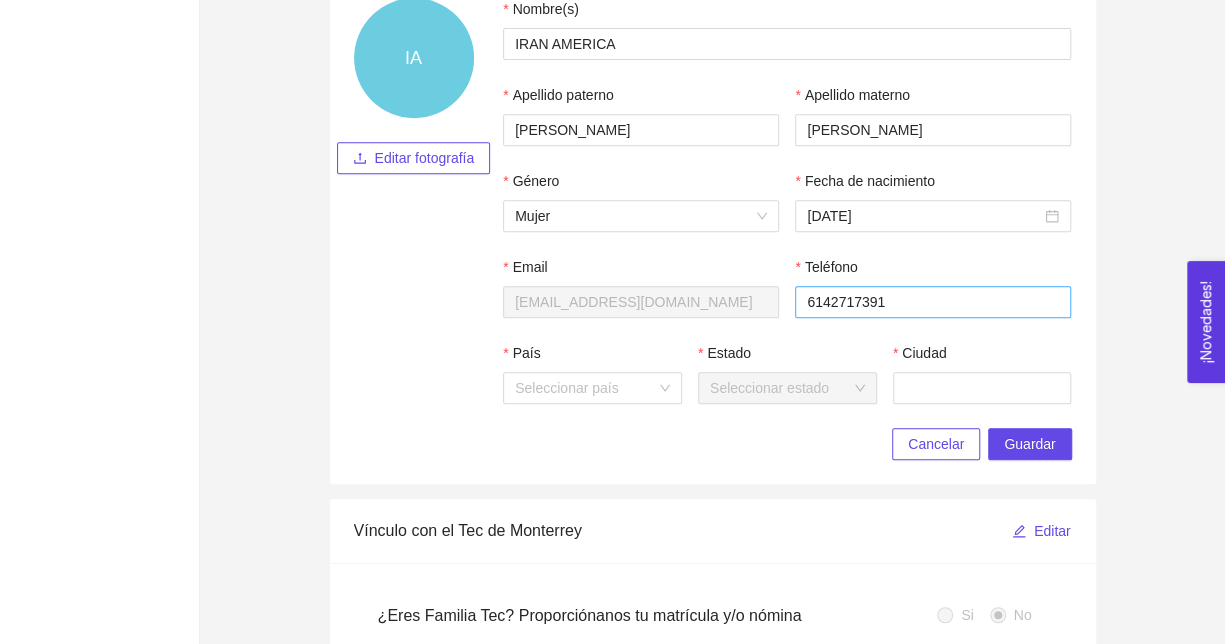 type on "Mexico" 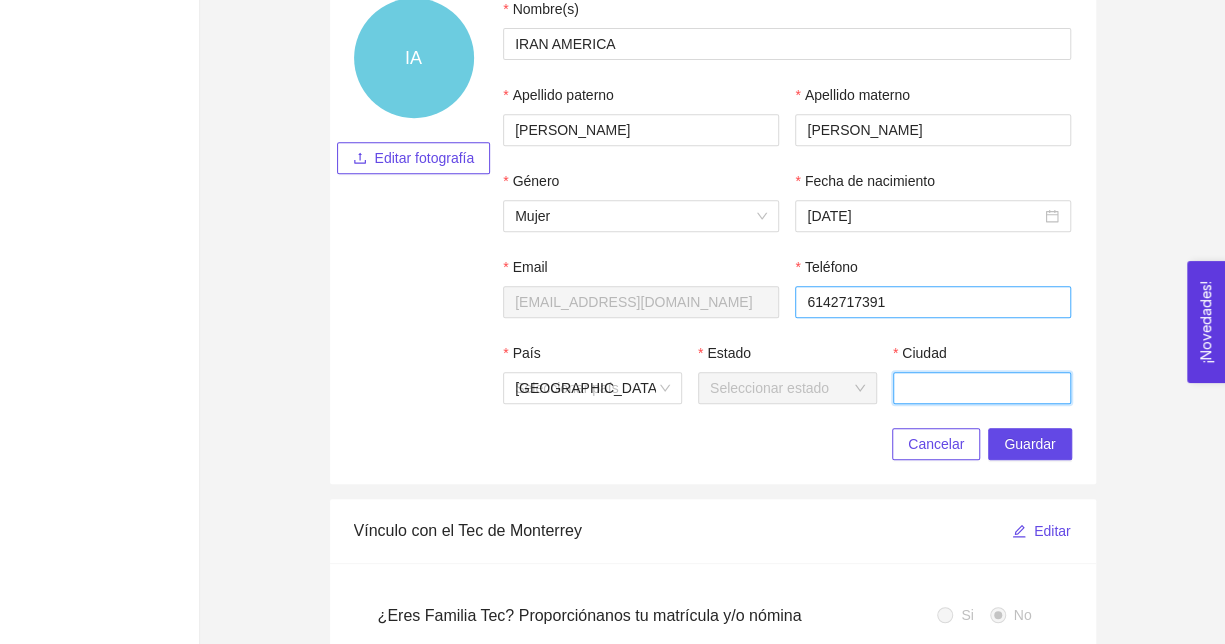 type on "chihuahua" 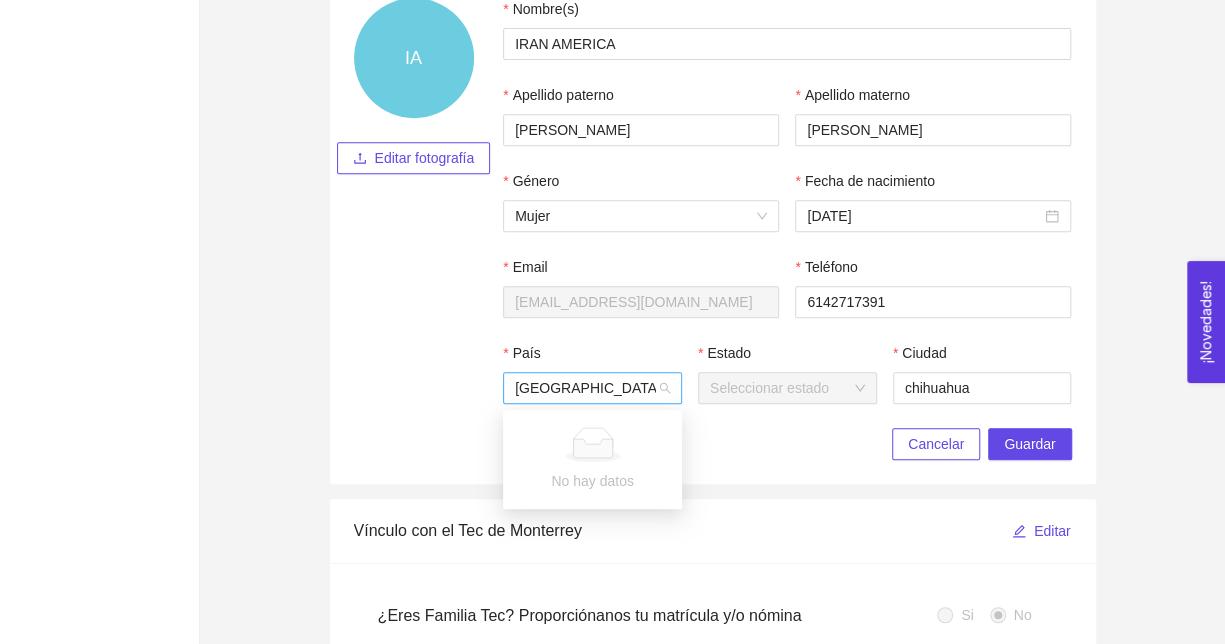 click on "Mexico" at bounding box center (585, 388) 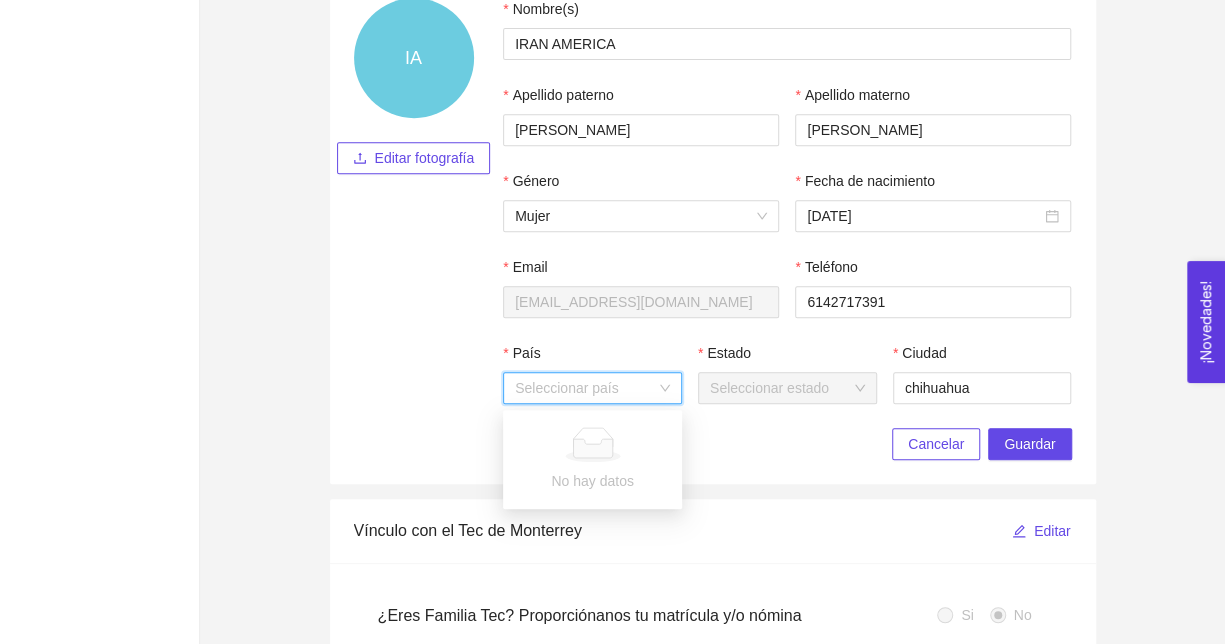 click on "Seleccionar país" at bounding box center [592, 388] 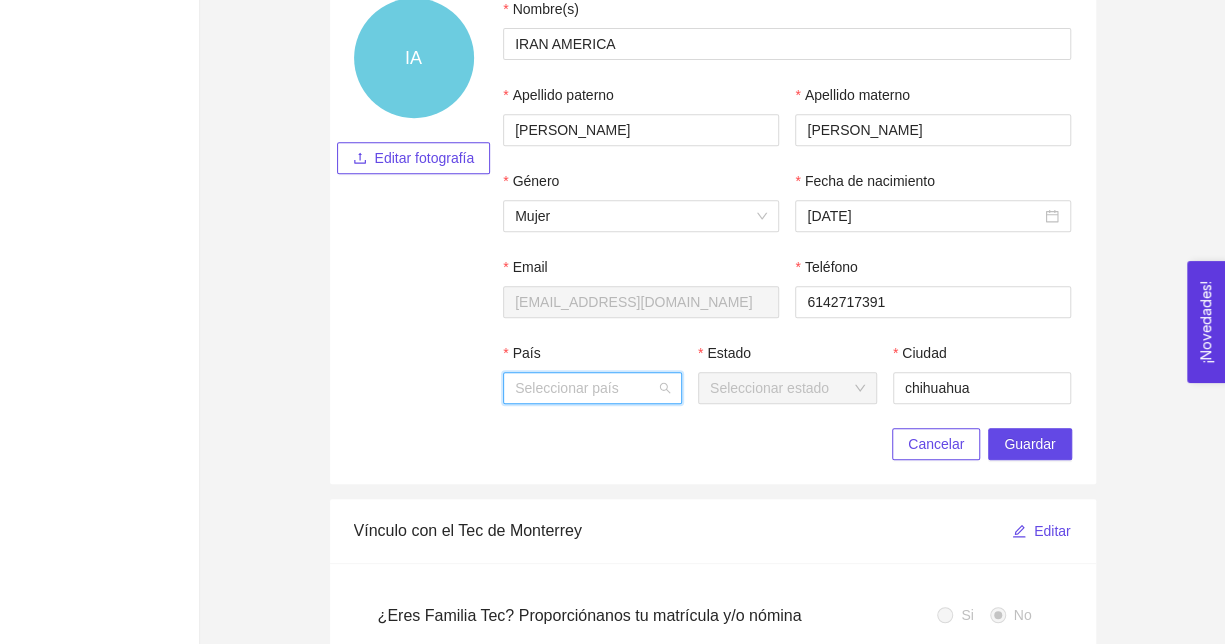 click on "Seleccionar país" at bounding box center [592, 388] 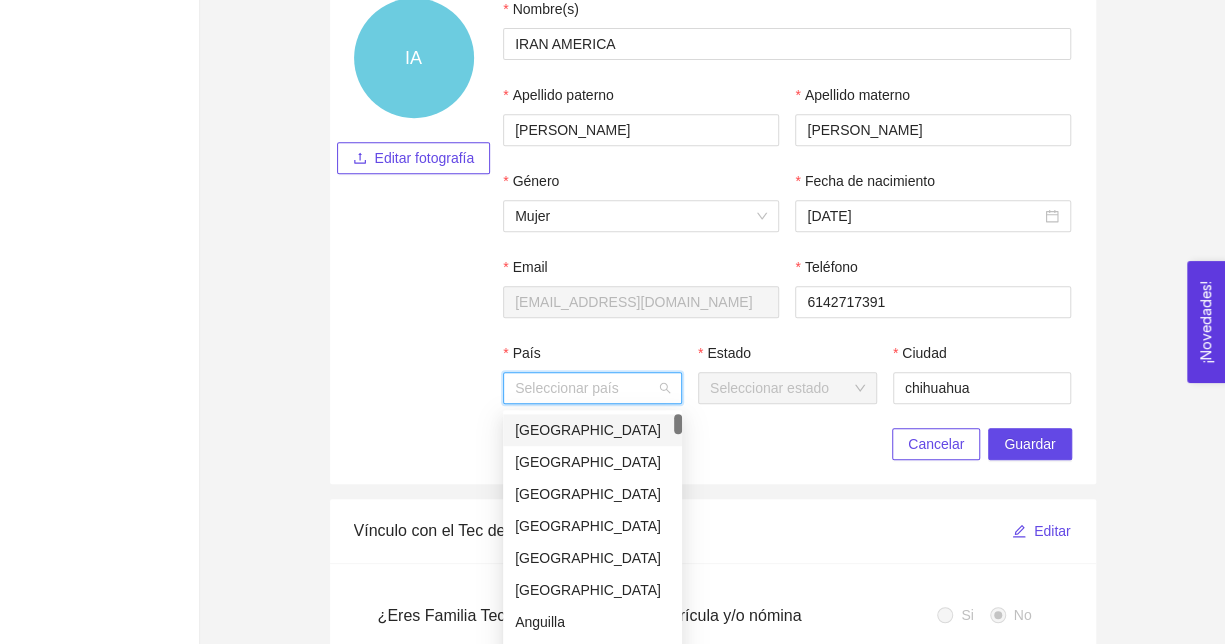 type on "M" 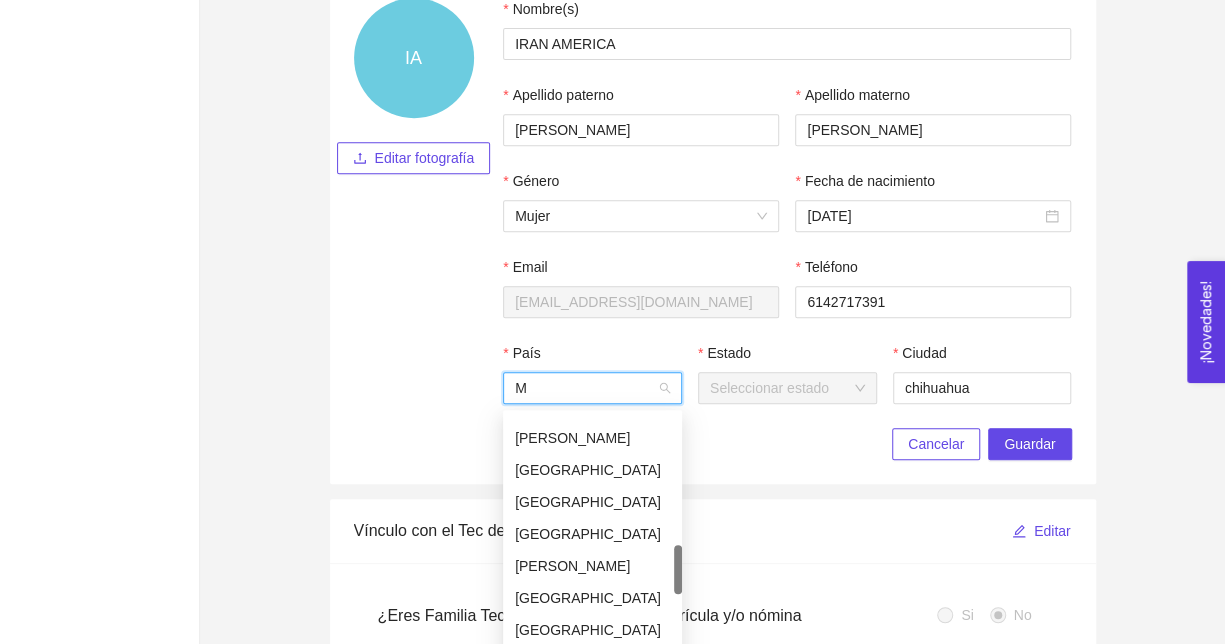 scroll, scrollTop: 823, scrollLeft: 0, axis: vertical 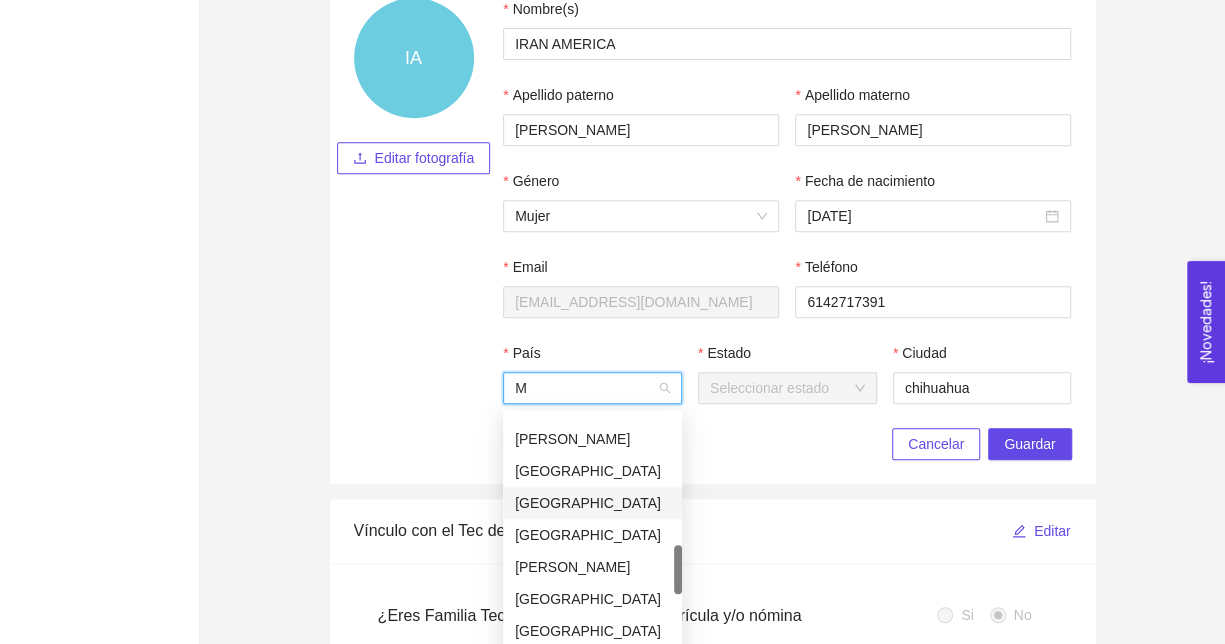 click on "México" at bounding box center (592, 503) 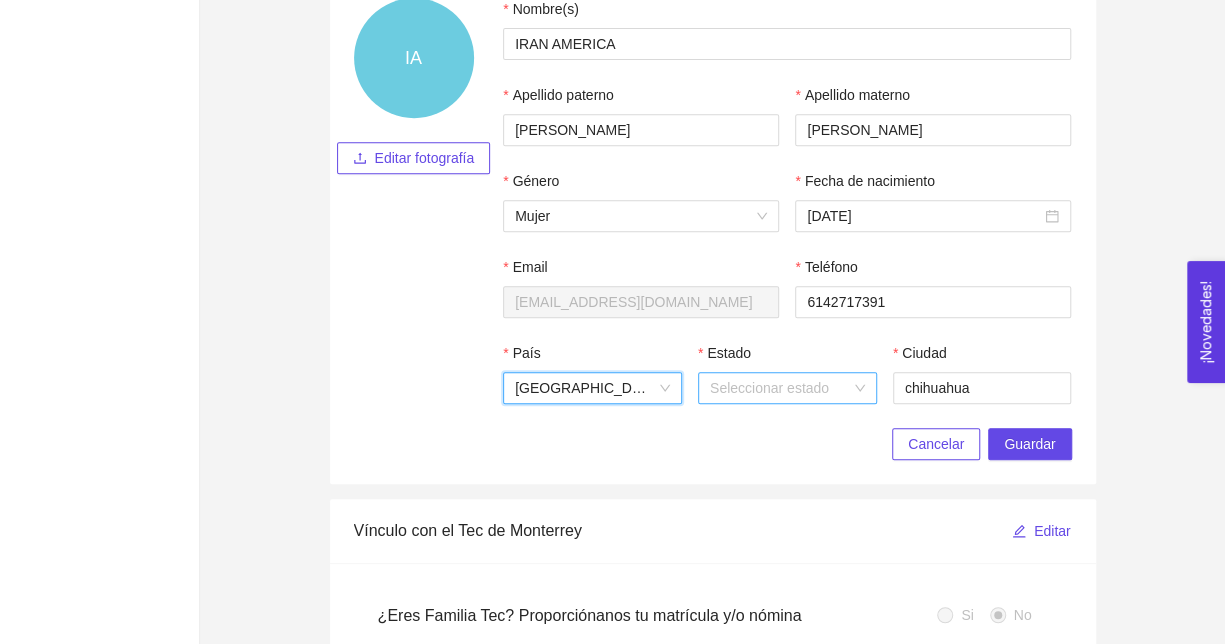 click on "Estado" at bounding box center (780, 388) 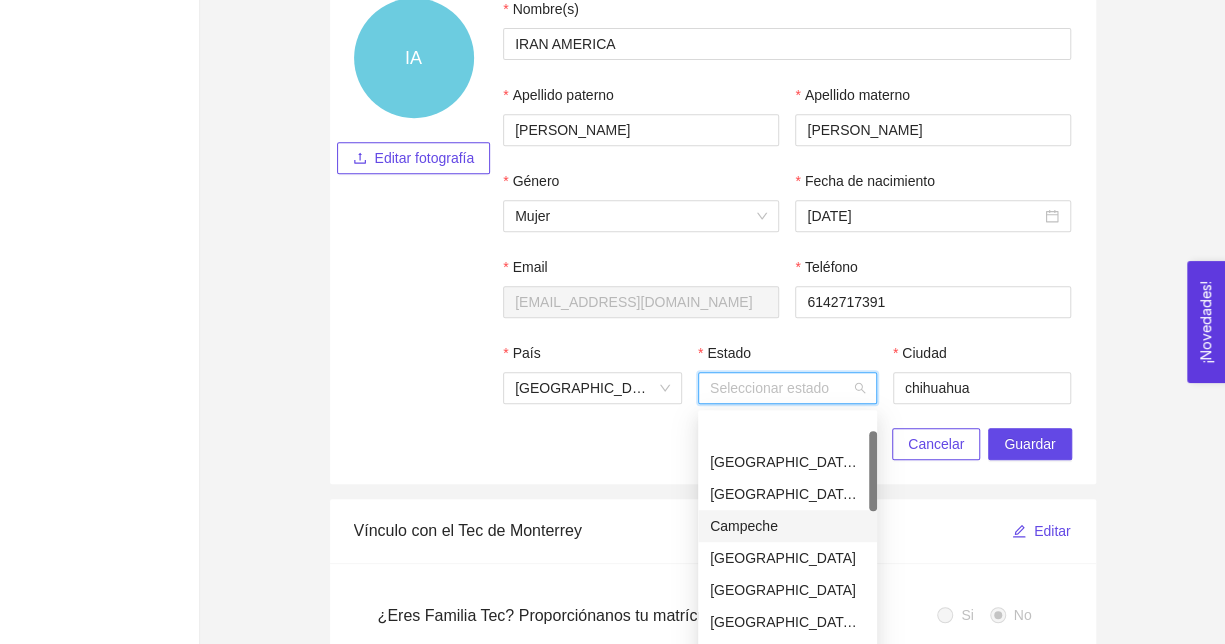 scroll, scrollTop: 84, scrollLeft: 0, axis: vertical 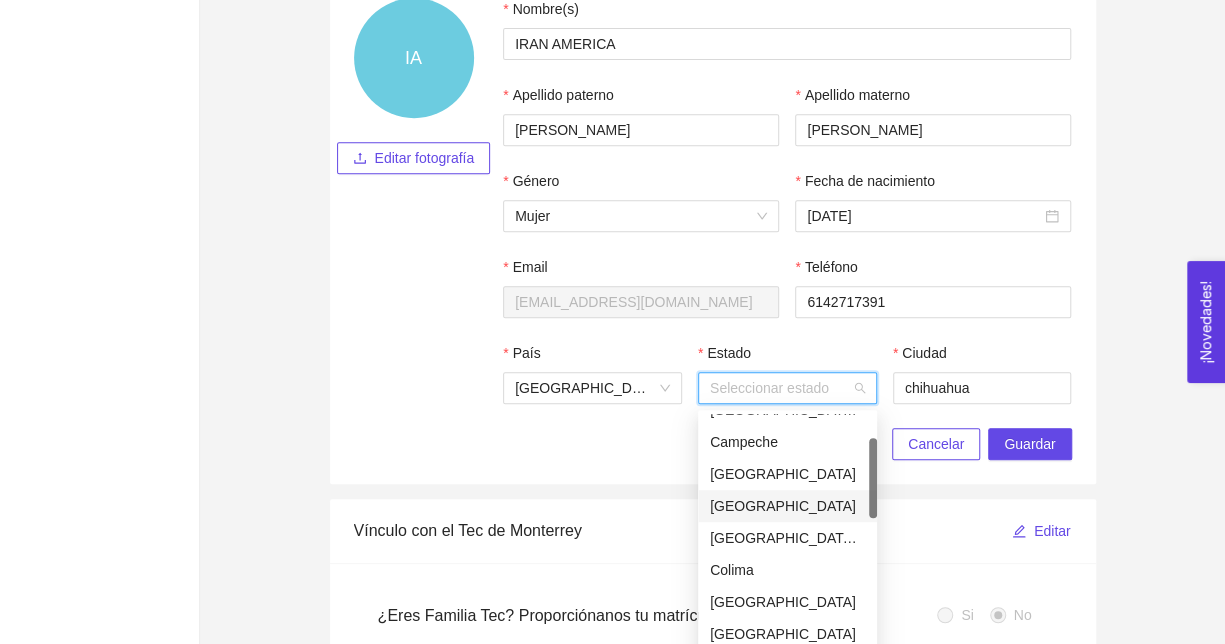 click on "Chihuahua" at bounding box center (787, 506) 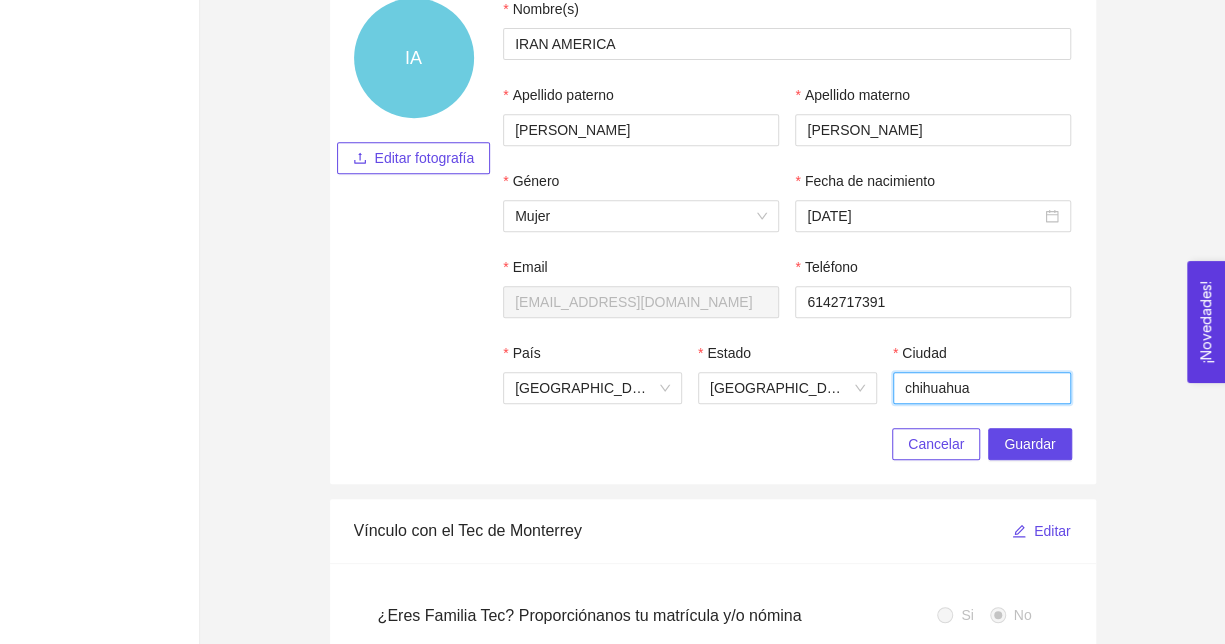 click on "chihuahua" at bounding box center (982, 388) 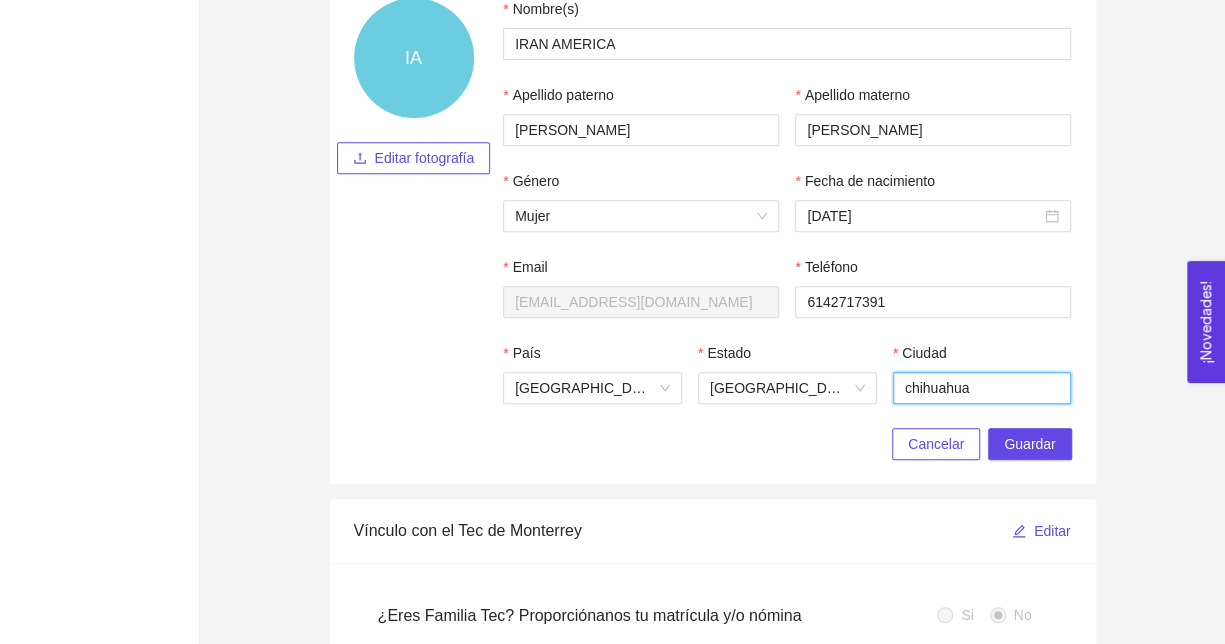 click on "chihuahua" at bounding box center (982, 388) 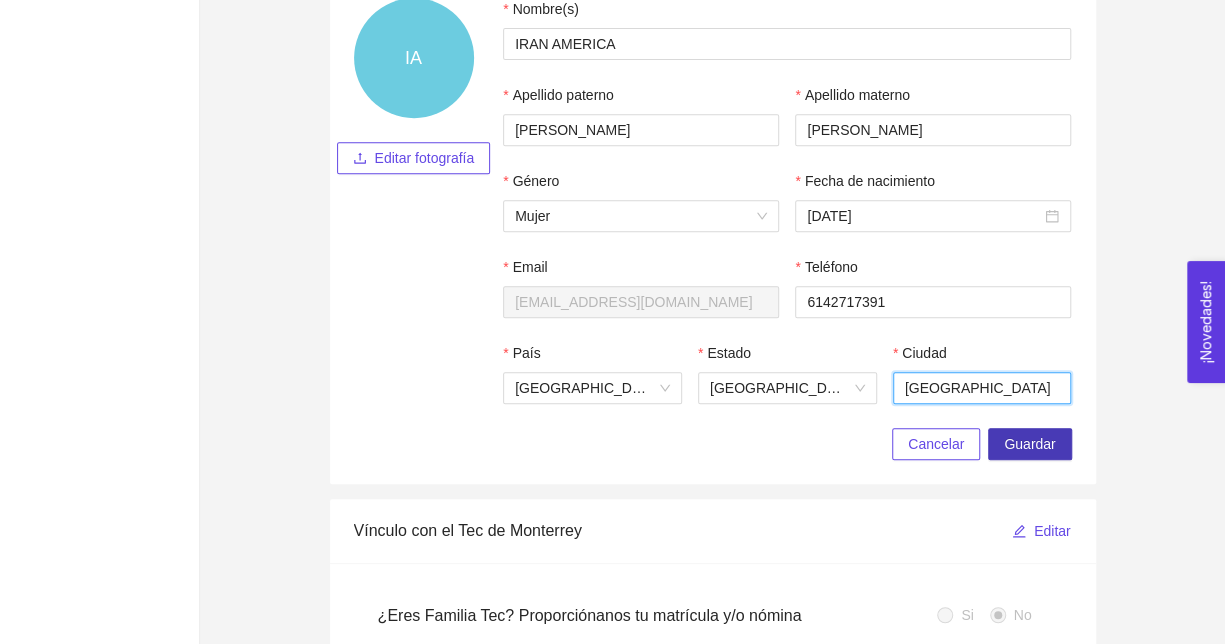 type on "Chihuahua" 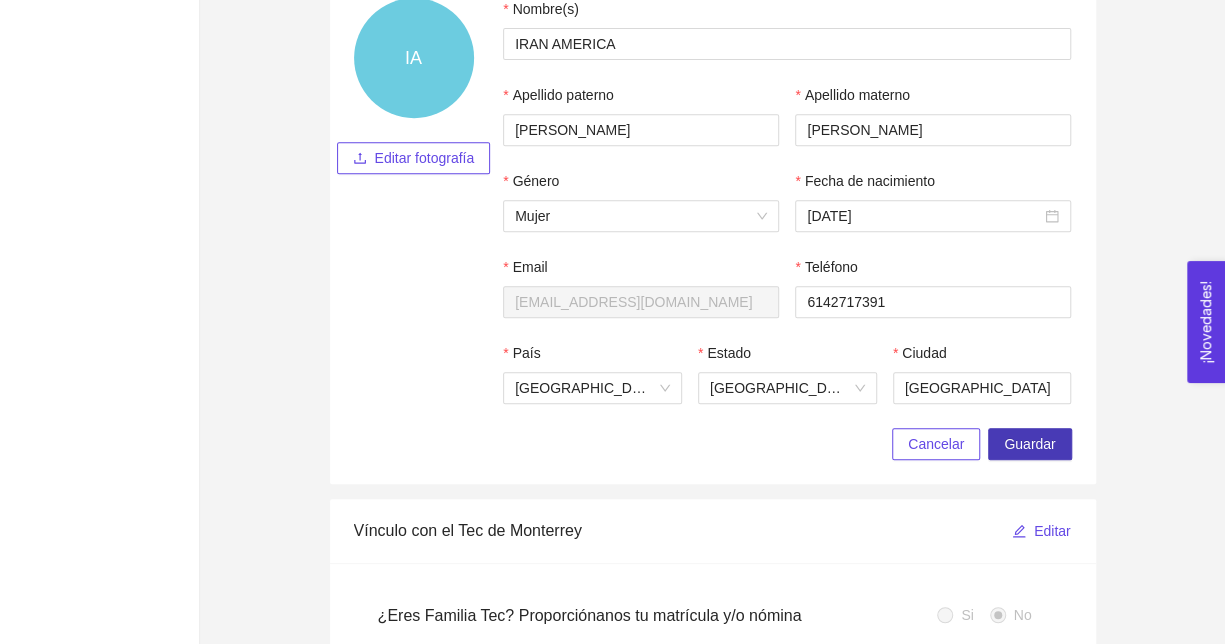 click on "Guardar" at bounding box center (1029, 444) 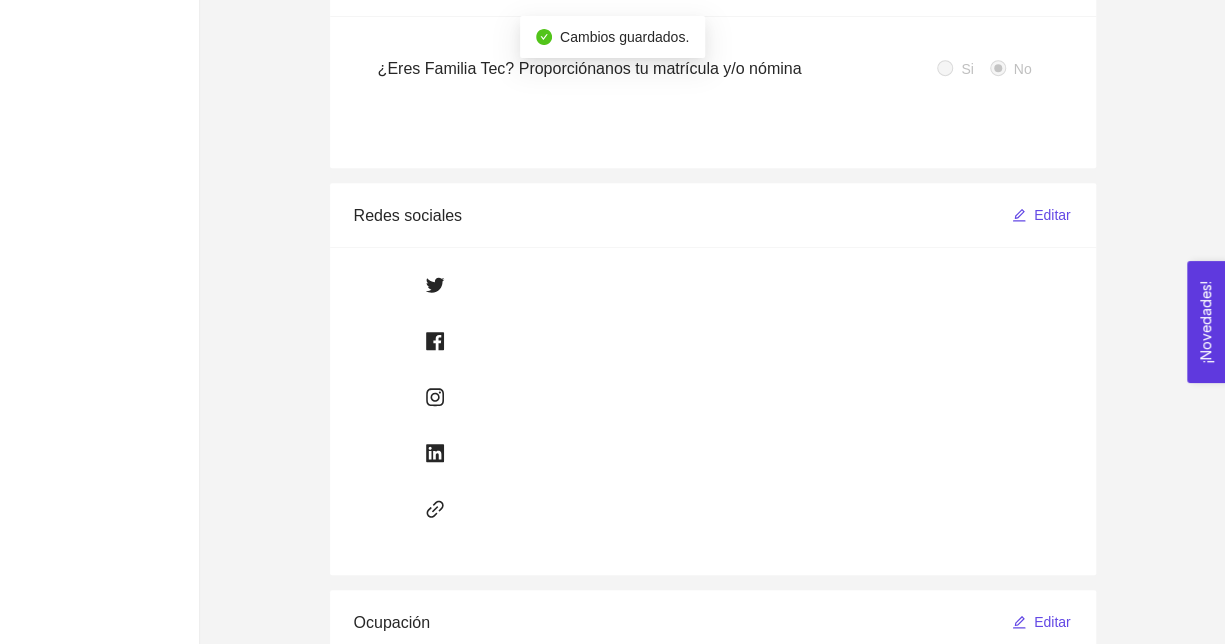 scroll, scrollTop: 453, scrollLeft: 0, axis: vertical 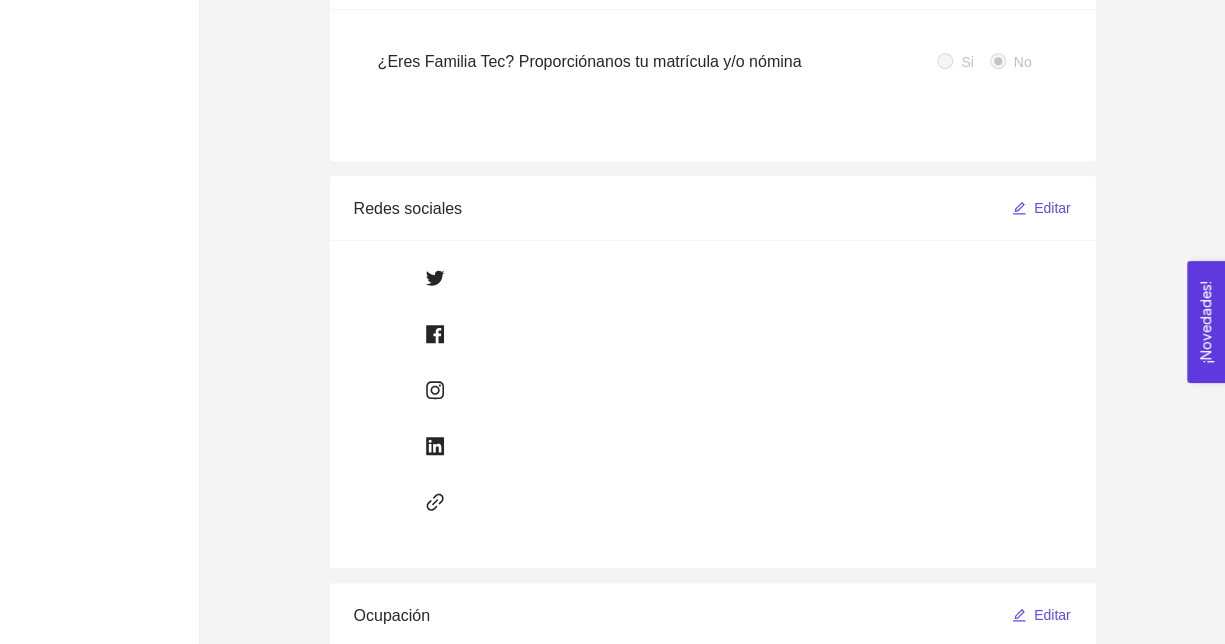 click on "Información personal Editar IA IRAN AMERICA CHAVARRIA MONGE Folio: ENT-05834 ame449023@gmail.com 6142717391 17-10-2003 México Chihuahua Chihuahua Vínculo con el Tec de Monterrey Editar ¿Eres Familia Tec? Proporciónanos tu matrícula y/o nómina Si No Redes sociales Editar Ocupación Editar Estudiante Institución / Empresa Carrera o aréa de especialidad ITCH II Ingenieria en Sistemas Computacionales Educación No hay datos Agregar educación Cancelar Guardar" at bounding box center (713, 437) 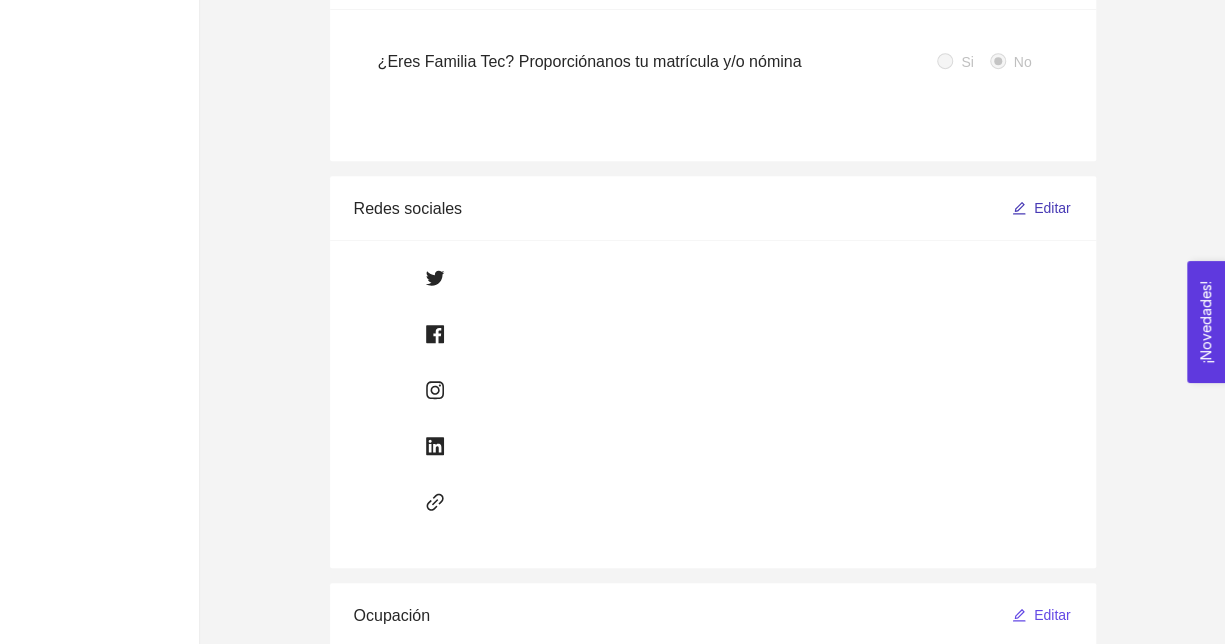 click on "Editar" at bounding box center [1052, 208] 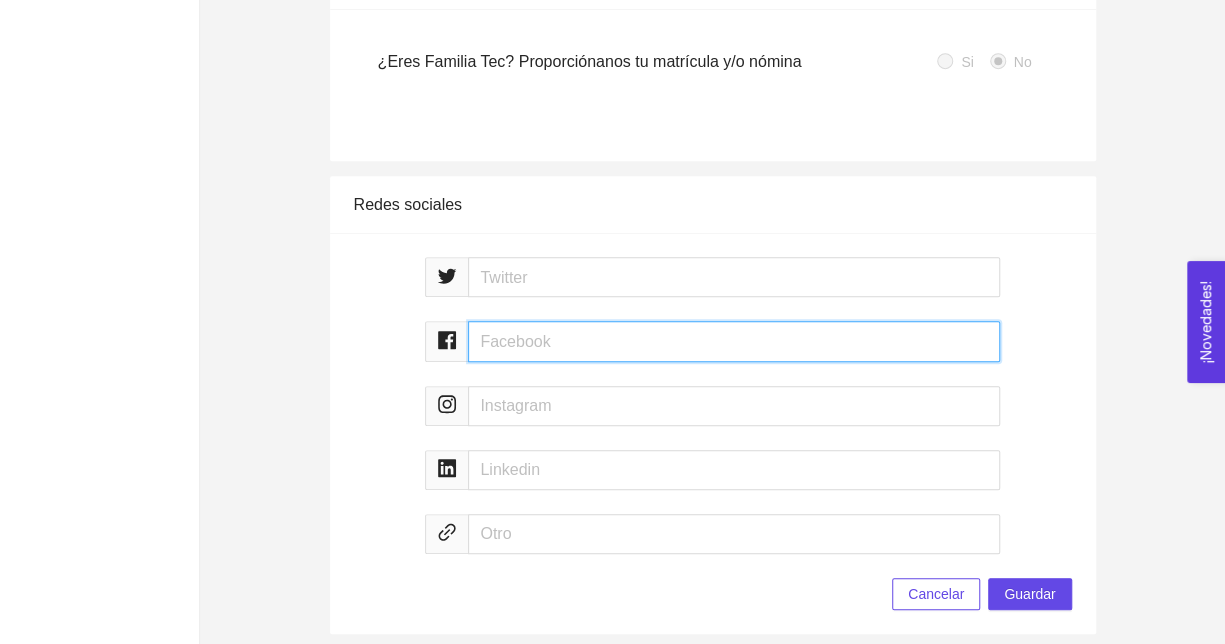 click at bounding box center (733, 341) 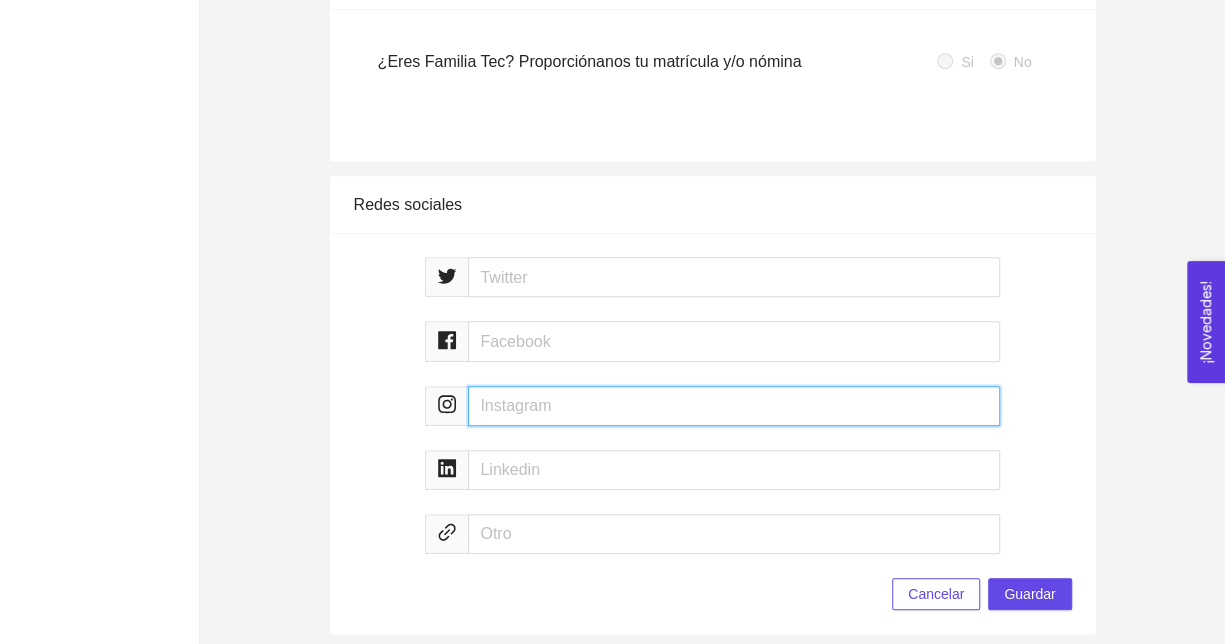 click at bounding box center (733, 406) 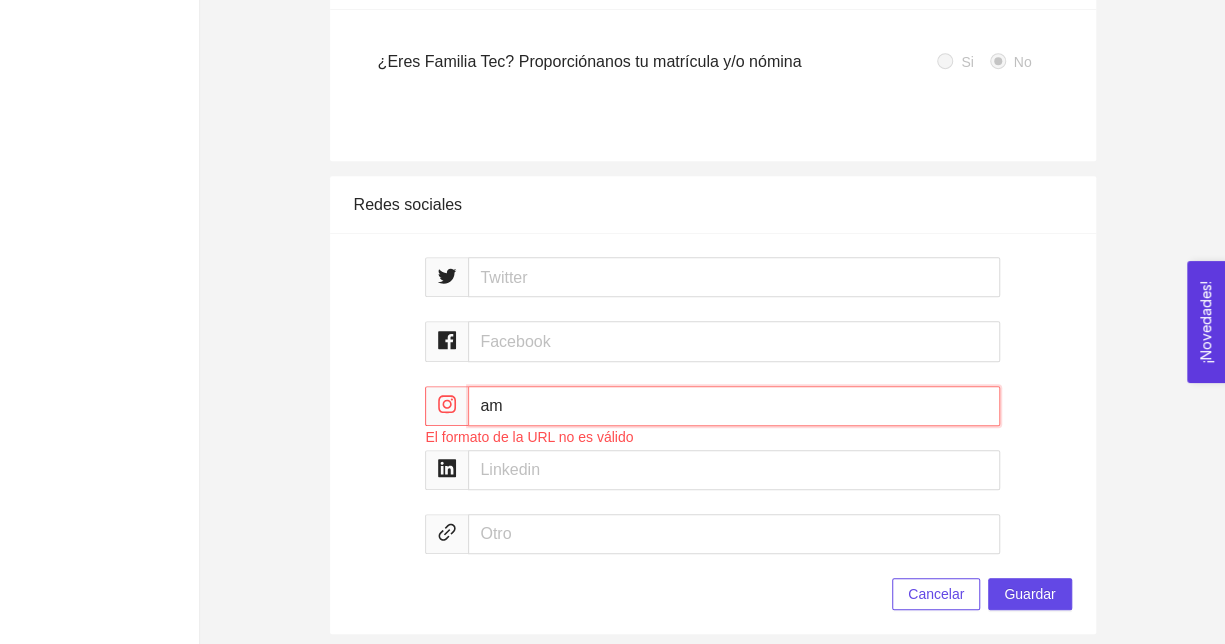 type on "a" 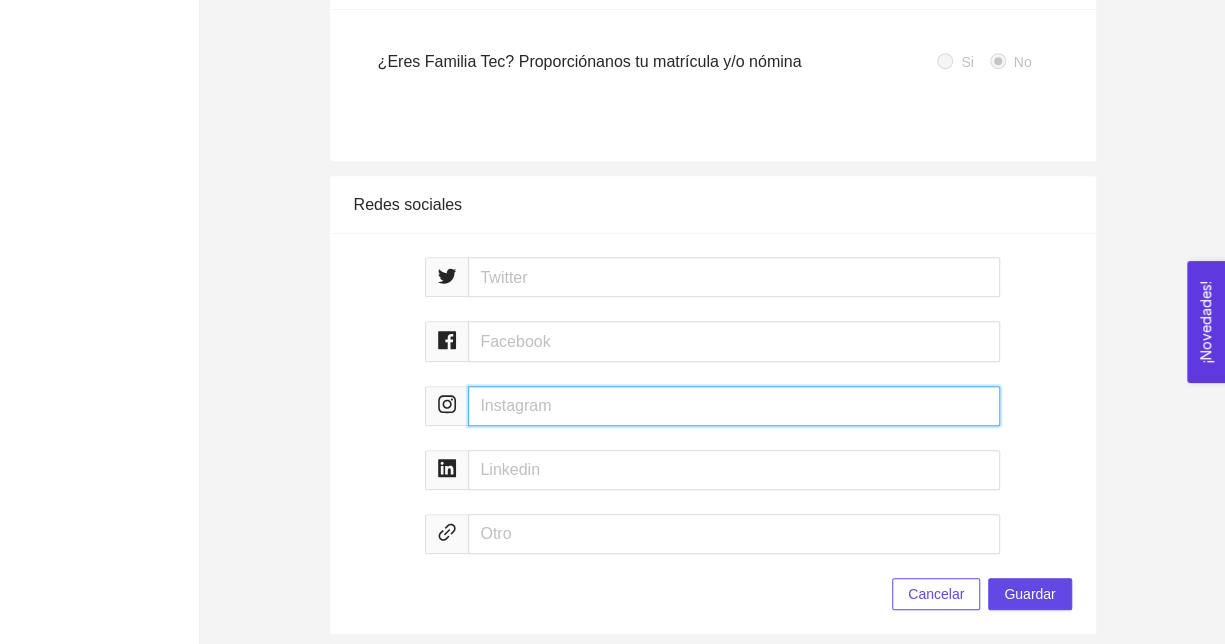 paste on "https://www.instagram.com/amec_13/" 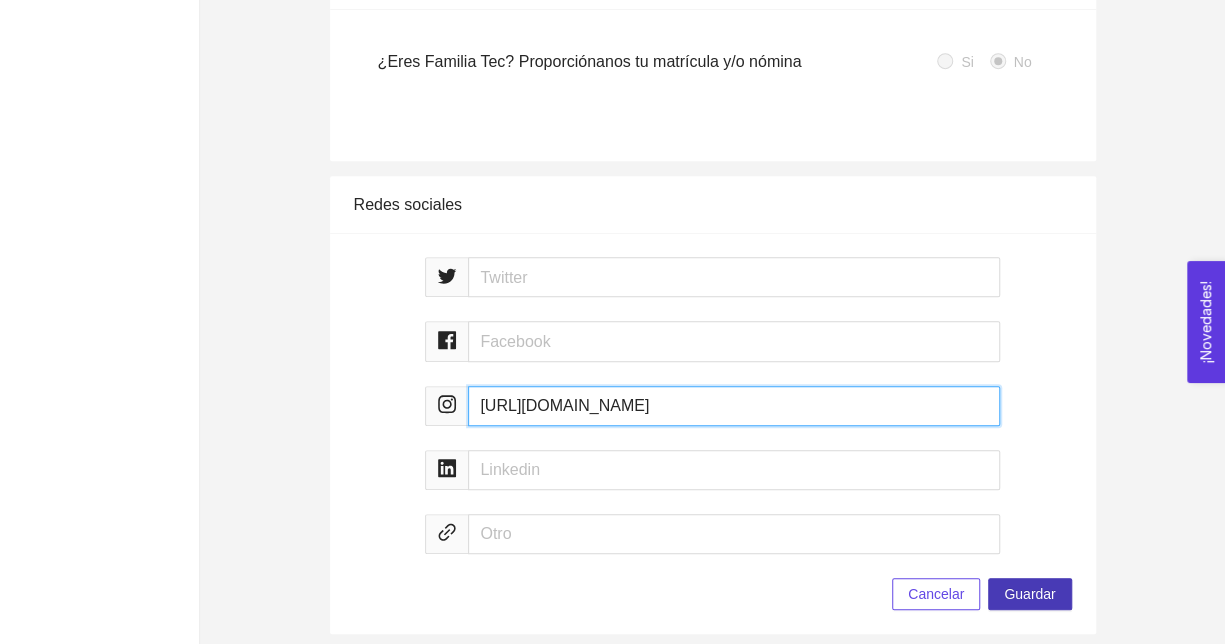 type on "https://www.instagram.com/amec_13/" 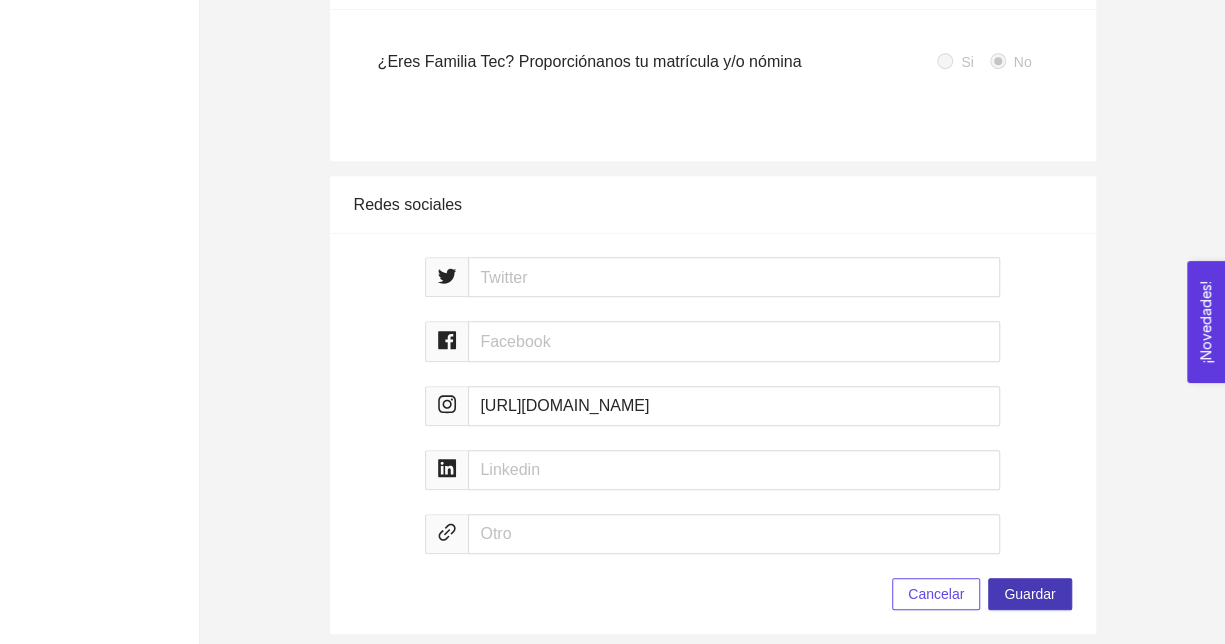 click on "Guardar" at bounding box center [1029, 594] 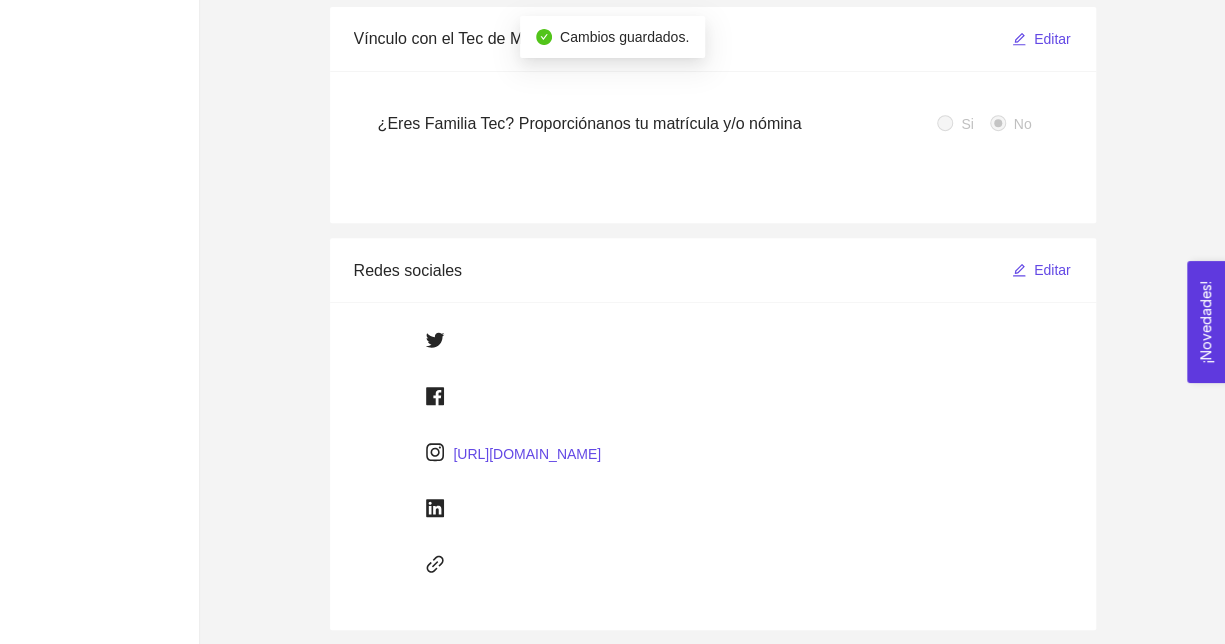 scroll, scrollTop: 0, scrollLeft: 0, axis: both 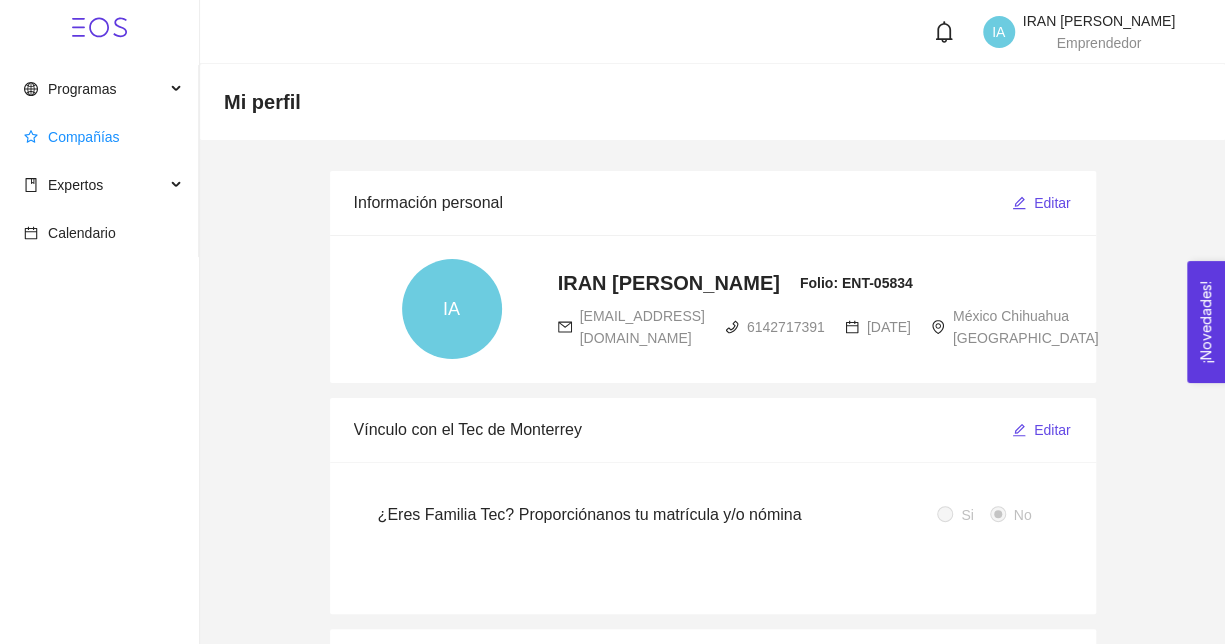 click on "Compañías" at bounding box center (84, 137) 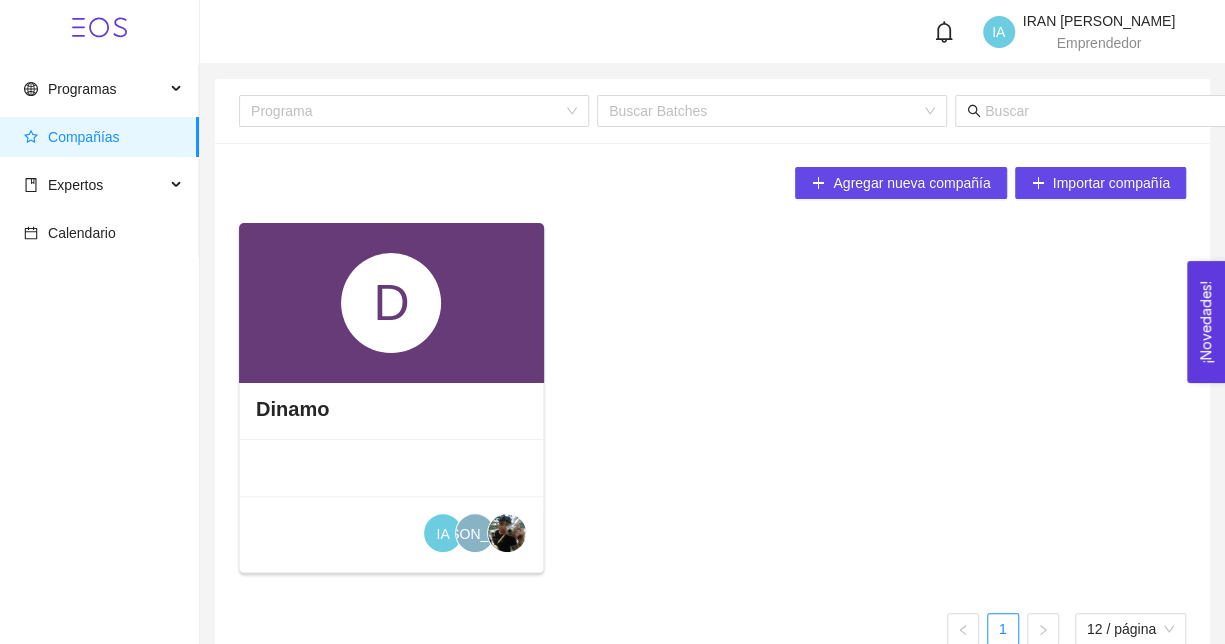 click at bounding box center (507, 533) 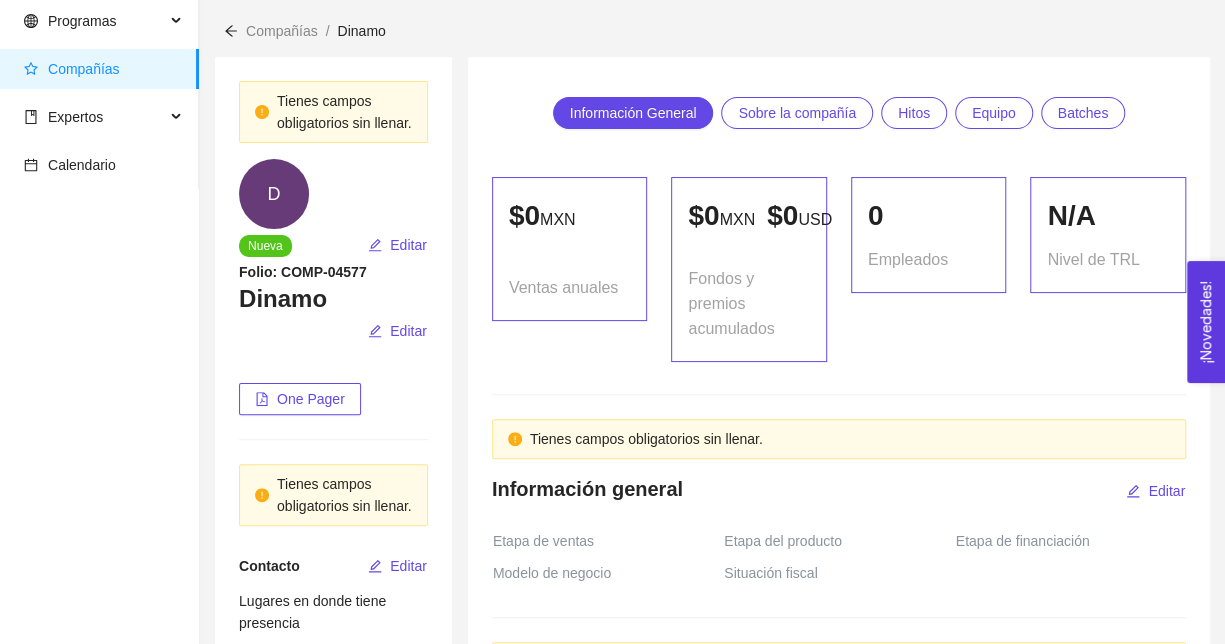 scroll, scrollTop: 0, scrollLeft: 0, axis: both 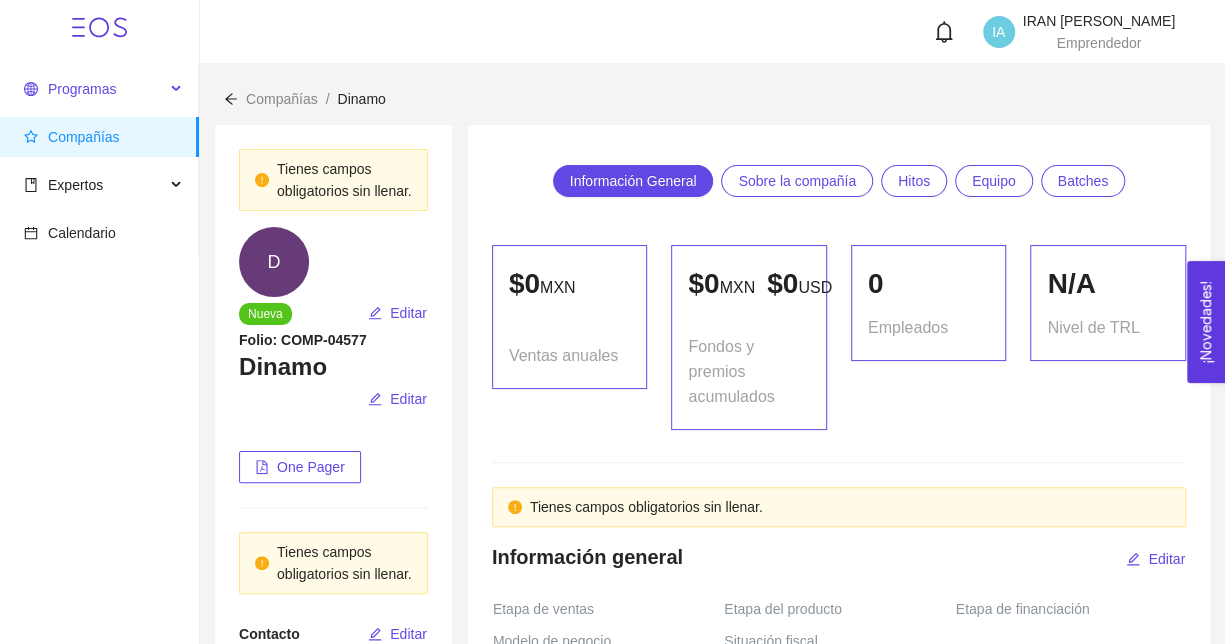 click on "Programas" at bounding box center [82, 89] 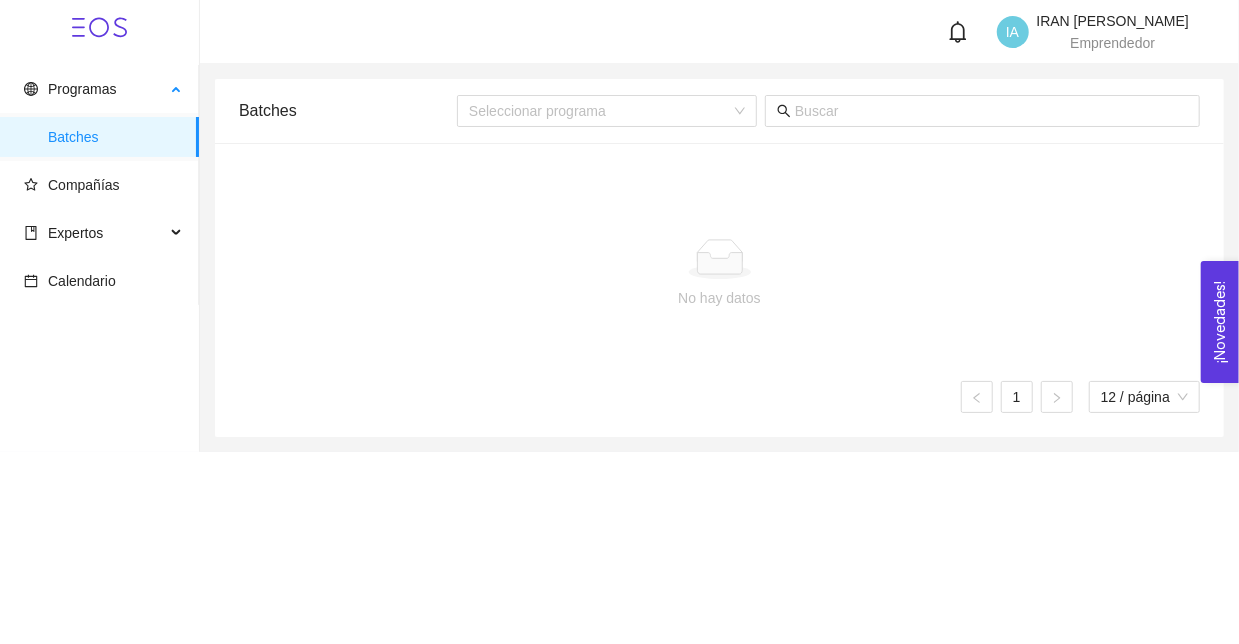 click on "Batches" at bounding box center (115, 137) 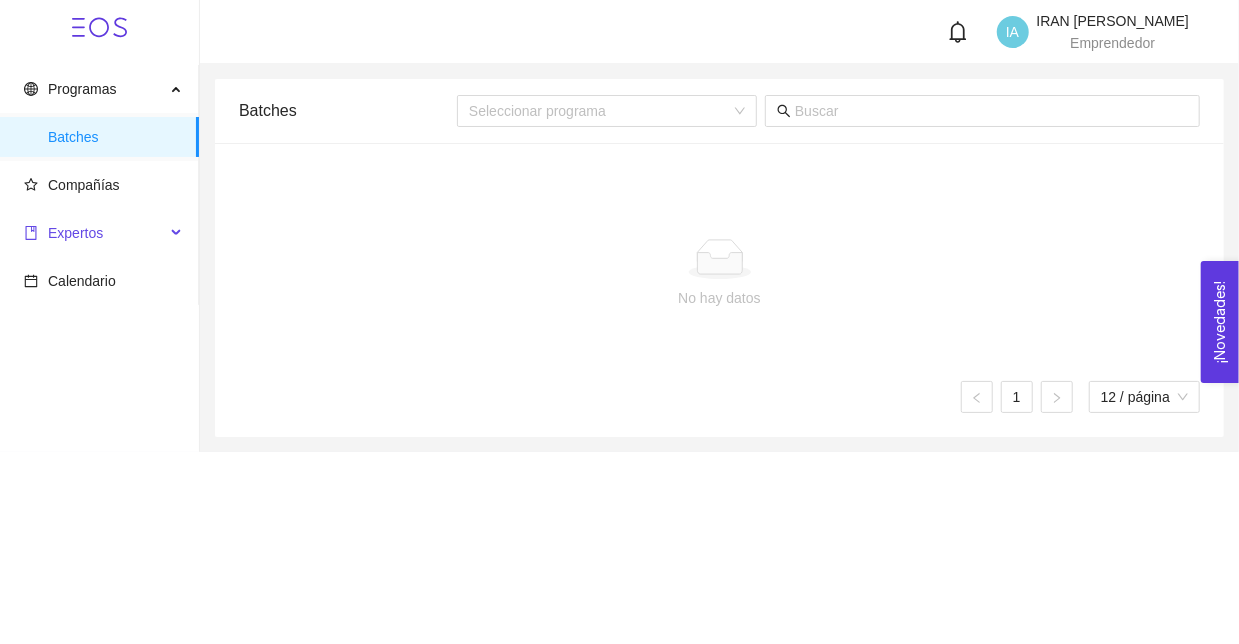 click on "Expertos" at bounding box center (75, 233) 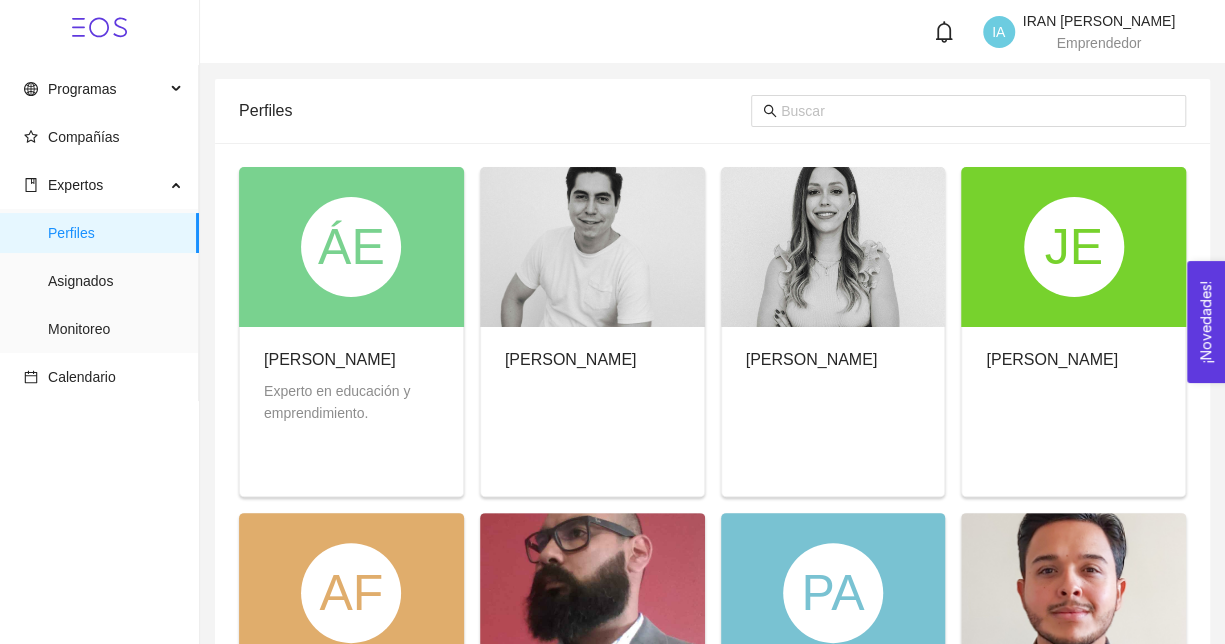 click on "Programas Batches Compañías Expertos Perfiles Asignados Monitoreo Calendario" at bounding box center (99, 233) 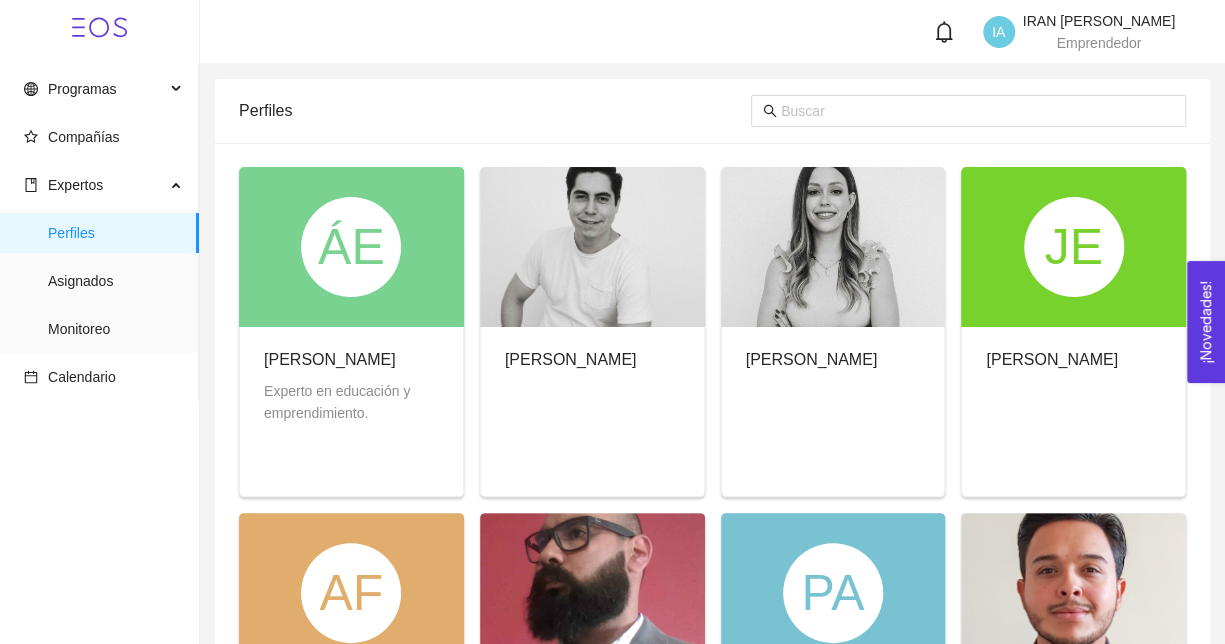 click on "Perfiles ÁE Ángel Enfraín Olguín Flores Experto en educación y emprendimiento. Alan Ventura Hernández Talavera Leticia Larissa Uribe Marioni JE Joel Estrada Villagrán AF Adalberto Flores Riestra Carlos Alberto López Sandoval Coach de emprendedores, mercadólogo, comunicador gráfico y asesor de negocios originario de Chihuahua ... PA Pablo Alberto Flores Villalobos Jorge Alejandro Morales Mata RH Rodrigo Huerta SI Samuel Iván González Calleros RL Rafael Lorenzo Piñón Dana Carolina Gómez Villalobos 1 2 3 4 5 ••• 53 12 / página" at bounding box center [712, 689] 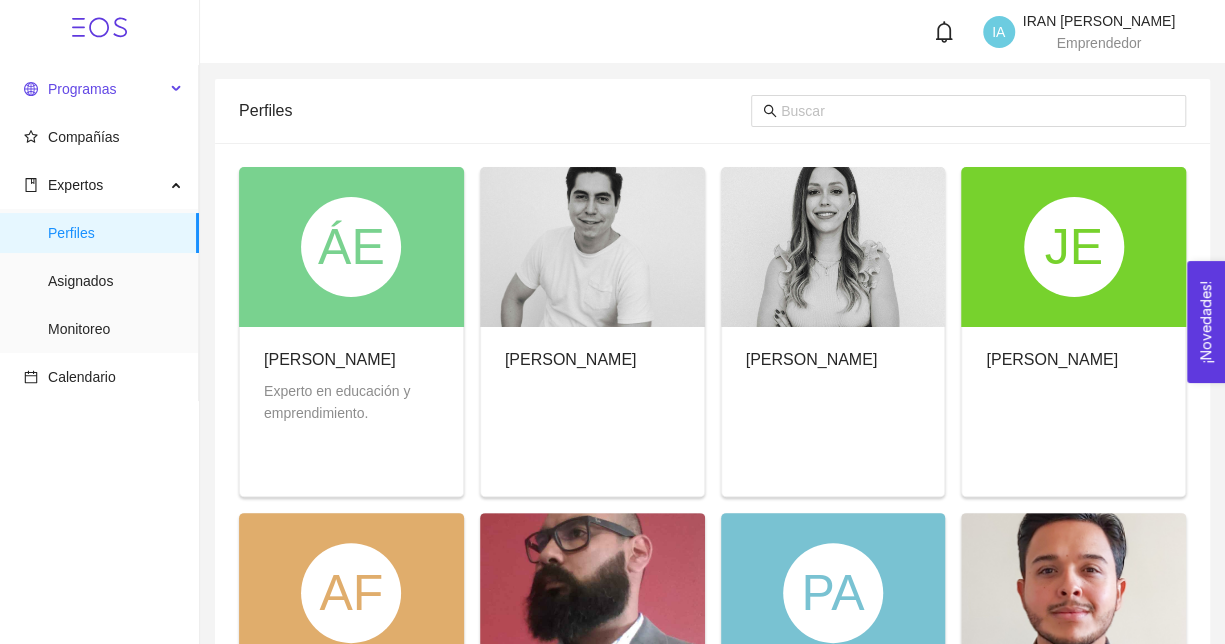 click on "Programas" at bounding box center (94, 89) 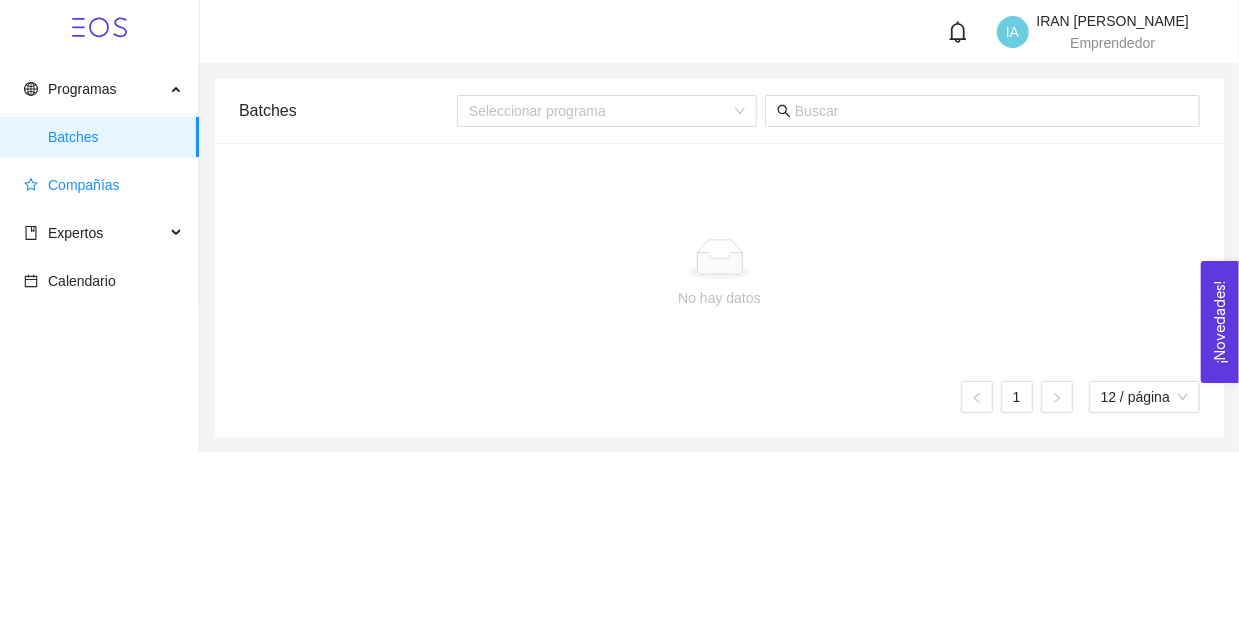 click on "Compañías" at bounding box center [103, 185] 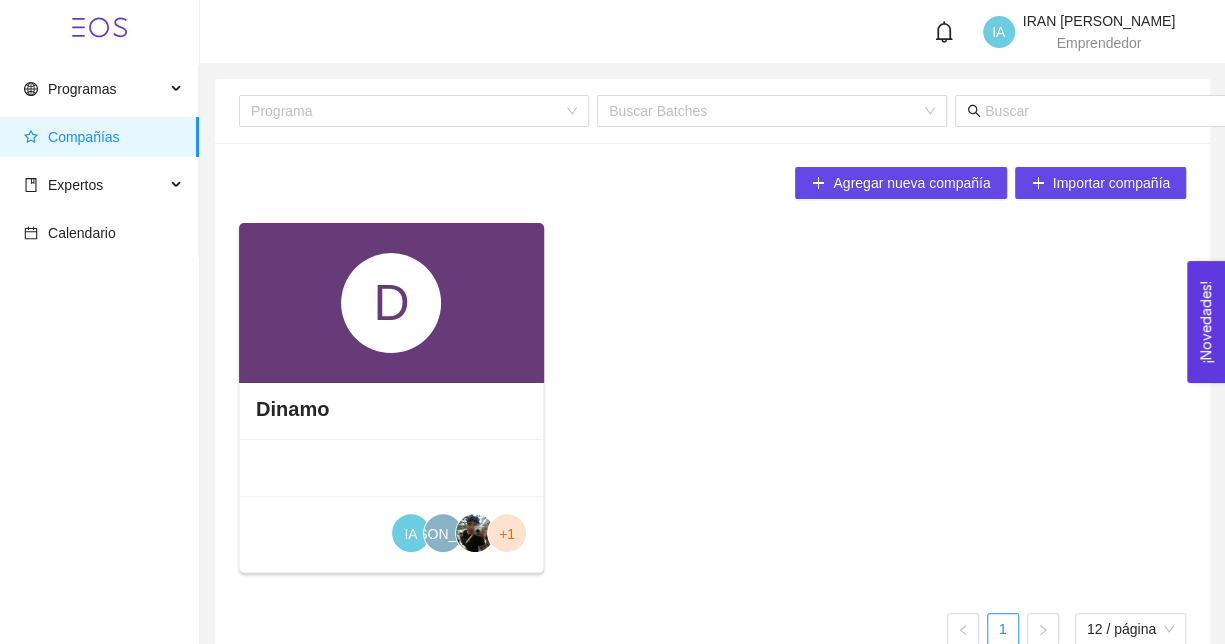 click on "Dinamo" at bounding box center [391, 409] 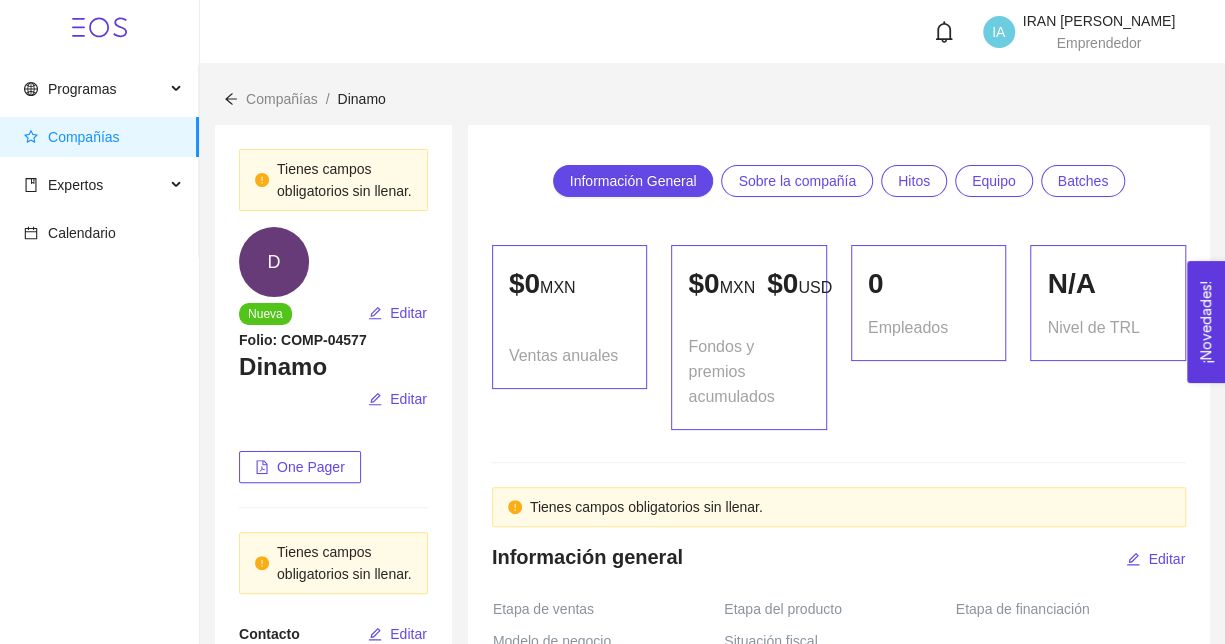 click on "Información General Sobre la compañía Hitos Equipo Batches $ 0  MXN Ventas anuales $ 0  MXN  $ 0  USD Fondos y premios acumulados 0 Empleados N/A Nivel de TRL Tienes campos obligatorios sin llenar. Información general Editar Etapa de ventas Etapa del producto Etapa de financiación Modelo de negocio Situación fiscal Tienes campos obligatorios sin llenar. Sobre la compañía Editar Agrega un documento, video, liga o imagen. Hitos Fondos Agregar Competencias y premios Agregar Logros Agregar Noticias Agregar Equipo Invitar miembros Agregar miembros Agregar expertos IA IRAN AMERICA CHAVARRIA MONGE ame449023@gmail.com 6142717391 JA Jesus Alberto Jacquez Fabela jacquezfabelaj@gmail.com Héctor Alejandro Rodríguez Barrón rdgzhector03@gmail.com OS Oscar Sinaloa Sinaloa Garcia oscarsinaloadev@gmail.com 1 Batches No hay datos" at bounding box center (839, 1080) 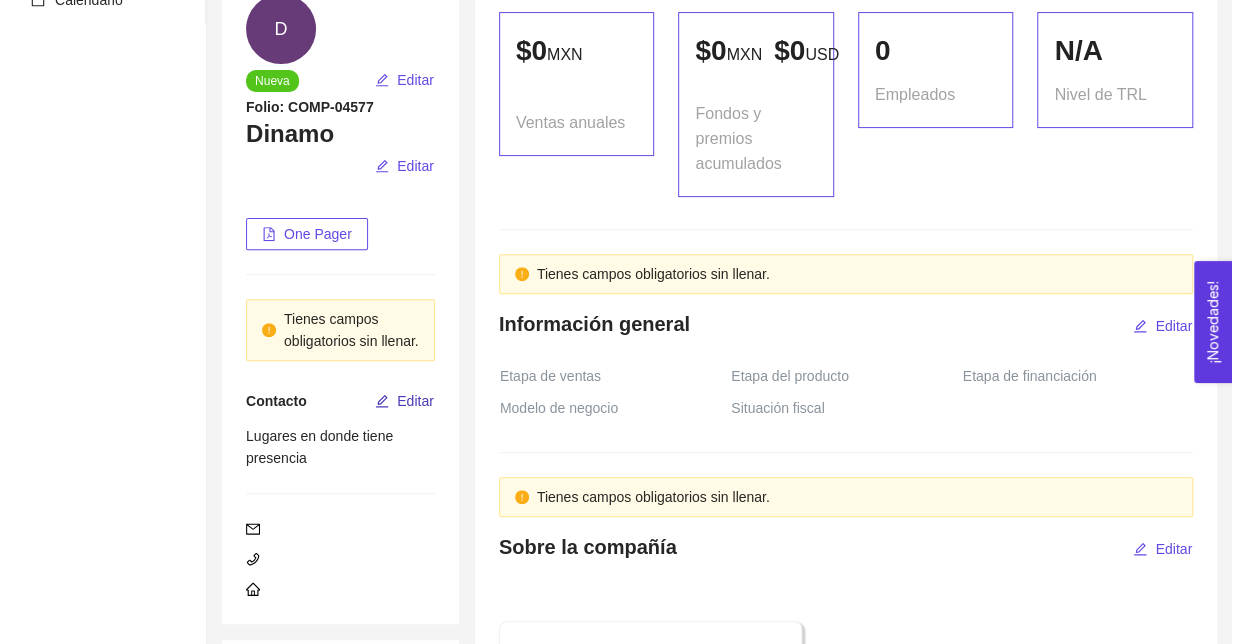 scroll, scrollTop: 237, scrollLeft: 0, axis: vertical 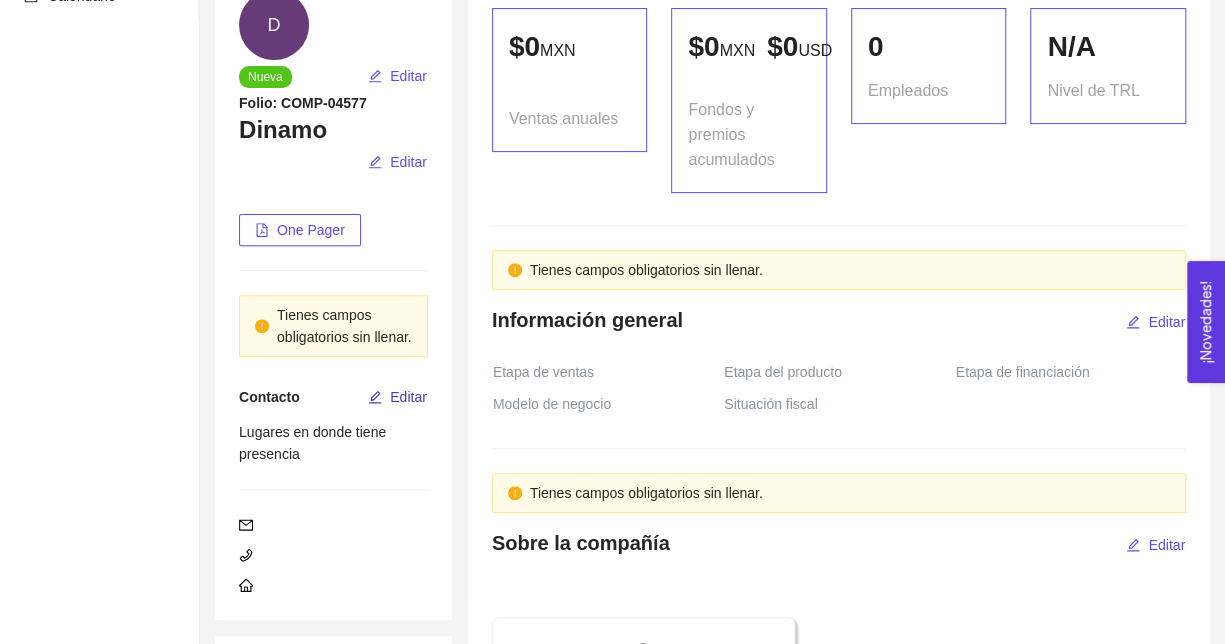 click on "Editar" at bounding box center [408, 397] 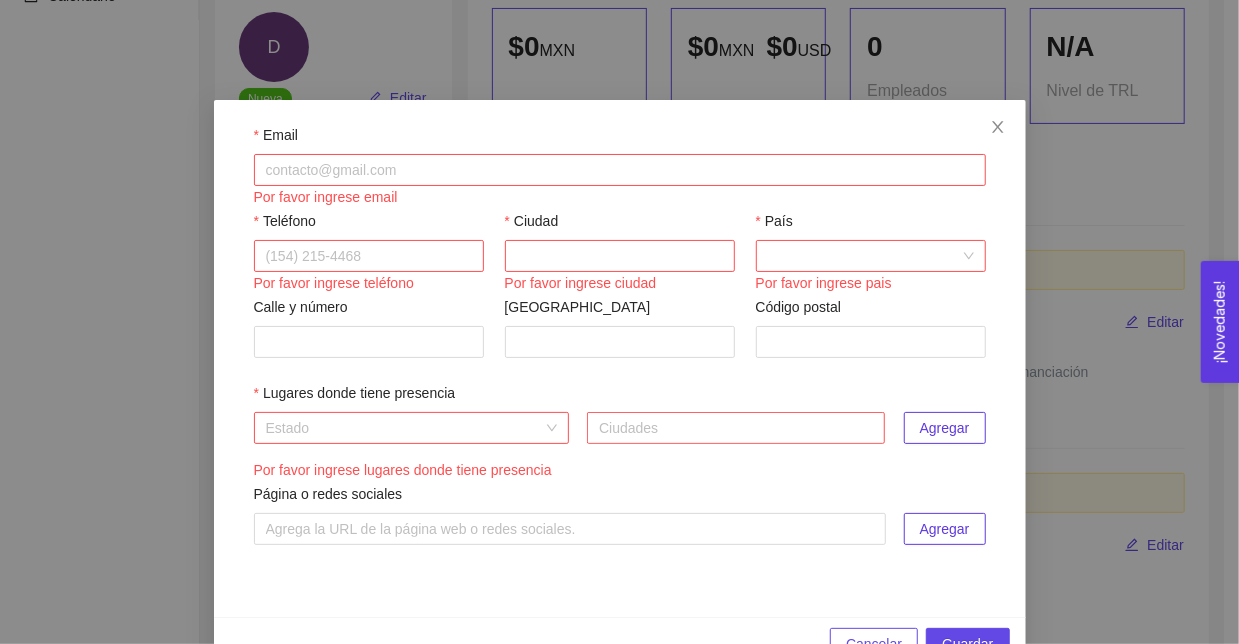 scroll, scrollTop: 52, scrollLeft: 0, axis: vertical 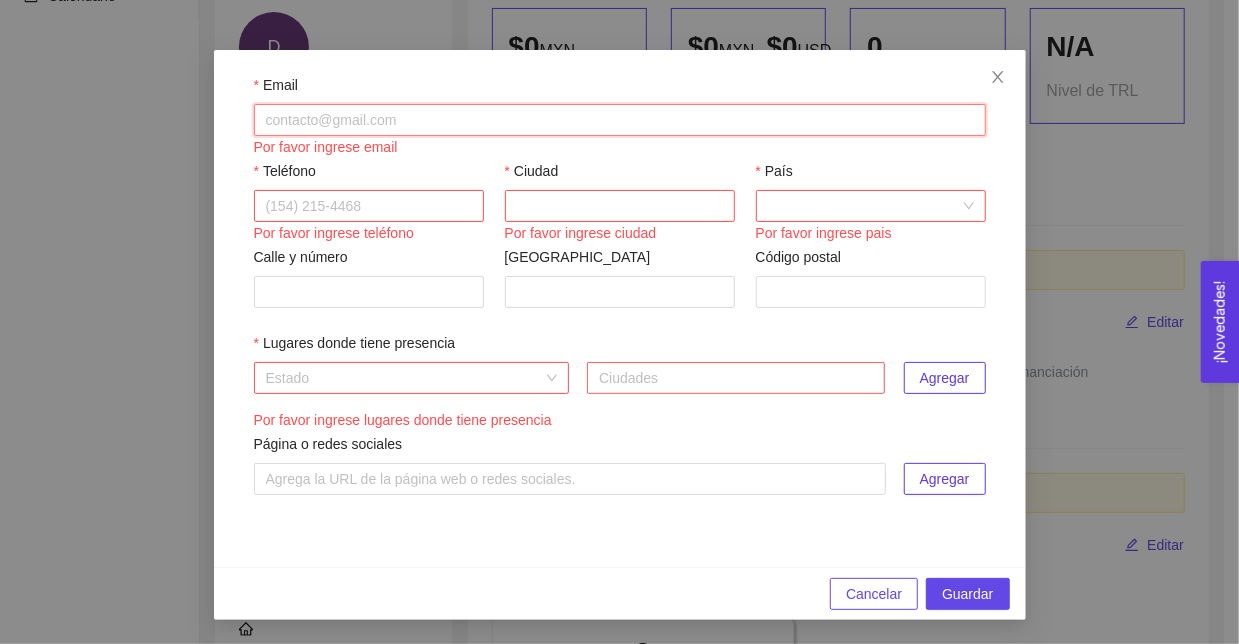 click on "Email" at bounding box center (620, 120) 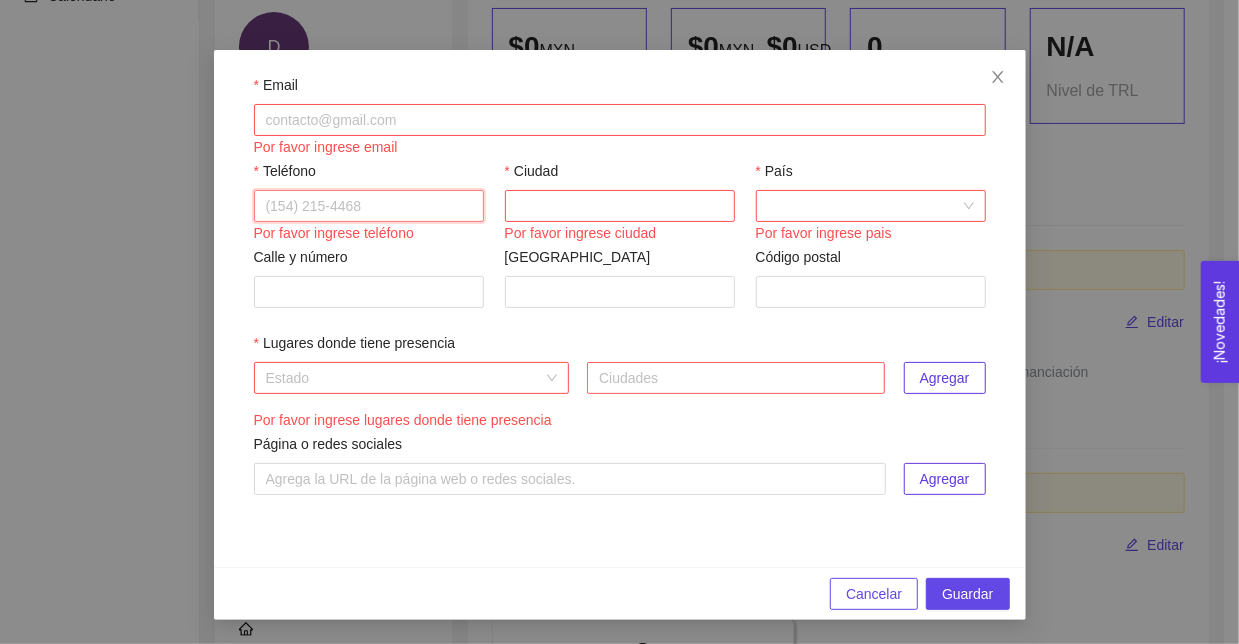 click on "Teléfono" at bounding box center [369, 206] 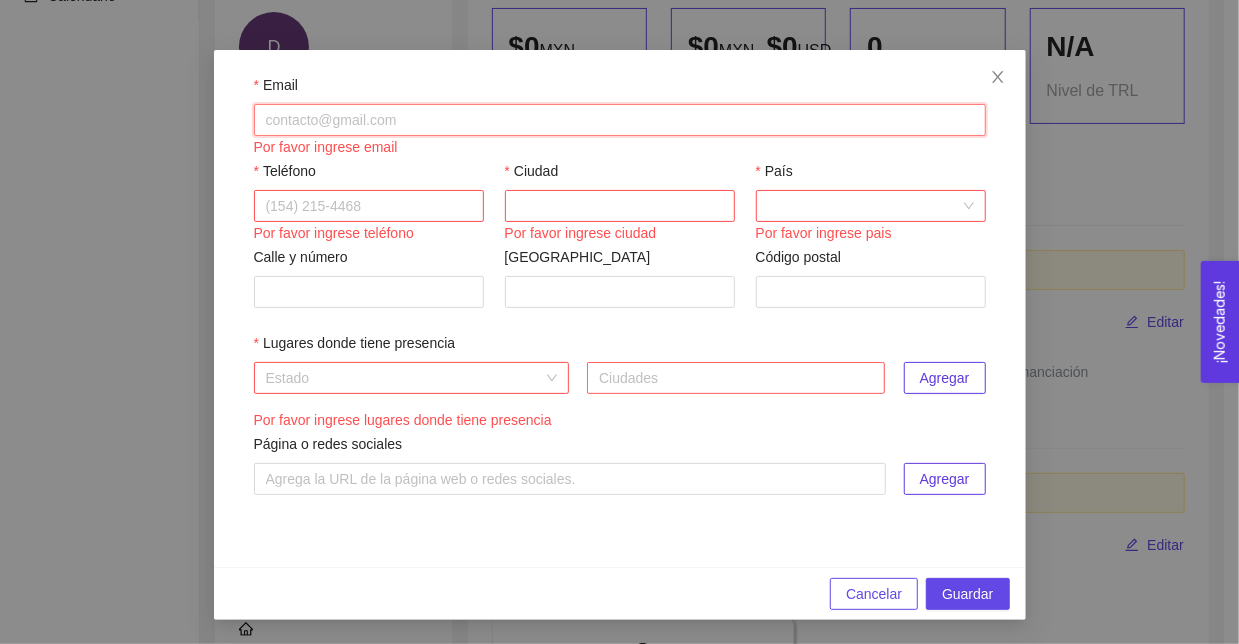 click on "Email" at bounding box center [620, 120] 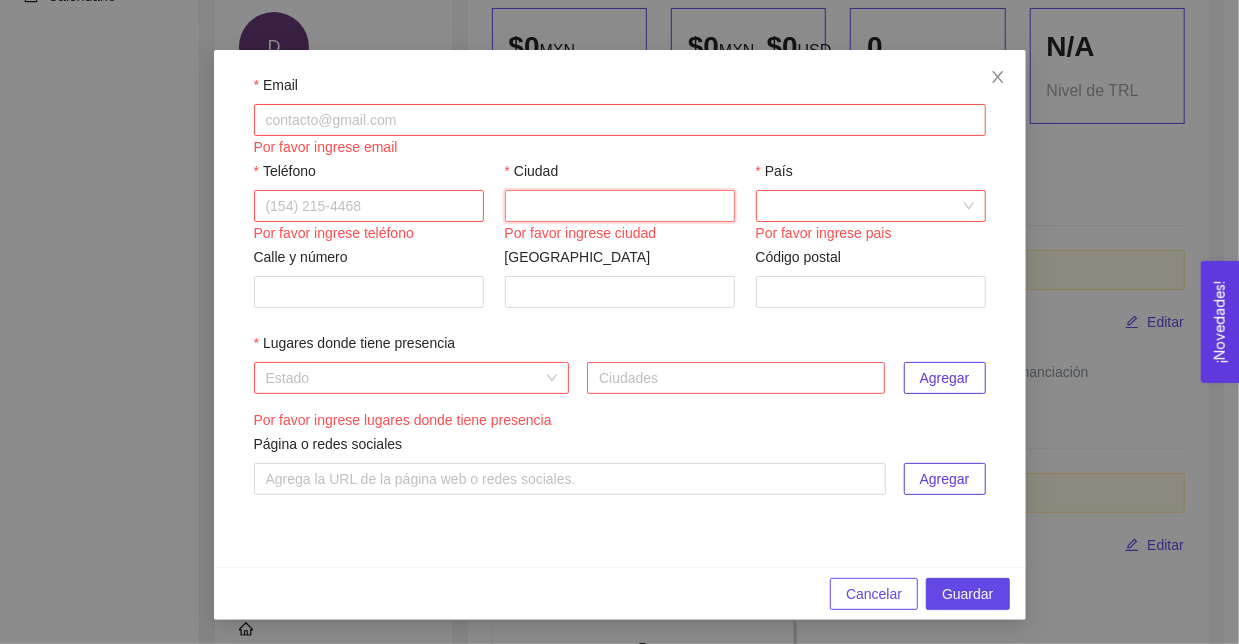 click on "Ciudad" at bounding box center (620, 206) 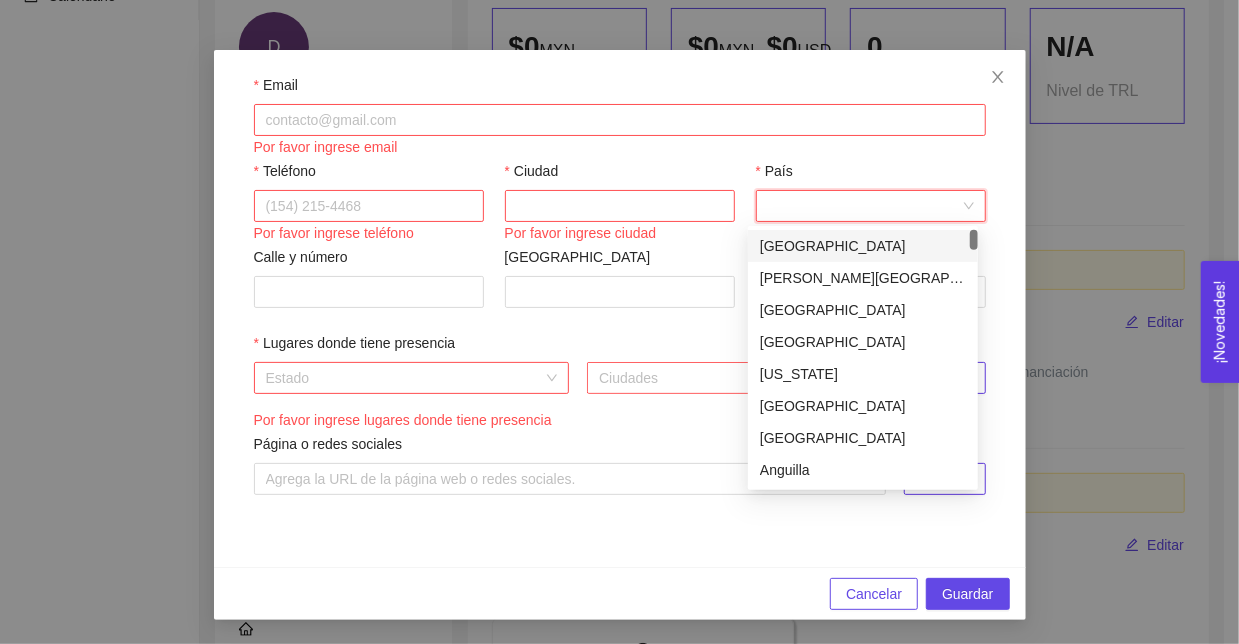 click on "País" at bounding box center (864, 206) 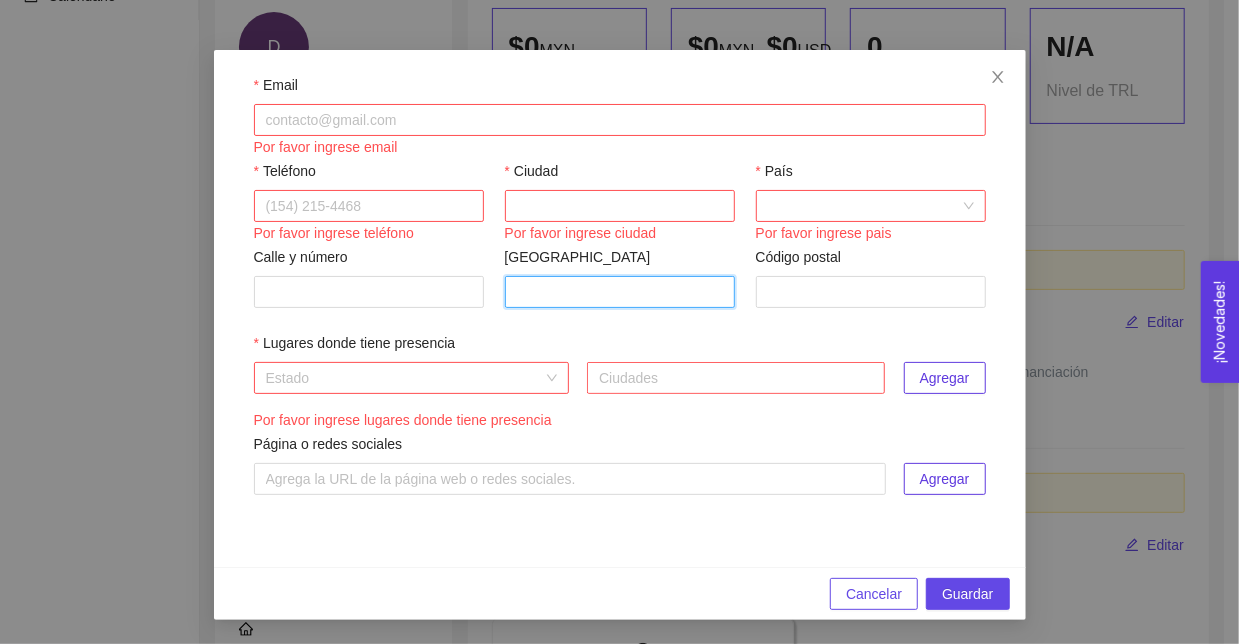 click on "Colonia" at bounding box center [620, 292] 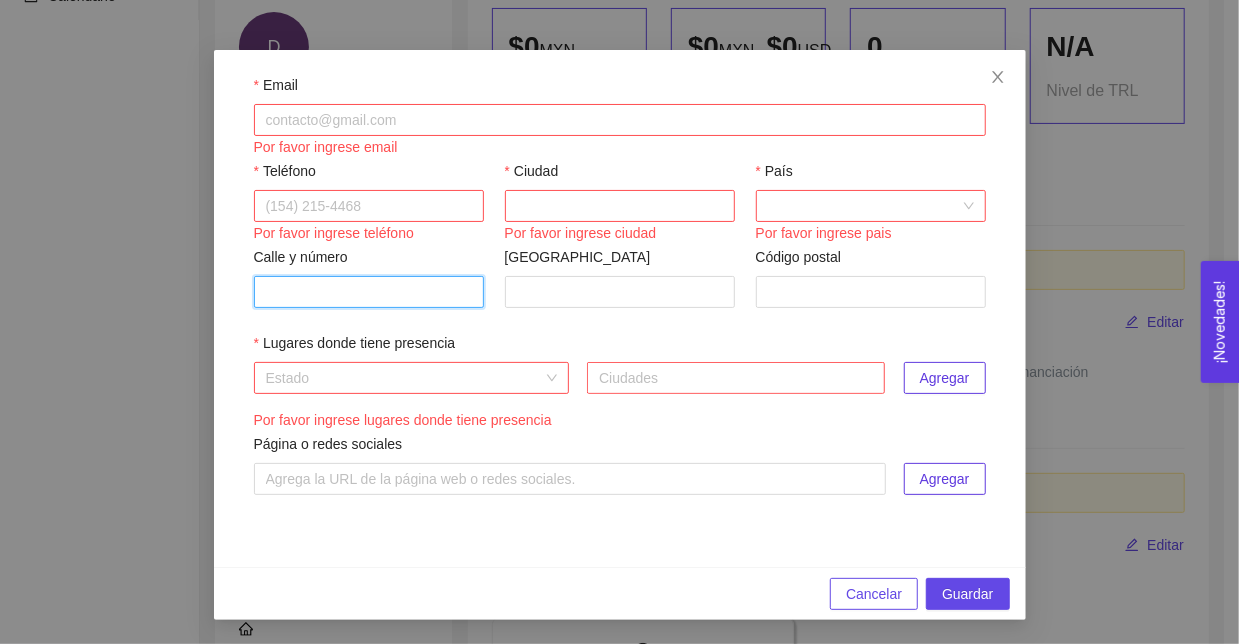 click on "Calle y número" at bounding box center [369, 292] 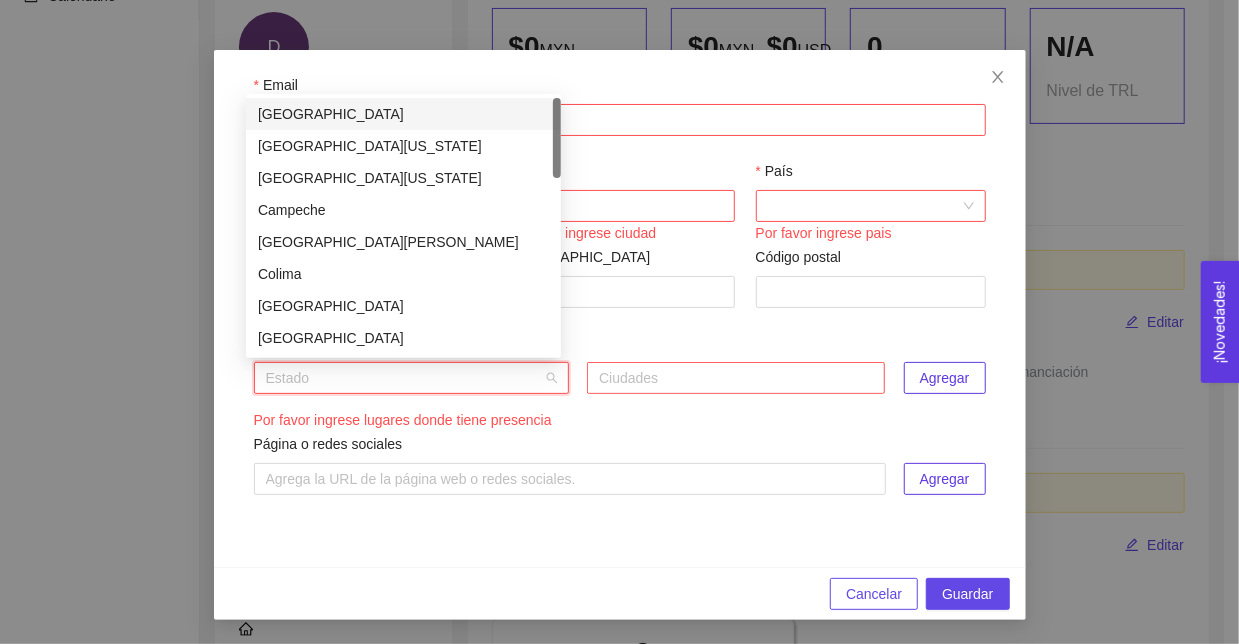 click at bounding box center (404, 378) 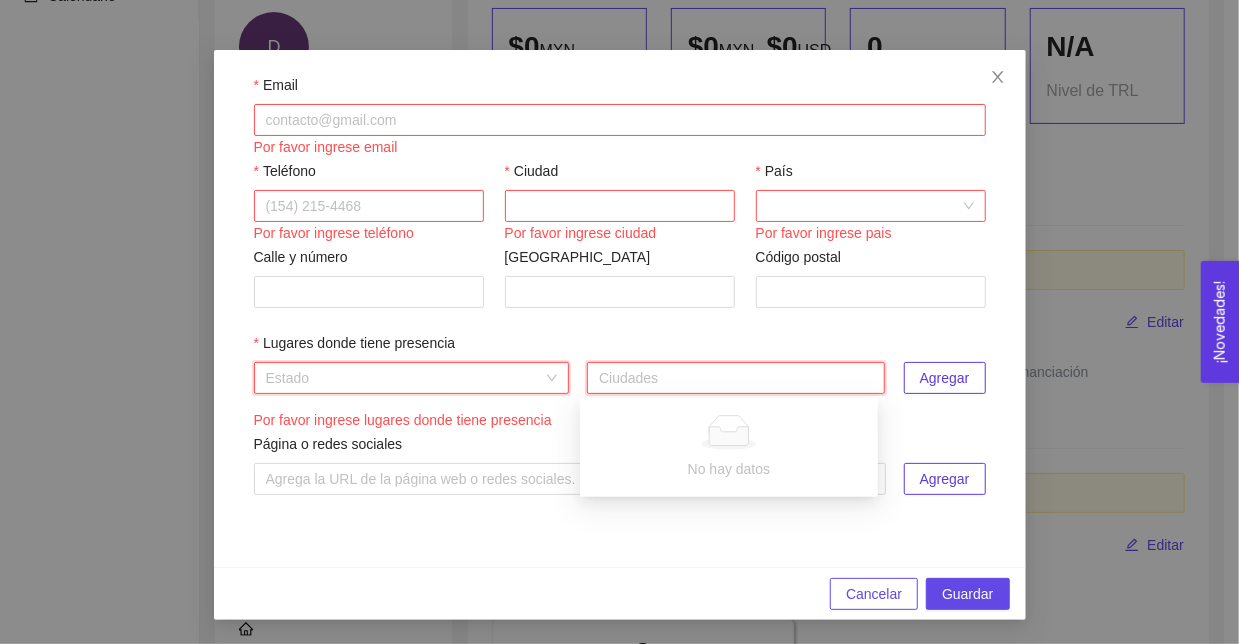 click on "Ciudades" at bounding box center (736, 378) 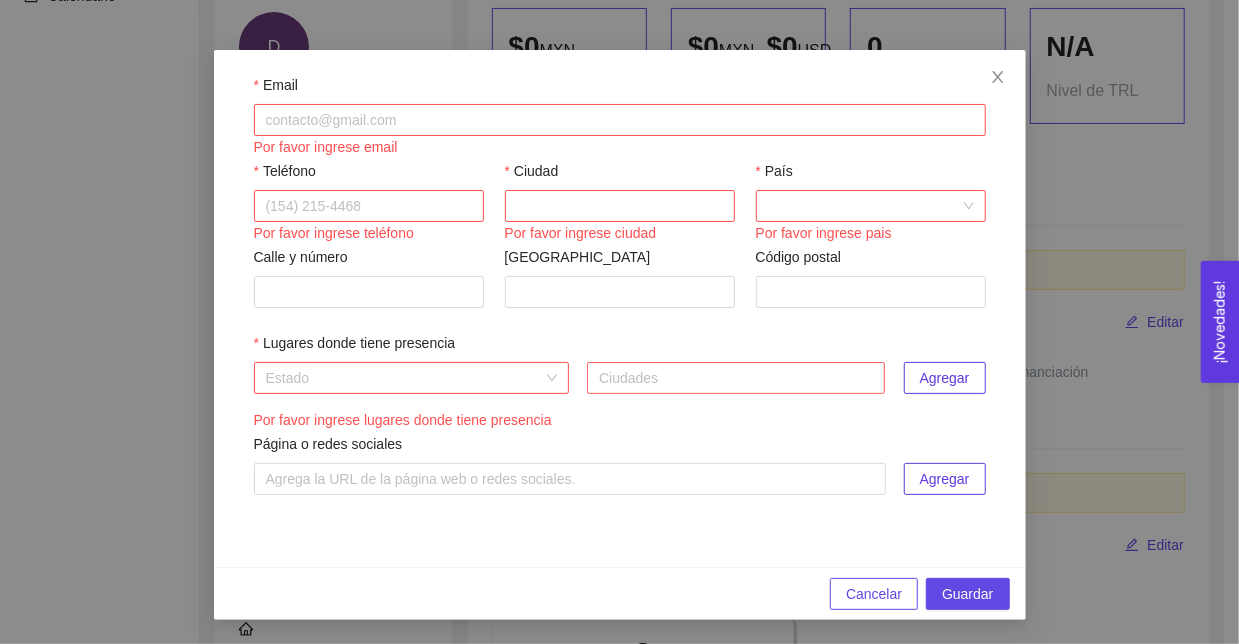 click on "Por favor ingrese lugares donde tiene presencia" at bounding box center (620, 420) 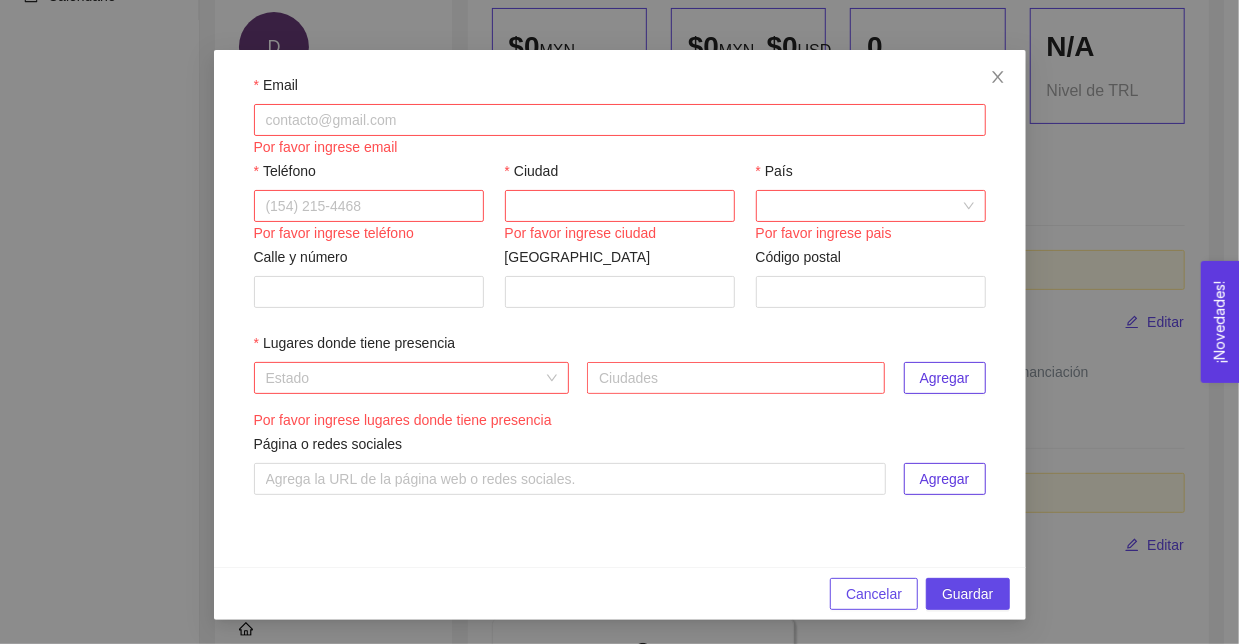 click on "Cancelar" at bounding box center (874, 594) 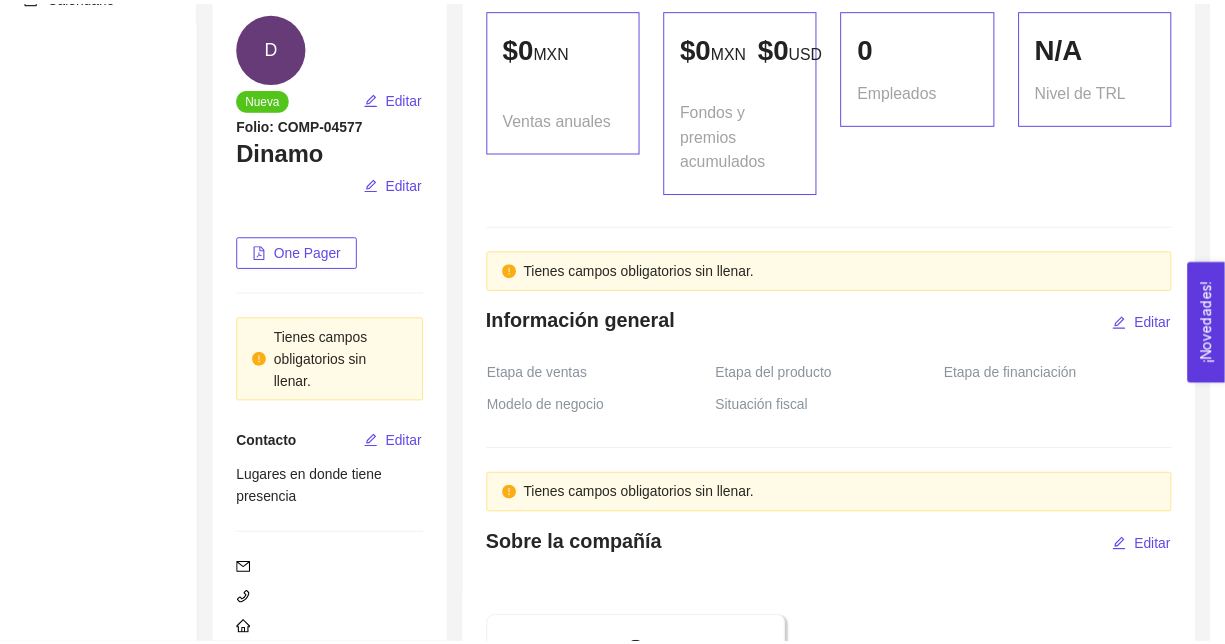 scroll, scrollTop: 0, scrollLeft: 0, axis: both 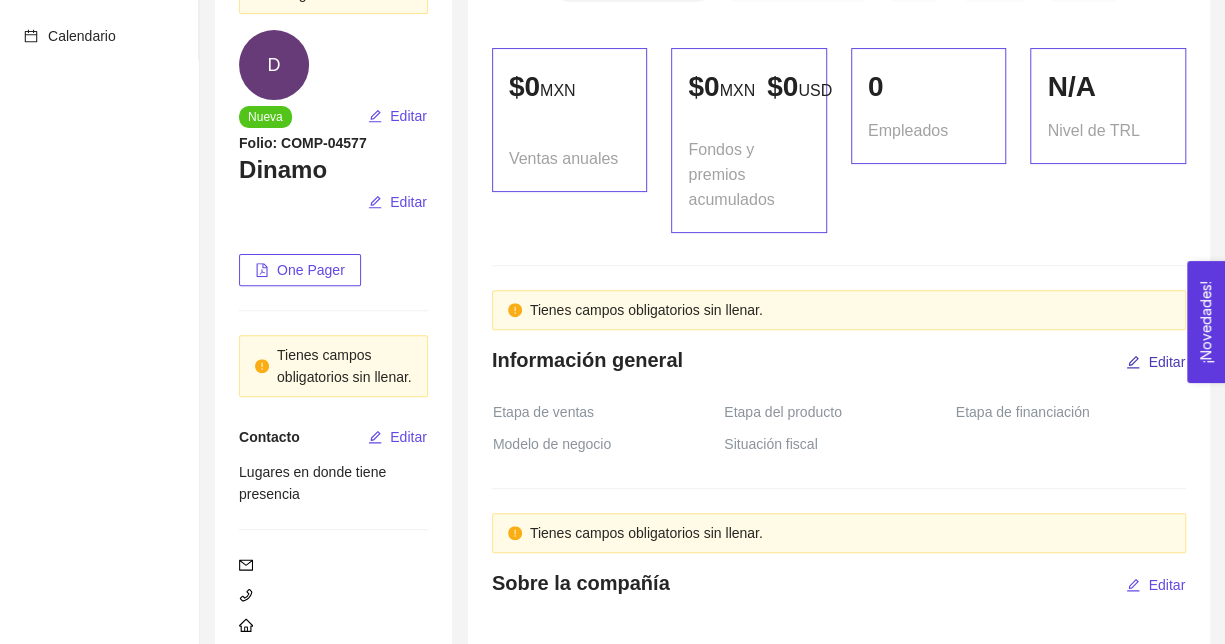 click on "Editar" at bounding box center (1155, 362) 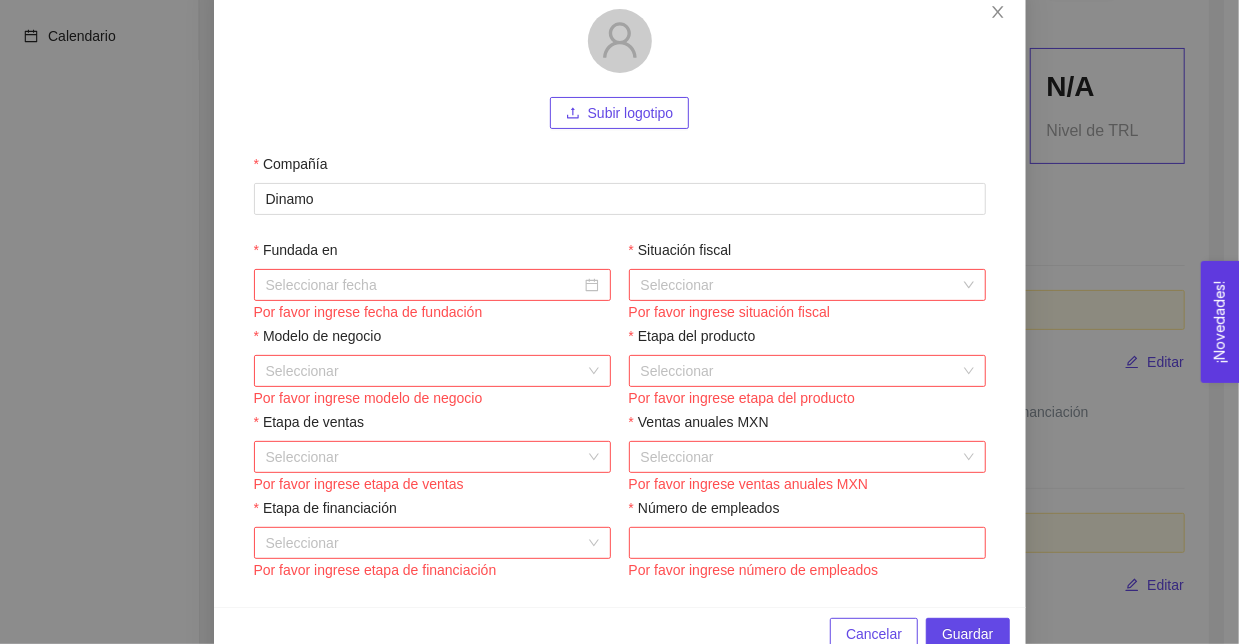 scroll, scrollTop: 158, scrollLeft: 0, axis: vertical 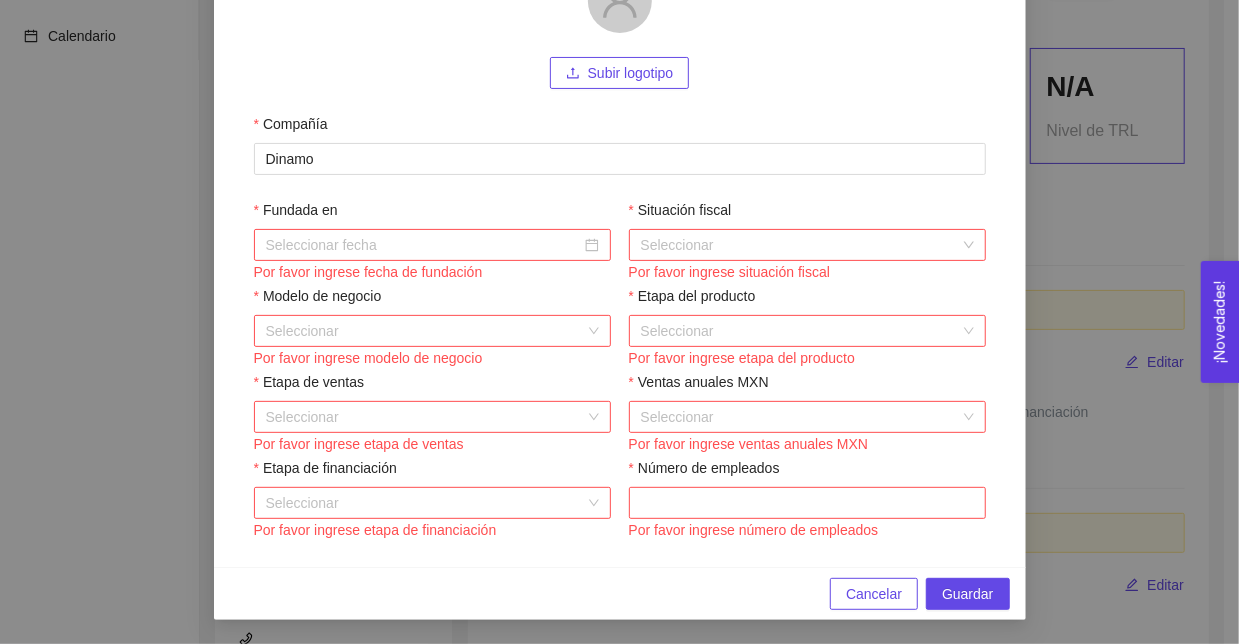 click on "Cancelar" at bounding box center (874, 594) 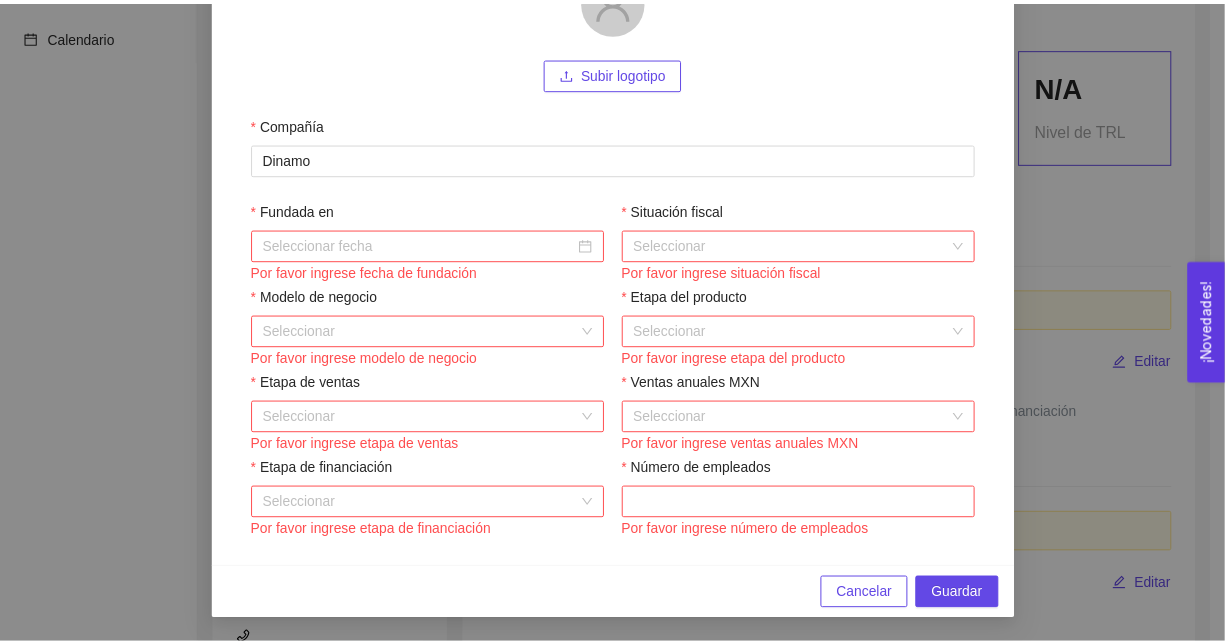 scroll, scrollTop: 58, scrollLeft: 0, axis: vertical 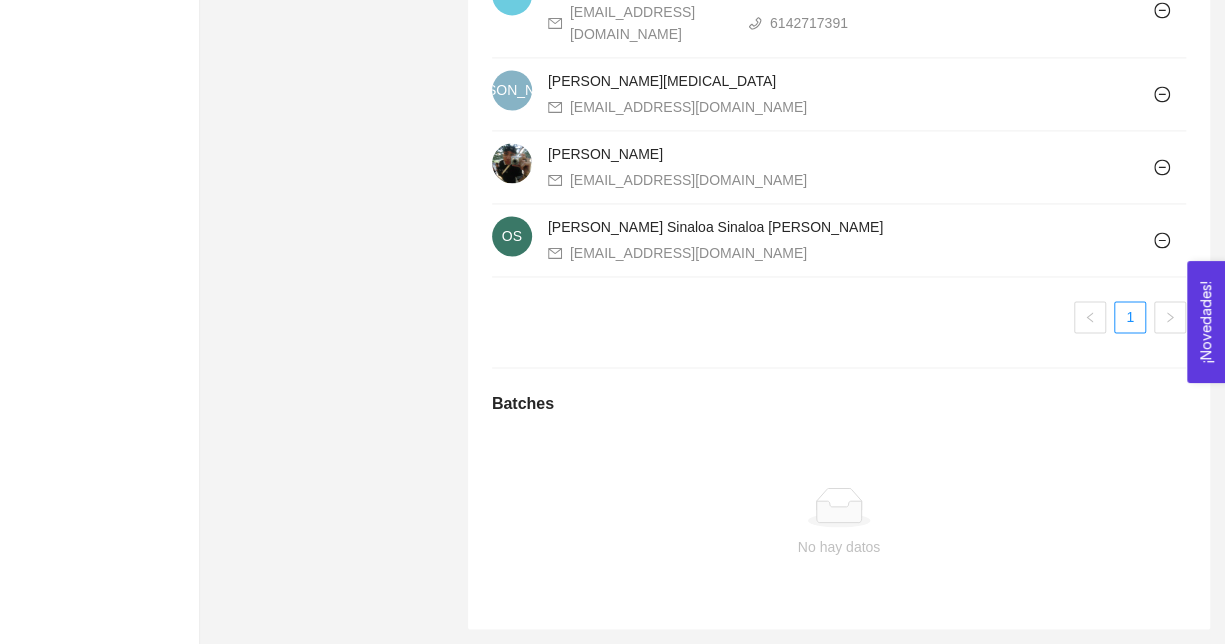 click on "No hay datos" at bounding box center (839, 522) 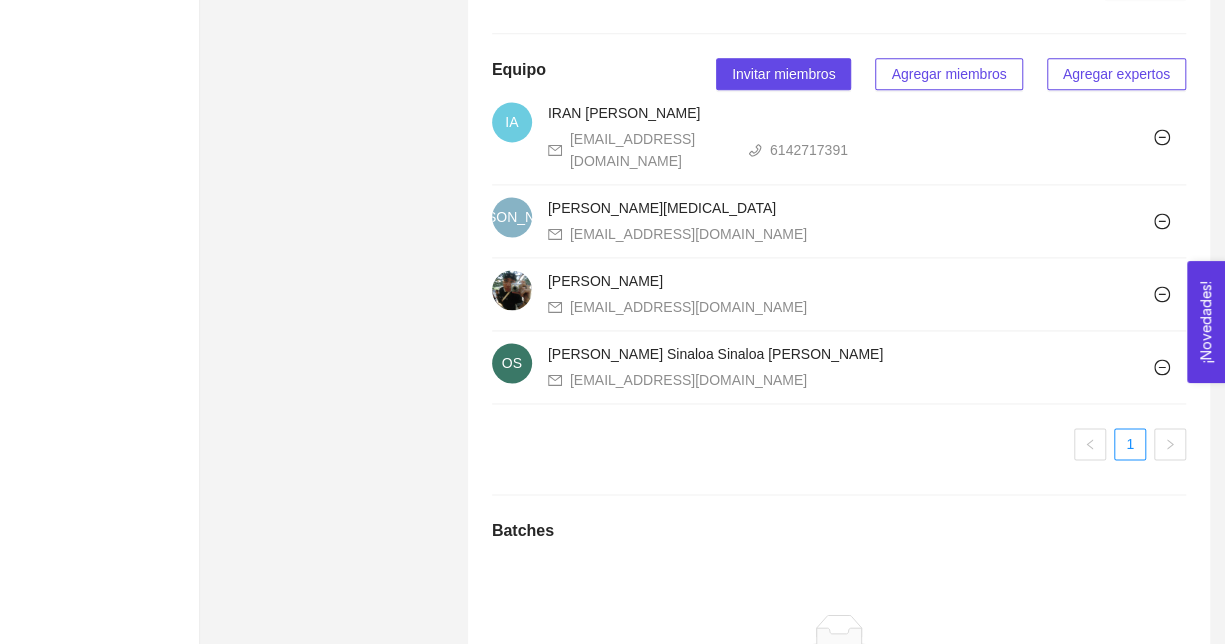 scroll, scrollTop: 1222, scrollLeft: 0, axis: vertical 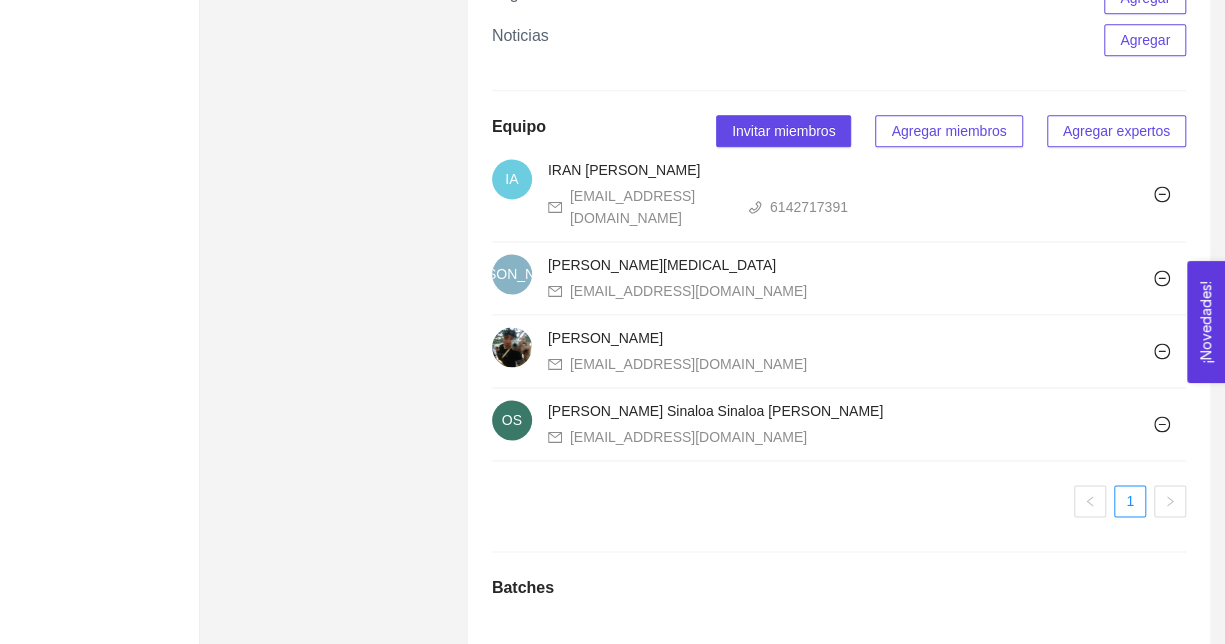 click on "Héctor Alejandro Rodríguez Barrón rdgzhector03@gmail.com" at bounding box center (823, 351) 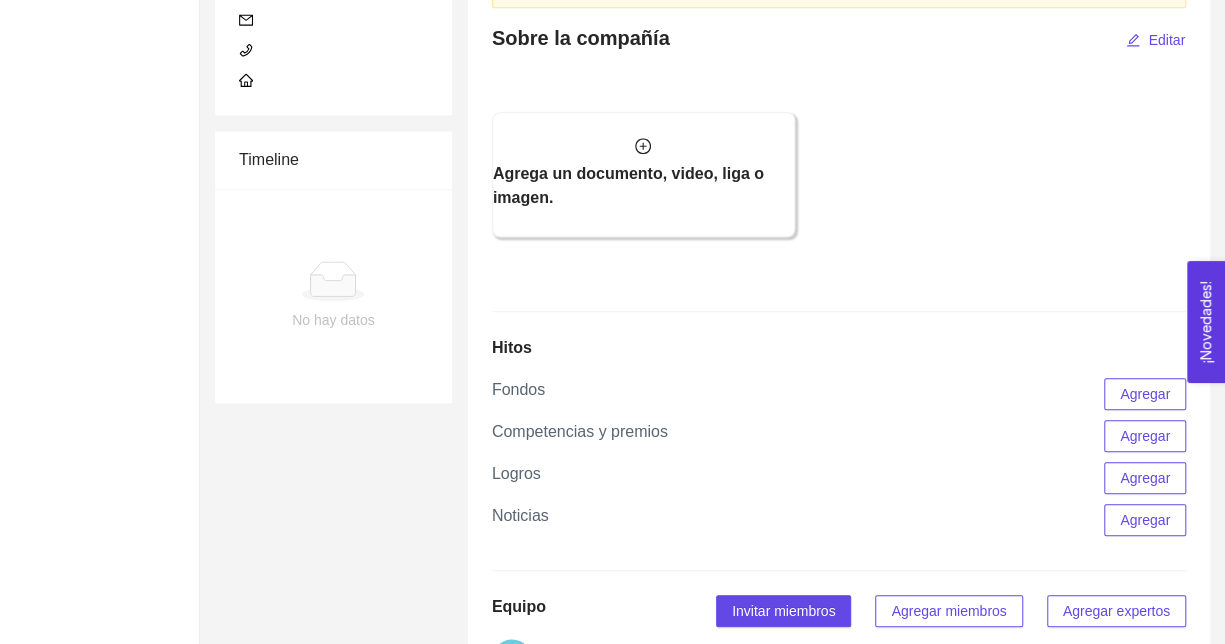scroll, scrollTop: 622, scrollLeft: 0, axis: vertical 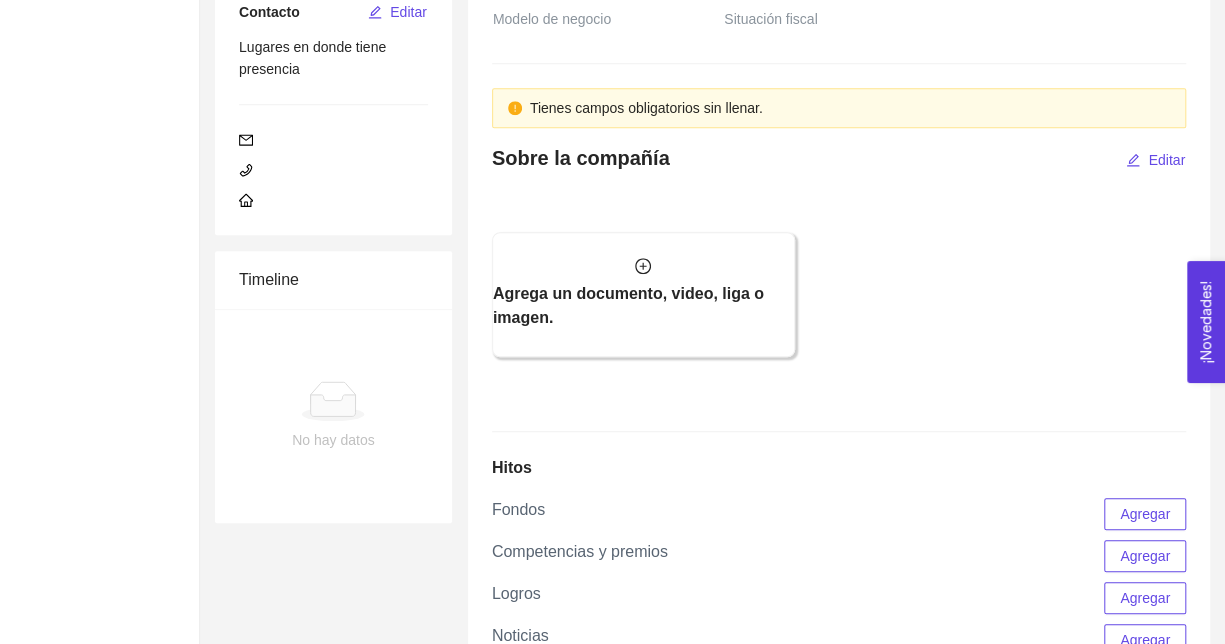 click on "Agrega un documento, video, liga o imagen." at bounding box center (827, 302) 